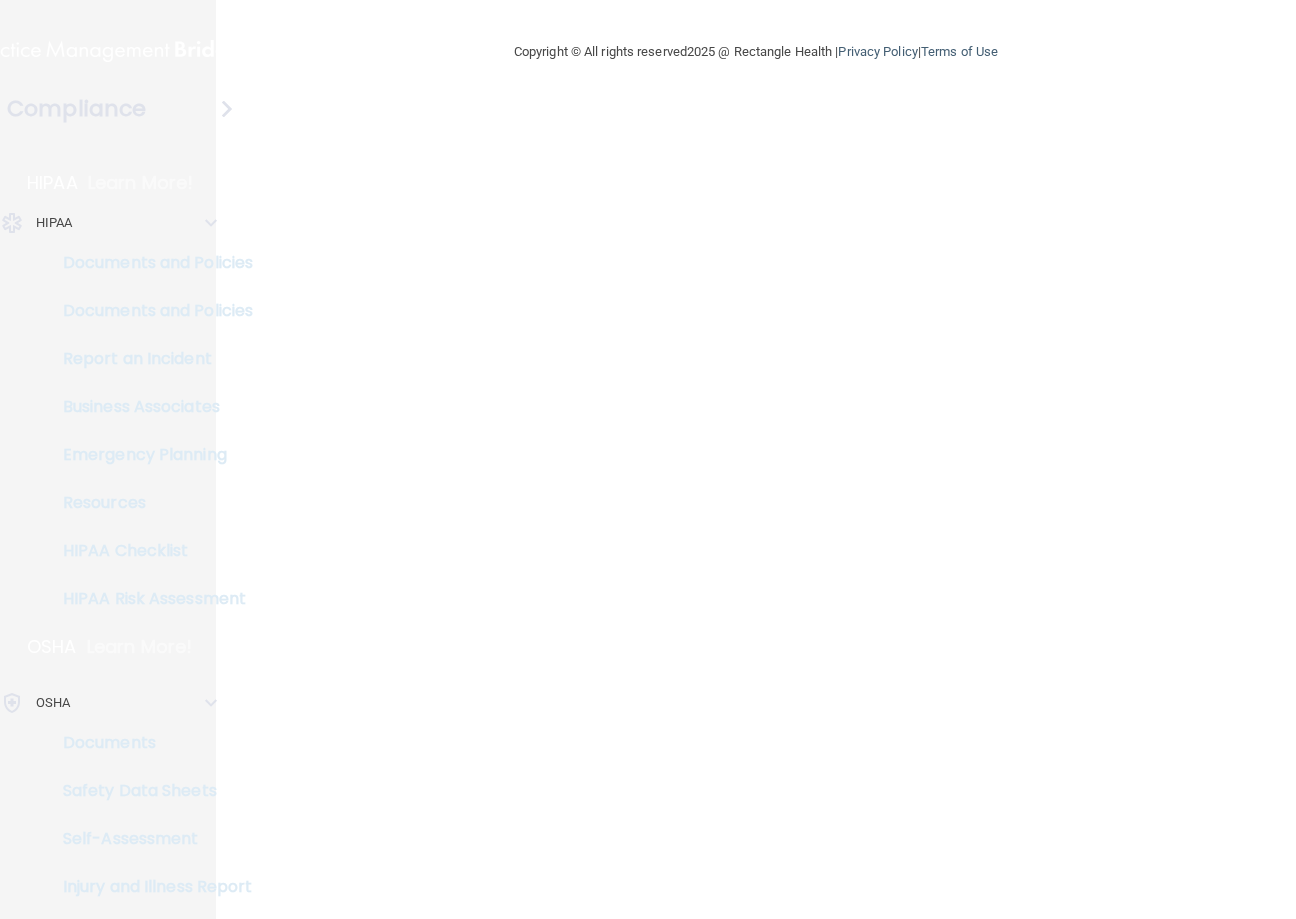 scroll, scrollTop: 0, scrollLeft: 0, axis: both 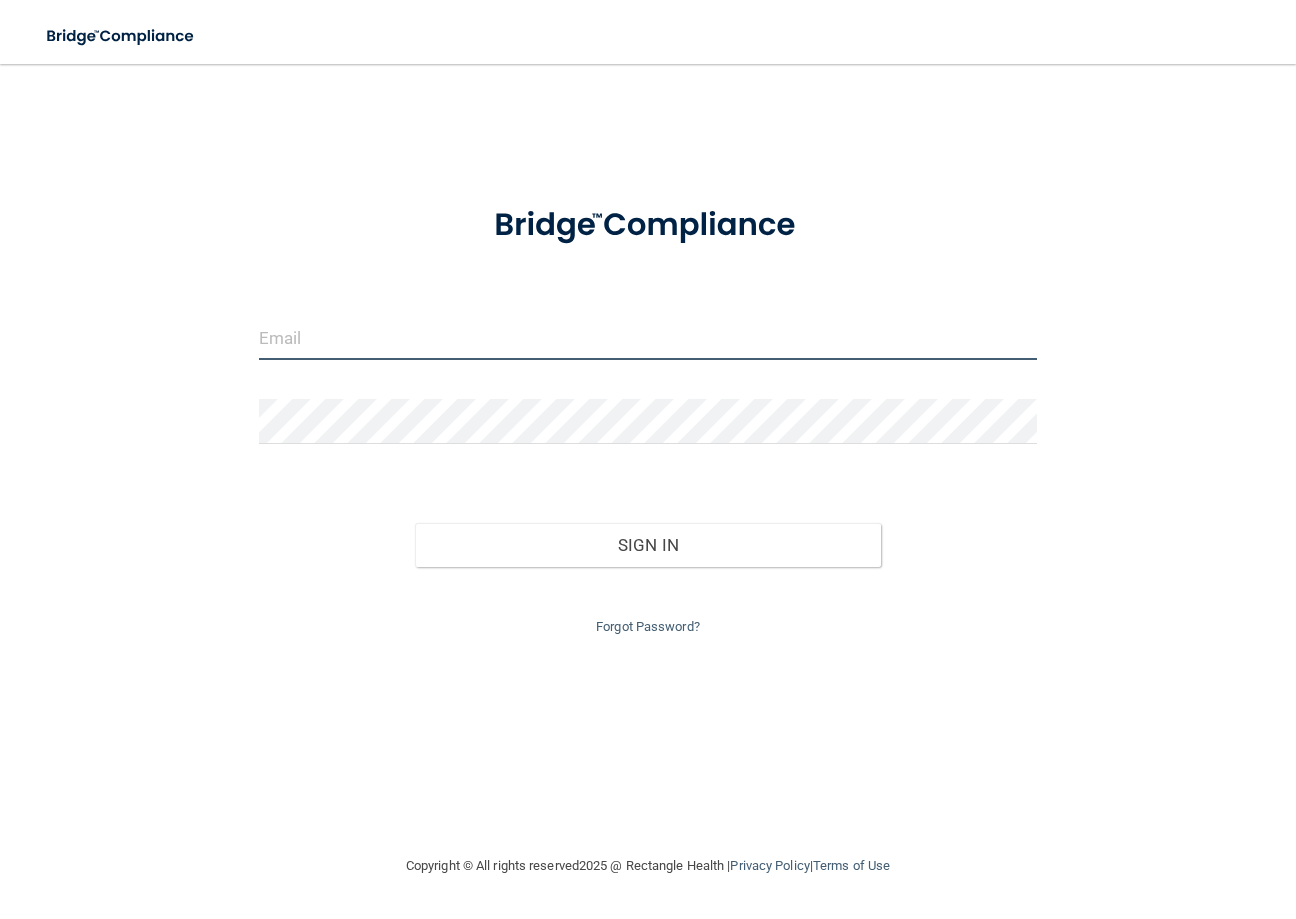 click at bounding box center (648, 337) 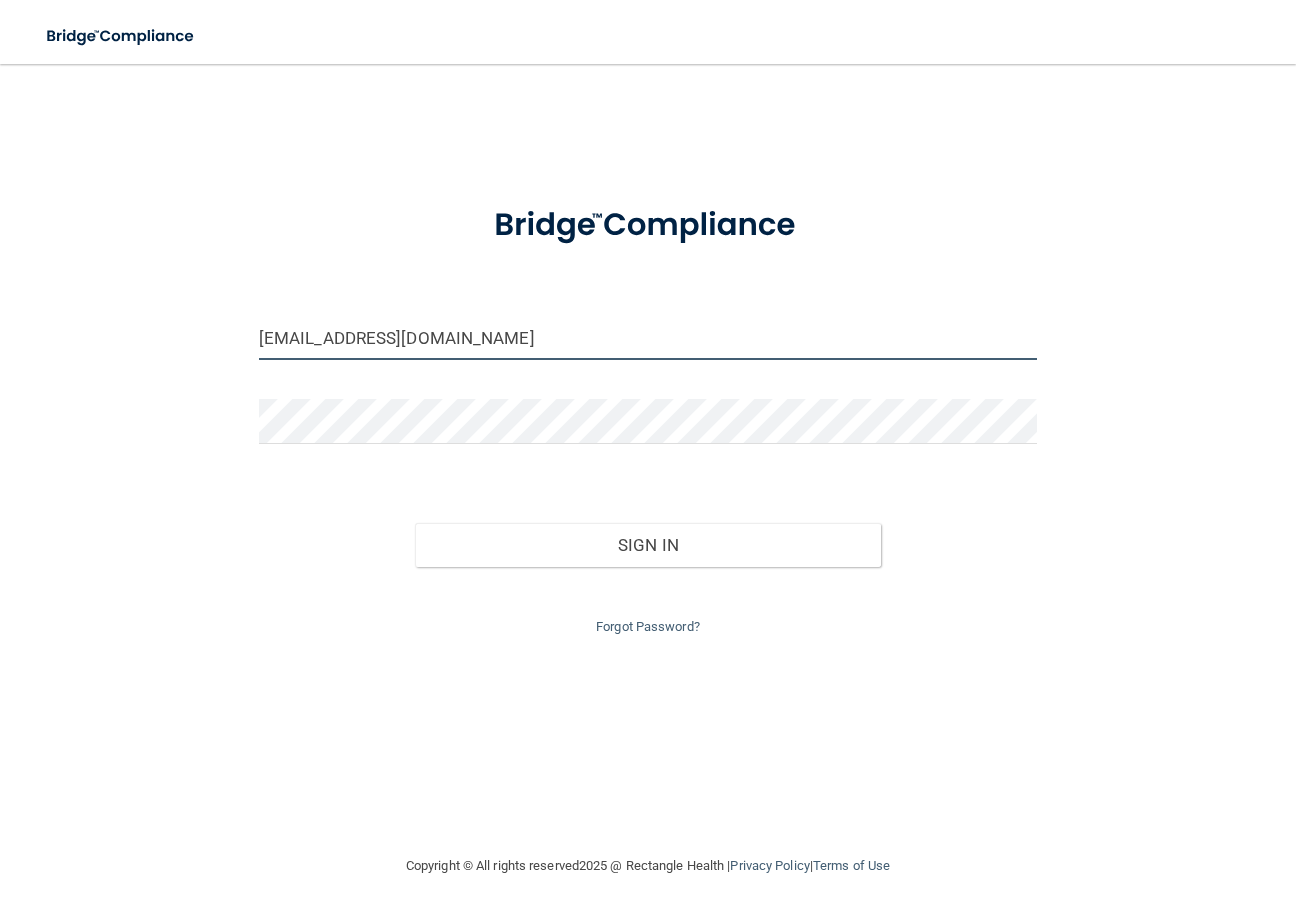 type on "[EMAIL_ADDRESS][DOMAIN_NAME]" 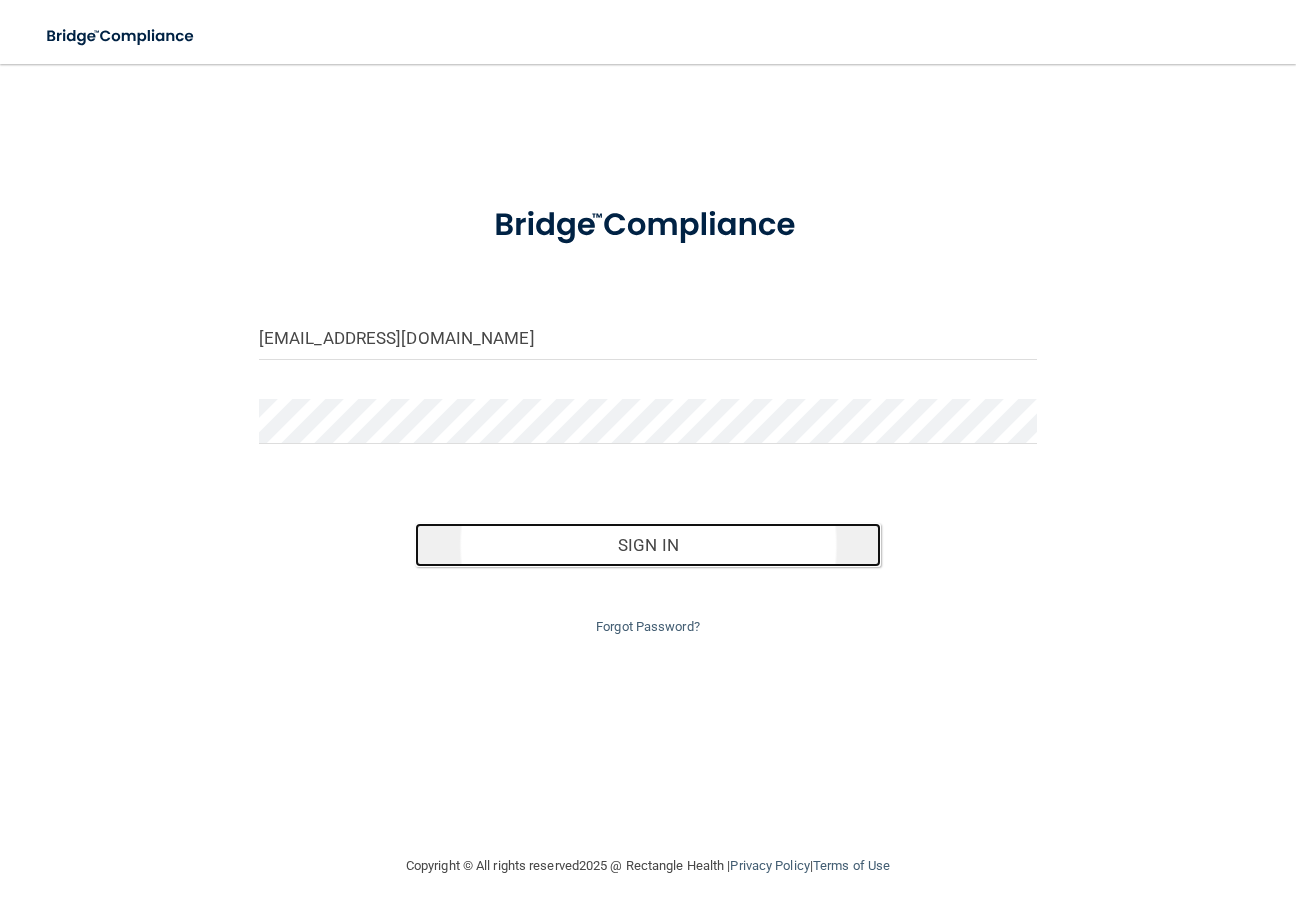 click on "Sign In" at bounding box center [648, 545] 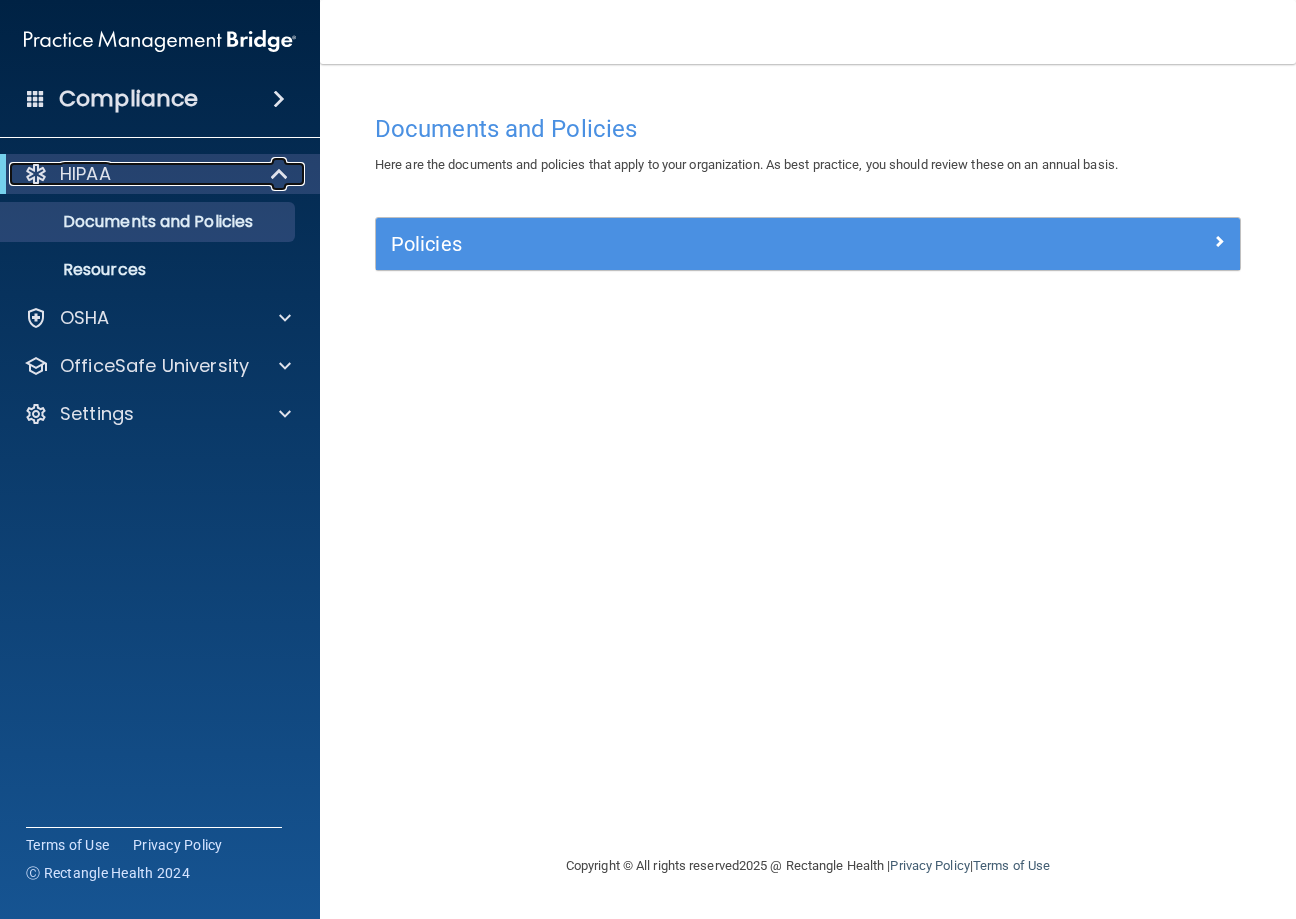click on "HIPAA" at bounding box center [132, 174] 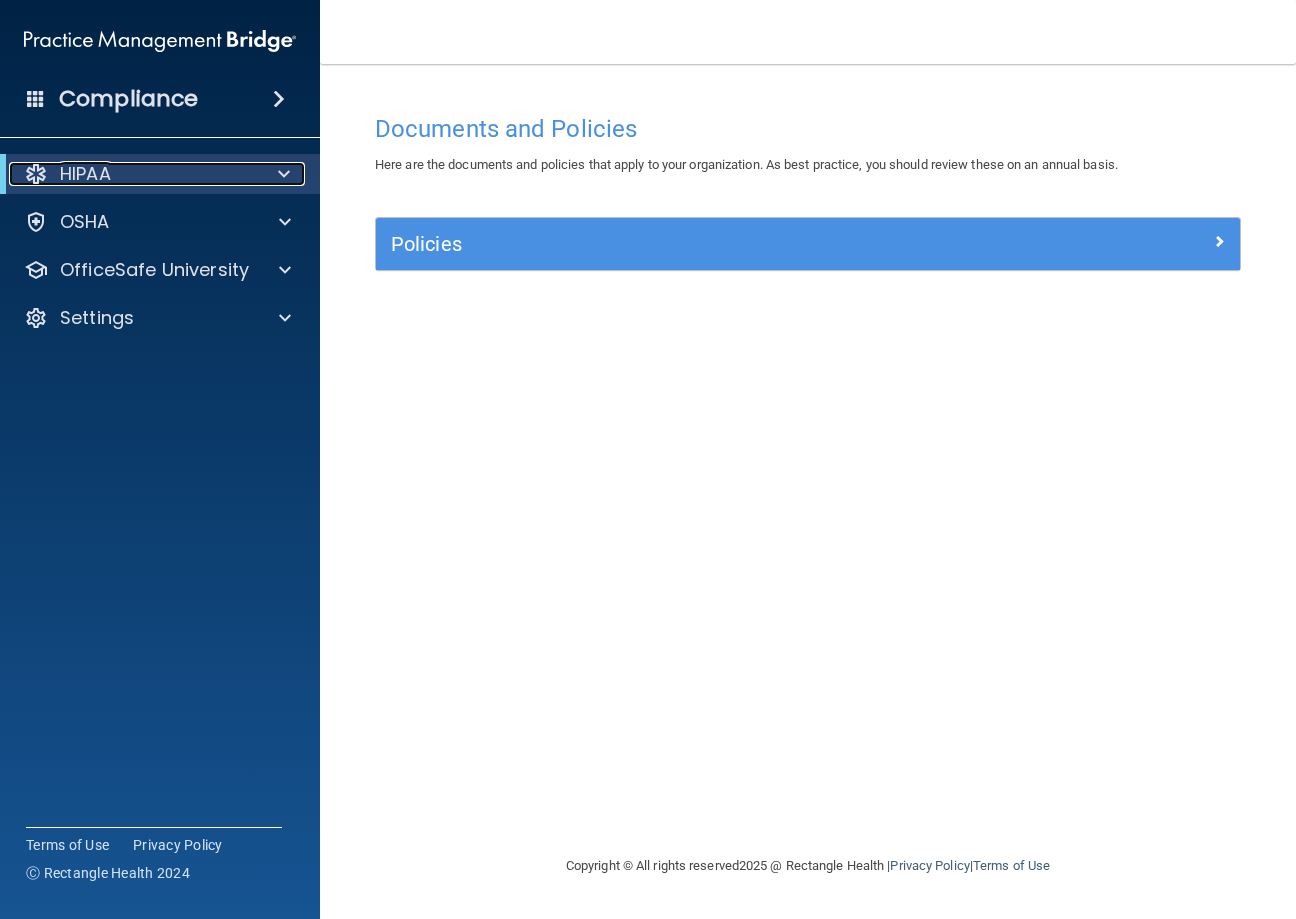 click at bounding box center [284, 174] 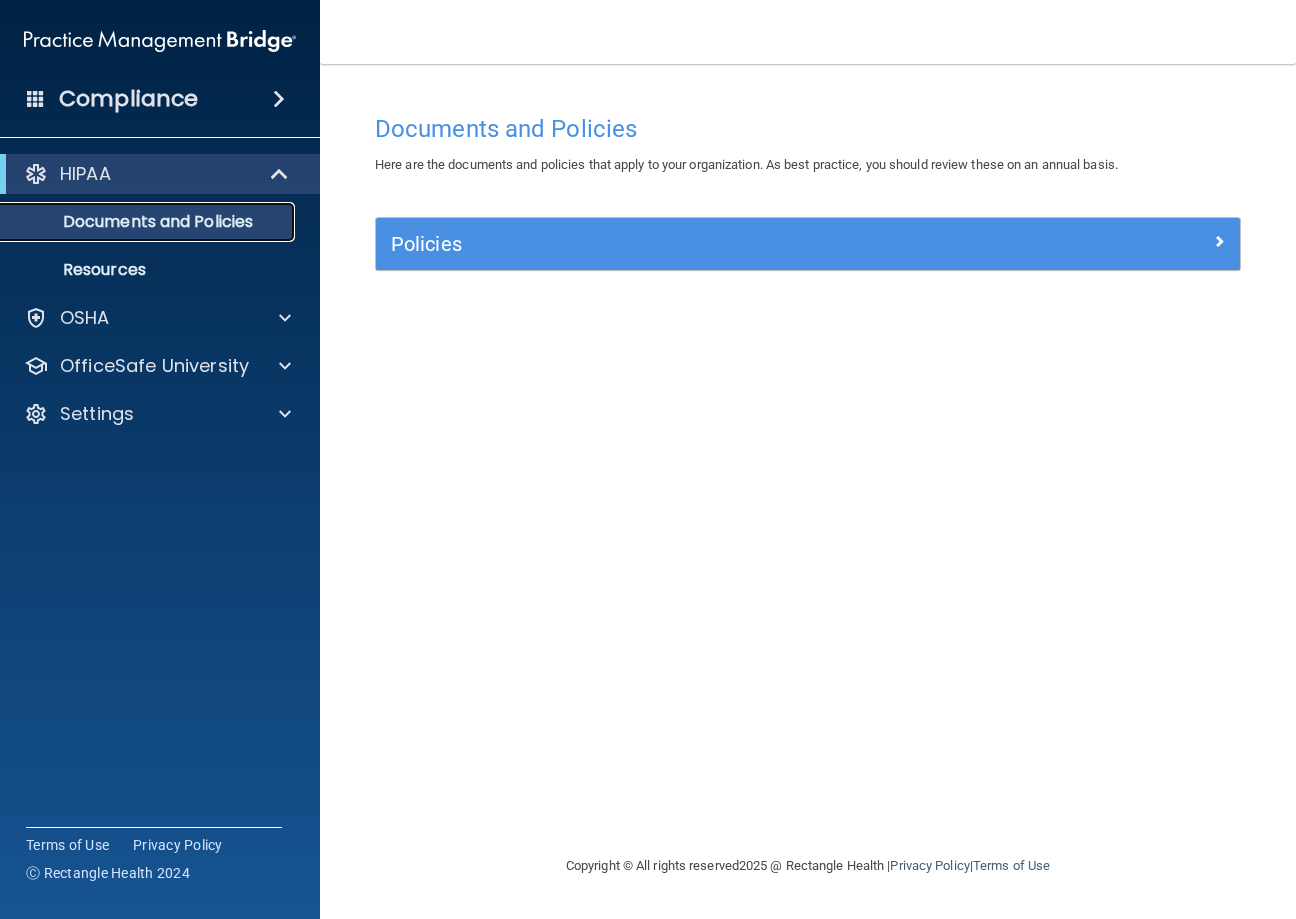 click on "Documents and Policies" at bounding box center (149, 222) 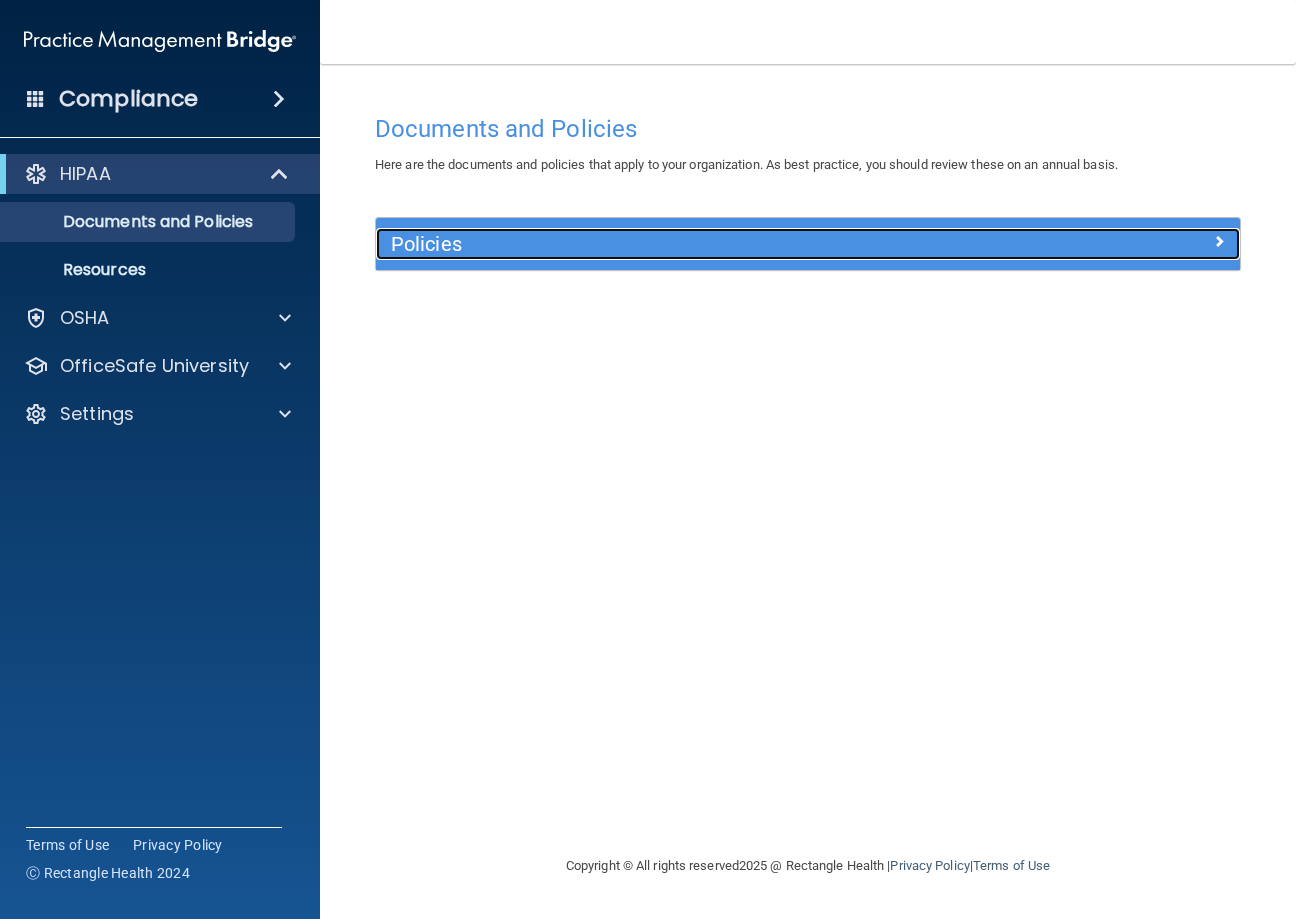 click on "Policies" at bounding box center (700, 244) 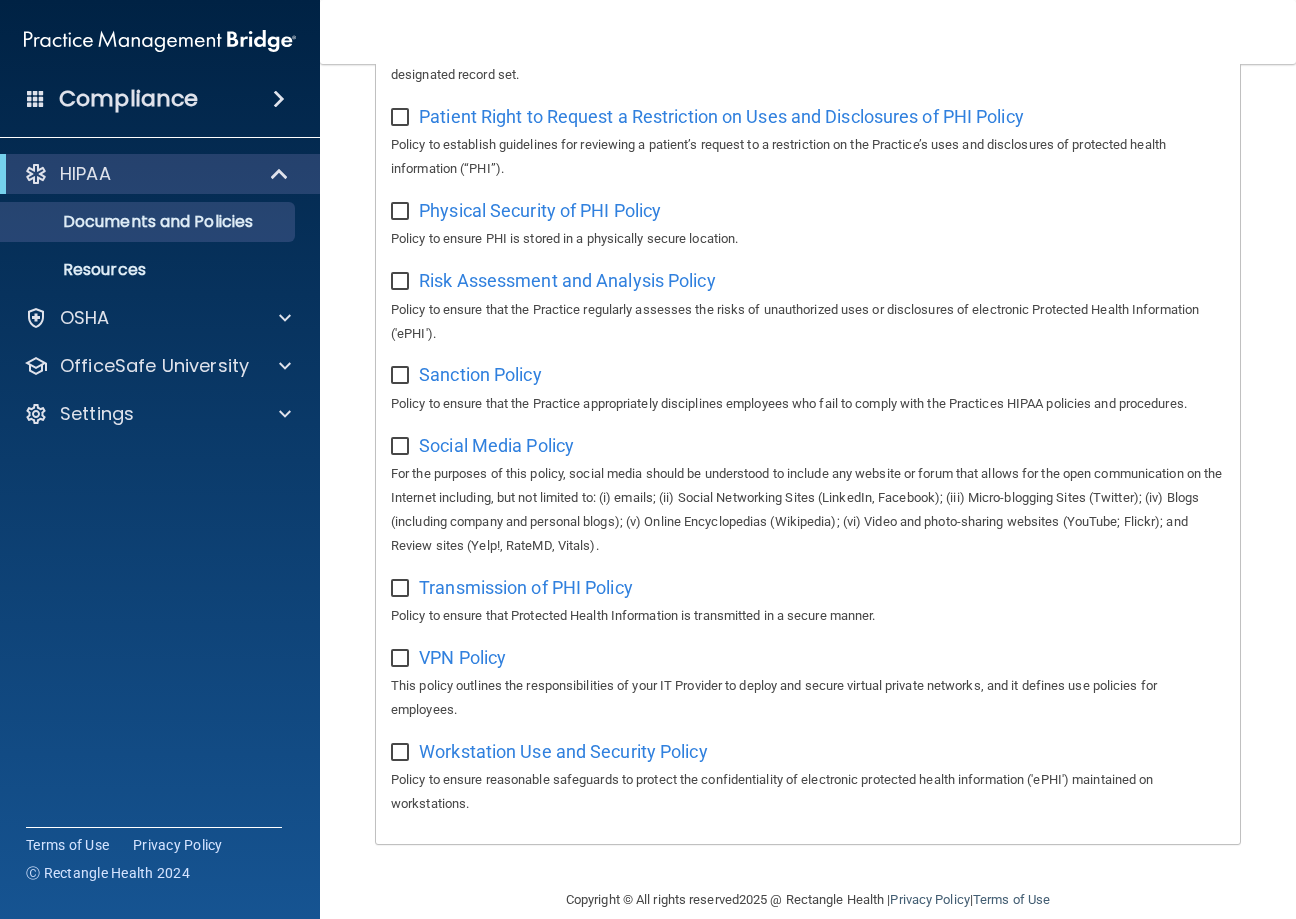 scroll, scrollTop: 1350, scrollLeft: 0, axis: vertical 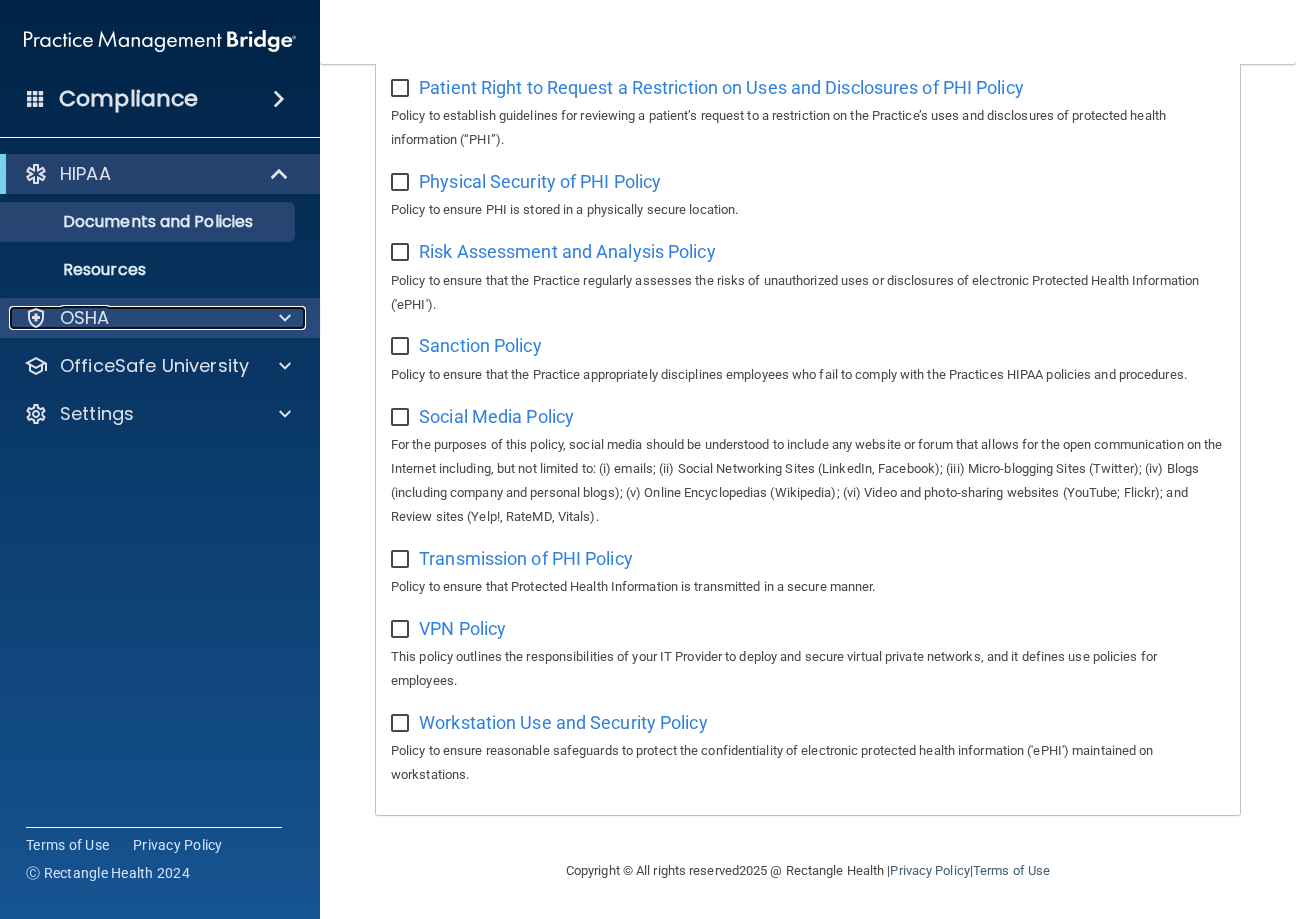 click at bounding box center (285, 318) 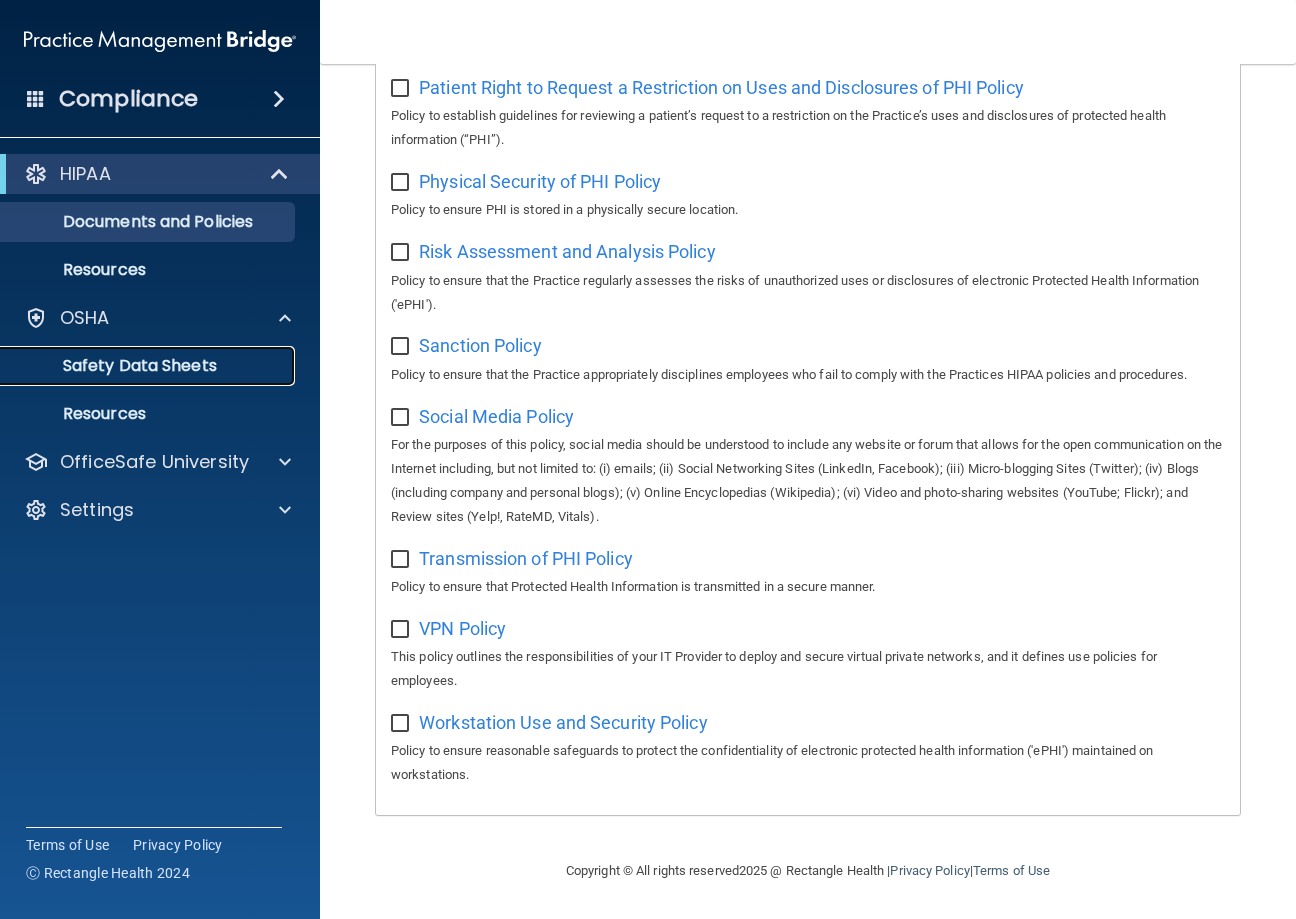 click on "Safety Data Sheets" at bounding box center (149, 366) 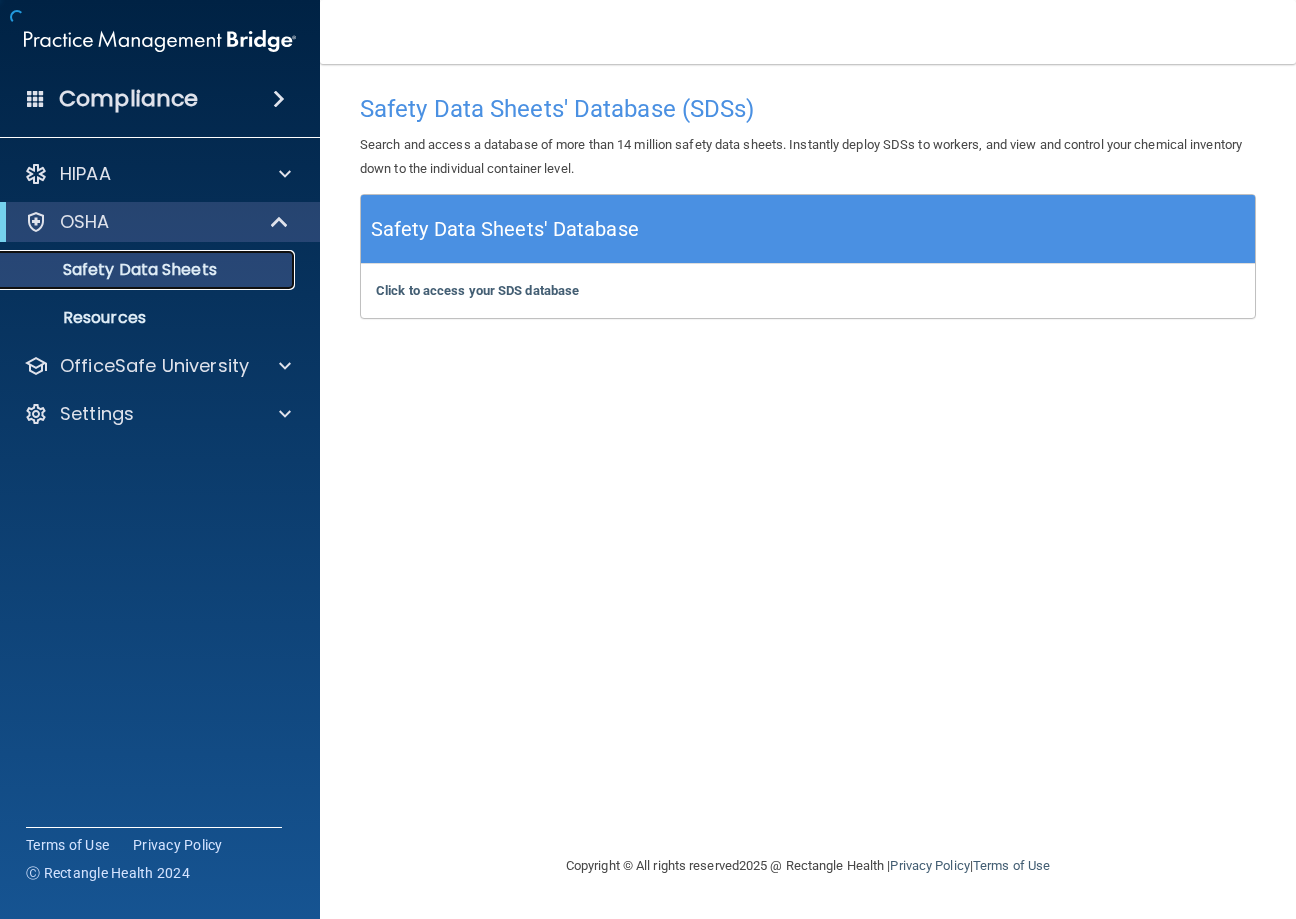 scroll, scrollTop: 0, scrollLeft: 0, axis: both 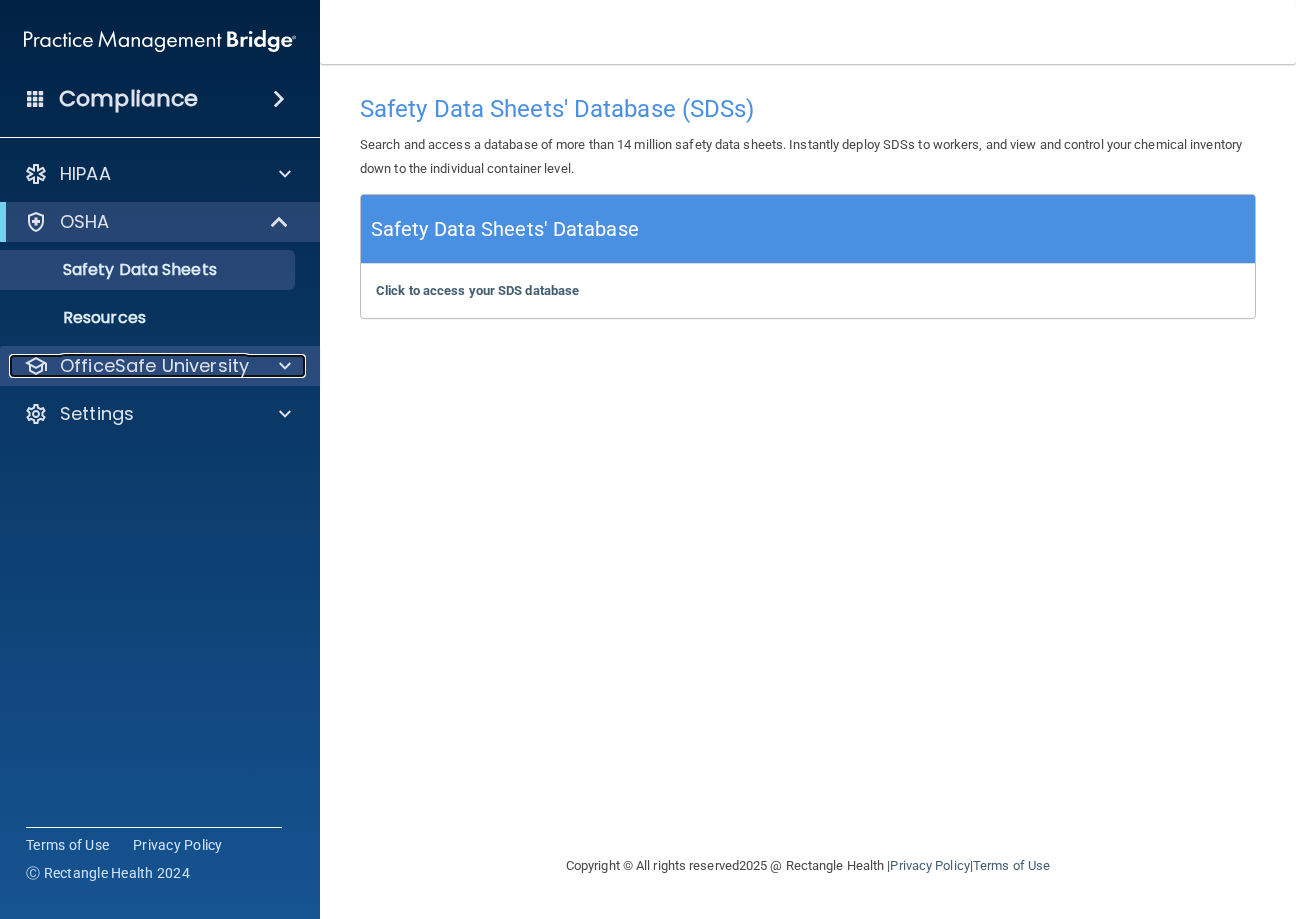 click on "OfficeSafe University" at bounding box center [154, 366] 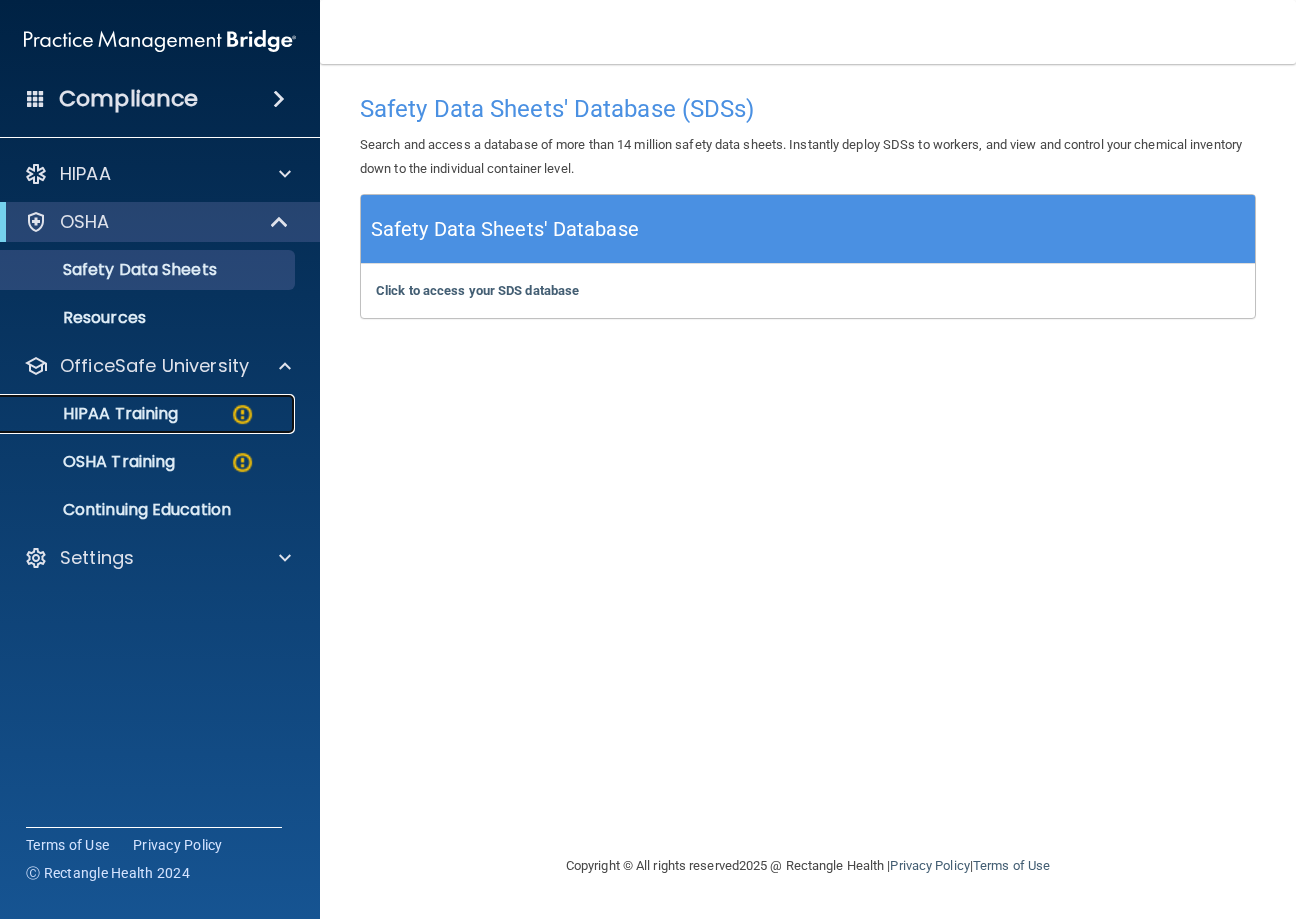 click on "HIPAA Training" at bounding box center (95, 414) 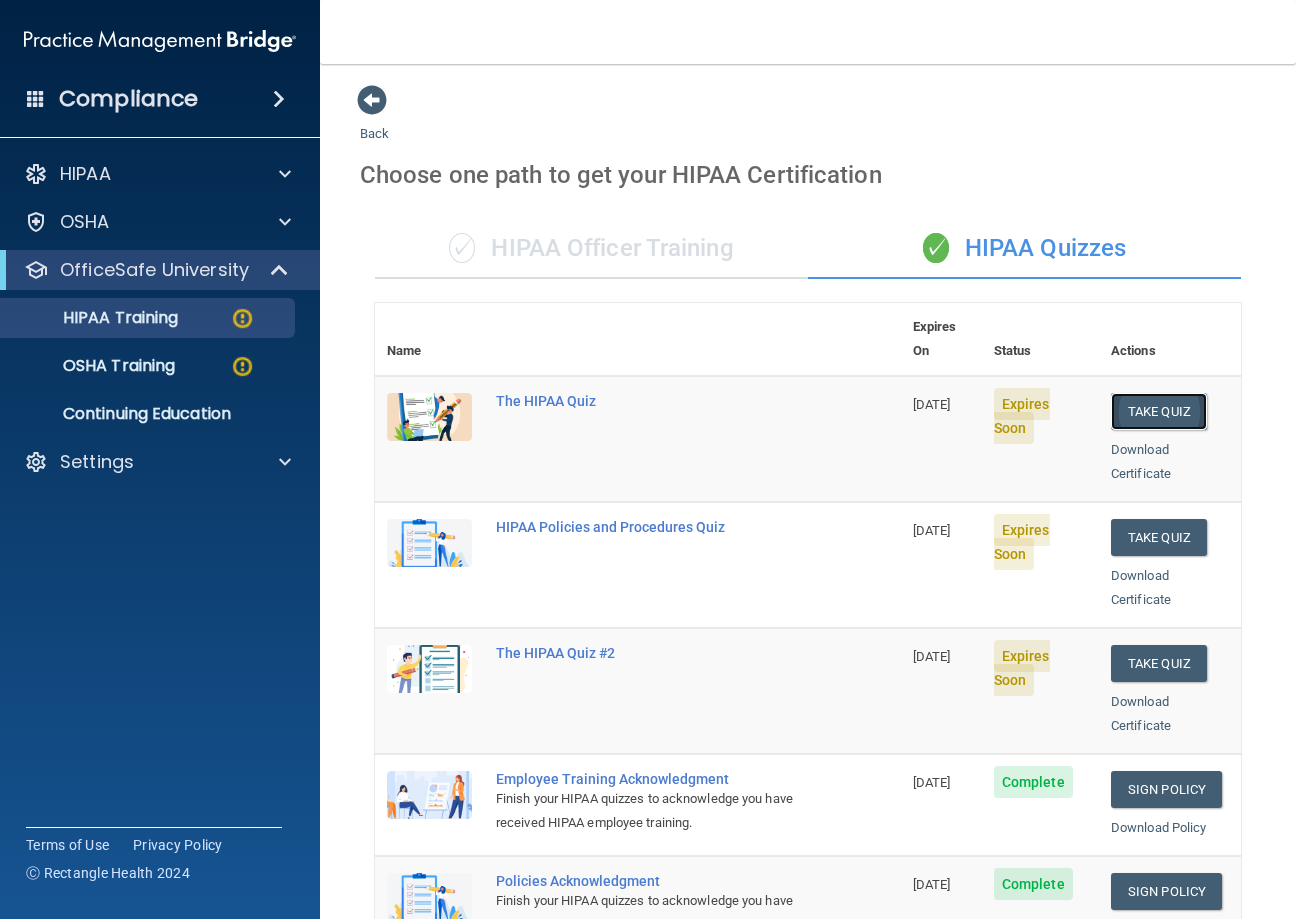 click on "Take Quiz" at bounding box center (1159, 411) 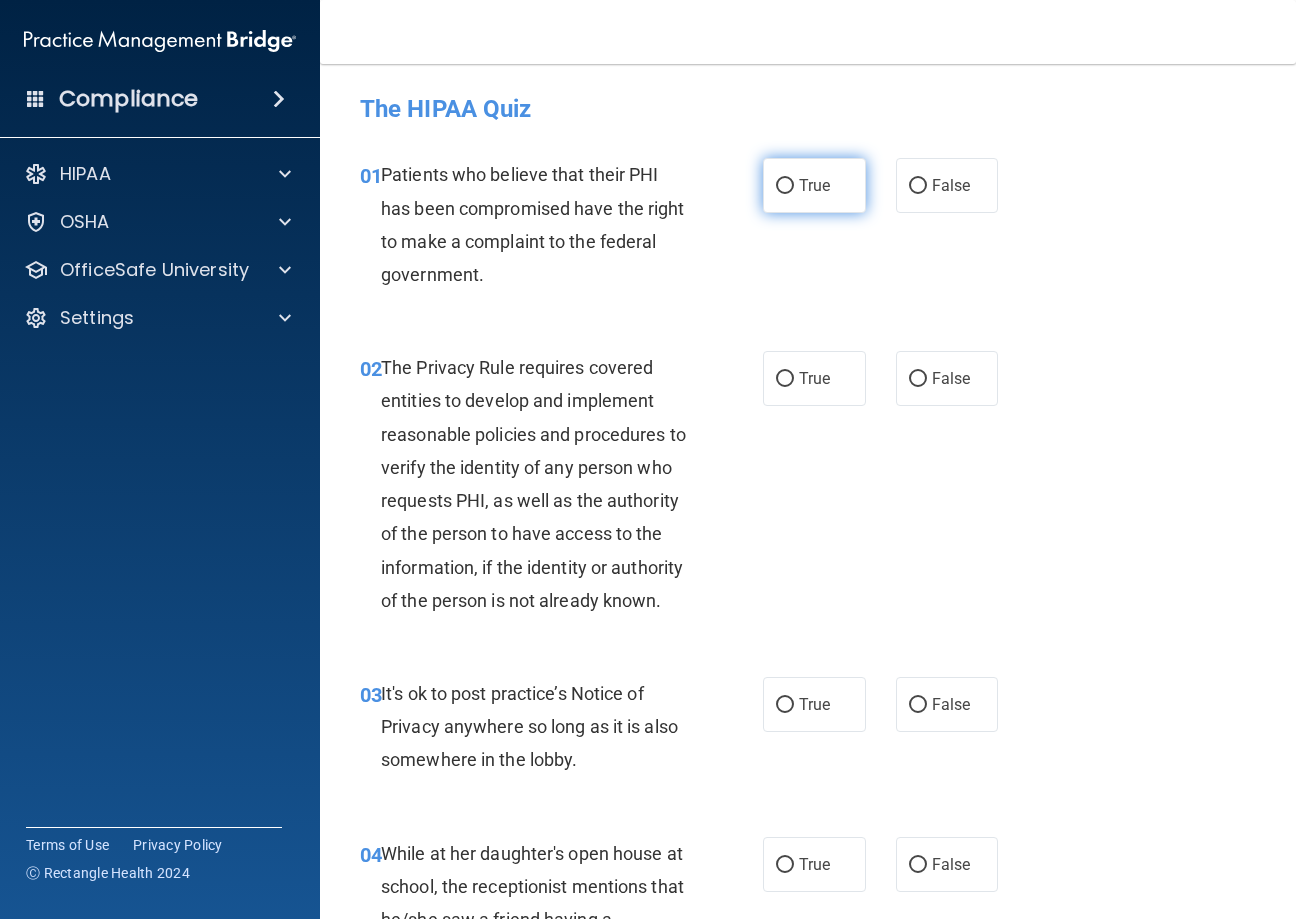 click on "True" at bounding box center [785, 186] 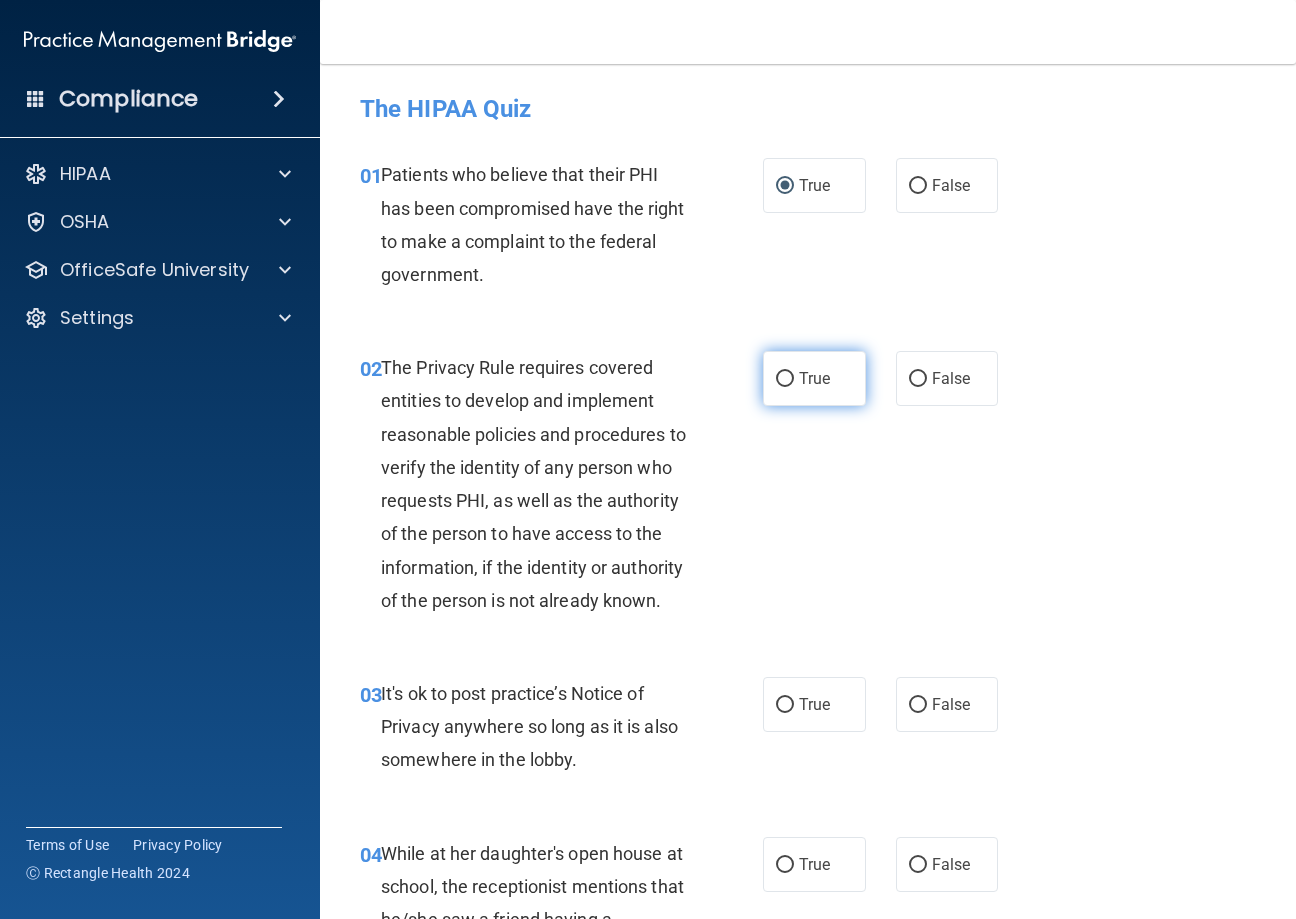 click on "True" at bounding box center [785, 379] 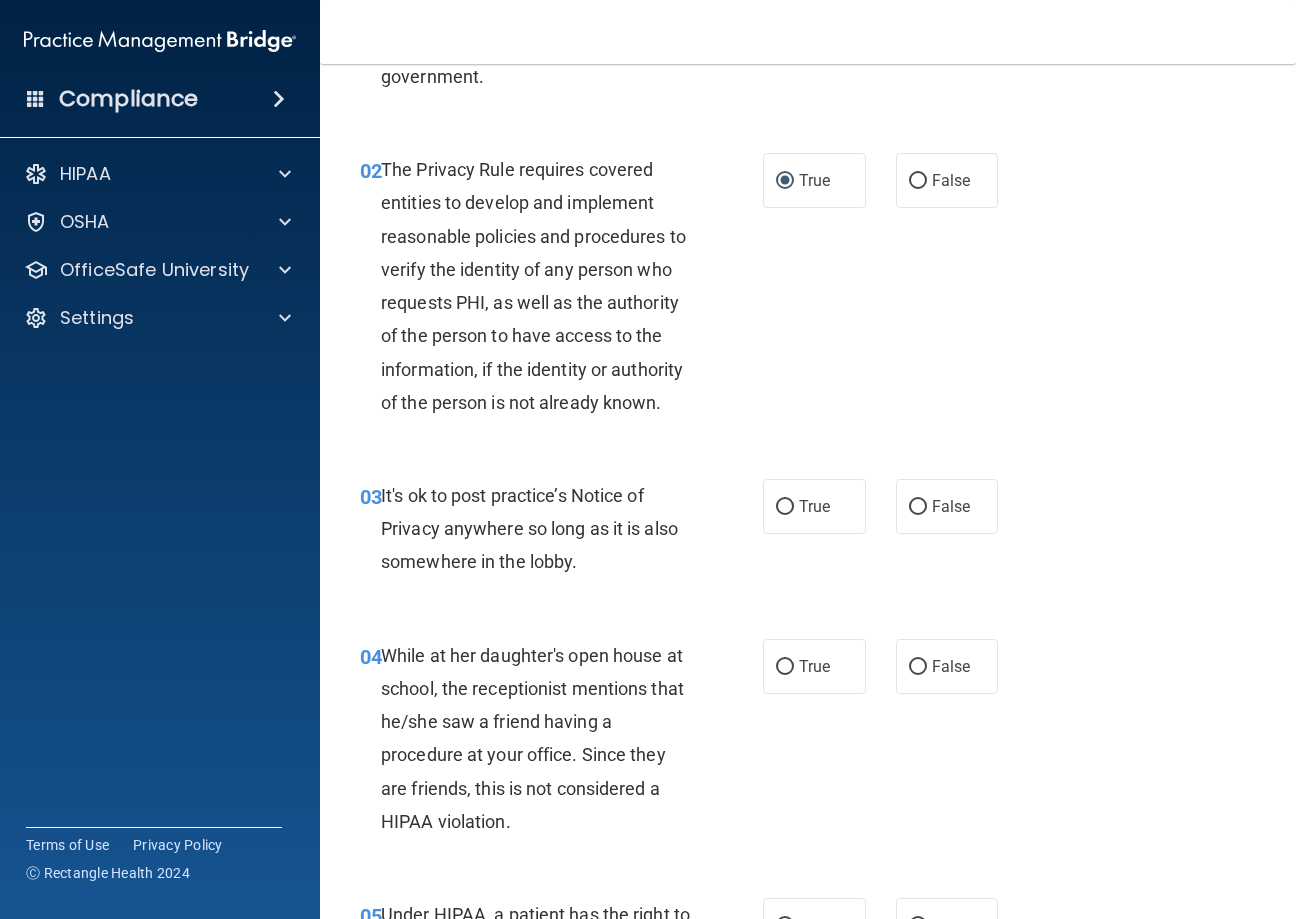 scroll, scrollTop: 200, scrollLeft: 0, axis: vertical 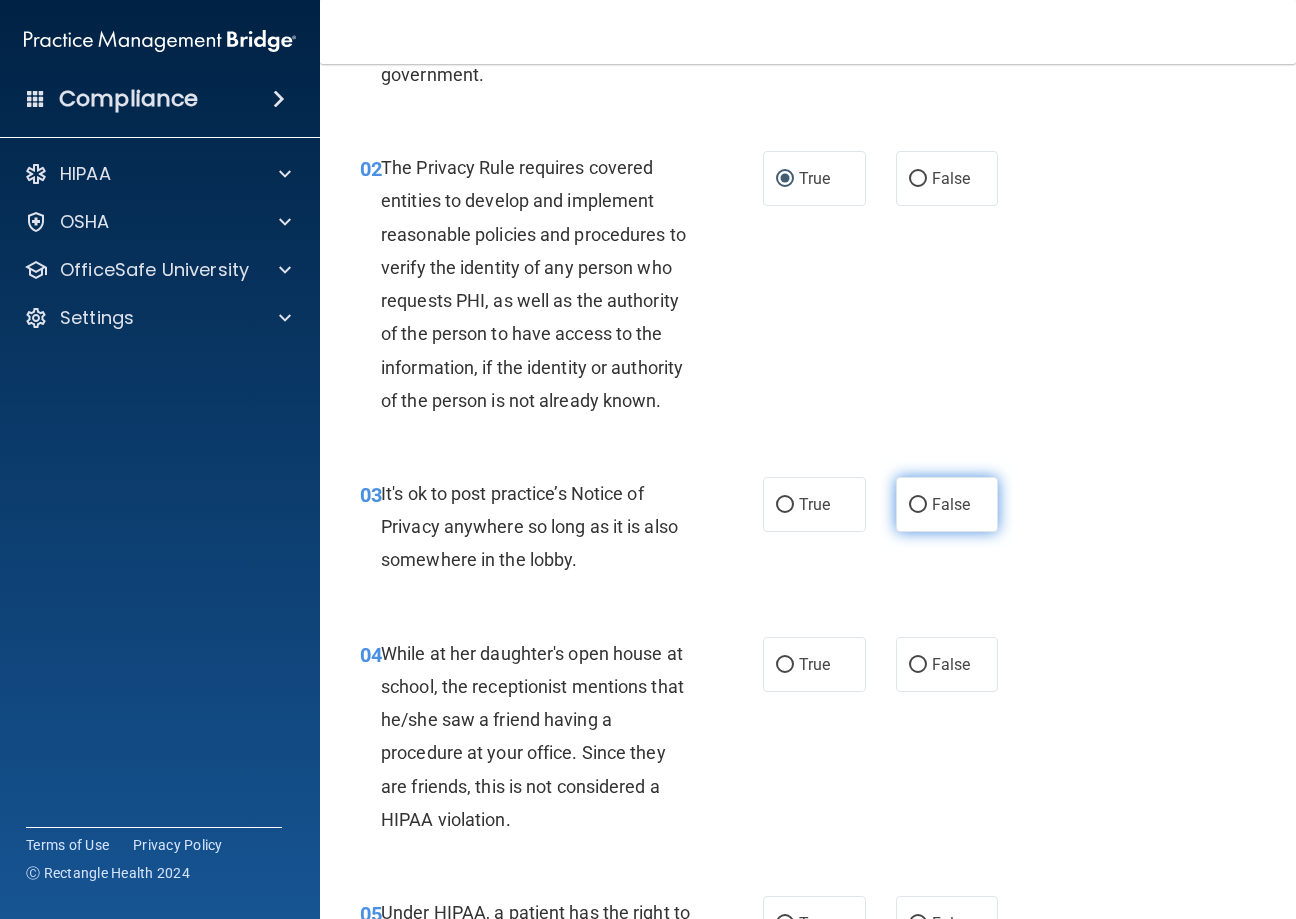 click on "False" at bounding box center (947, 504) 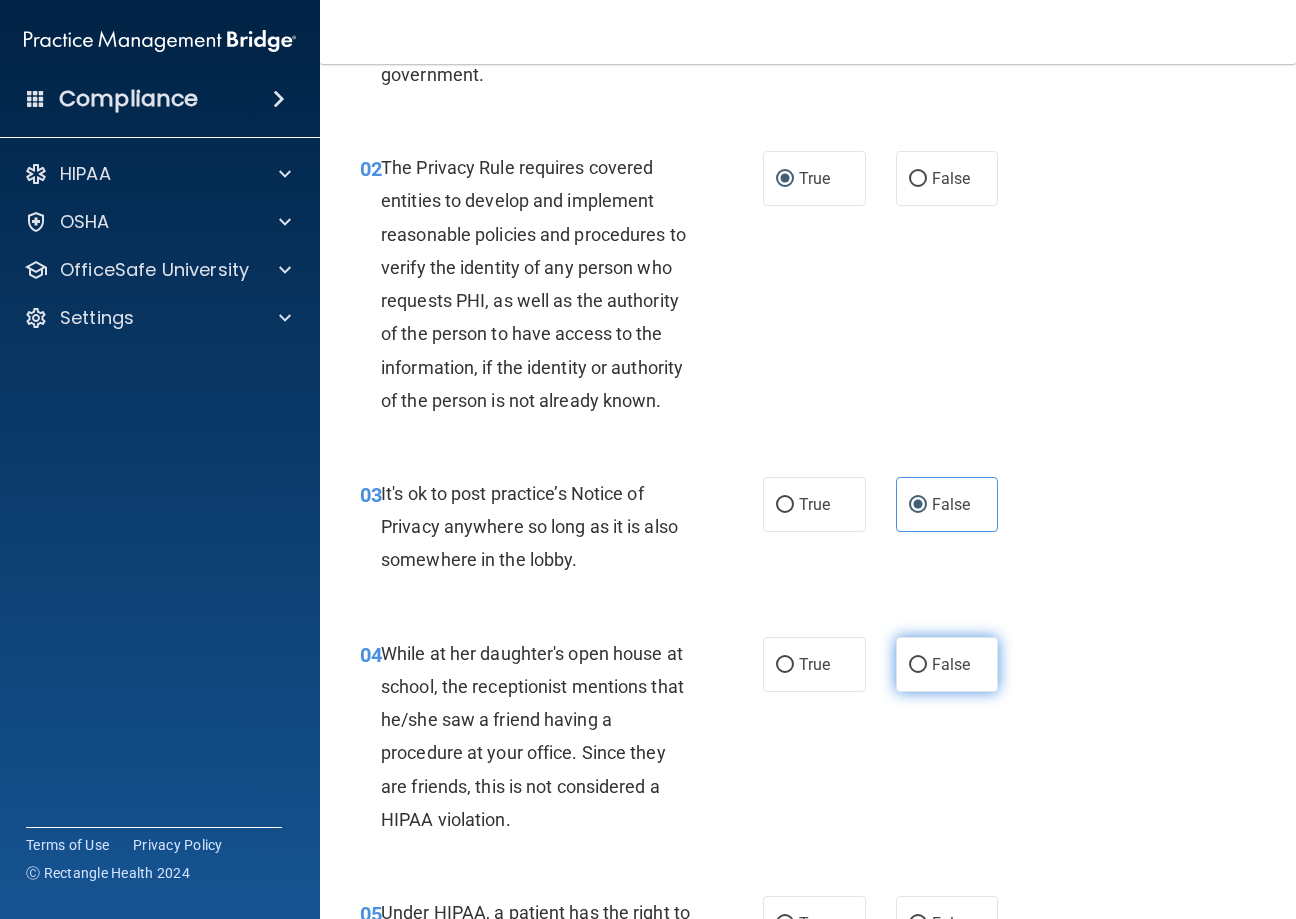 click on "False" at bounding box center (918, 665) 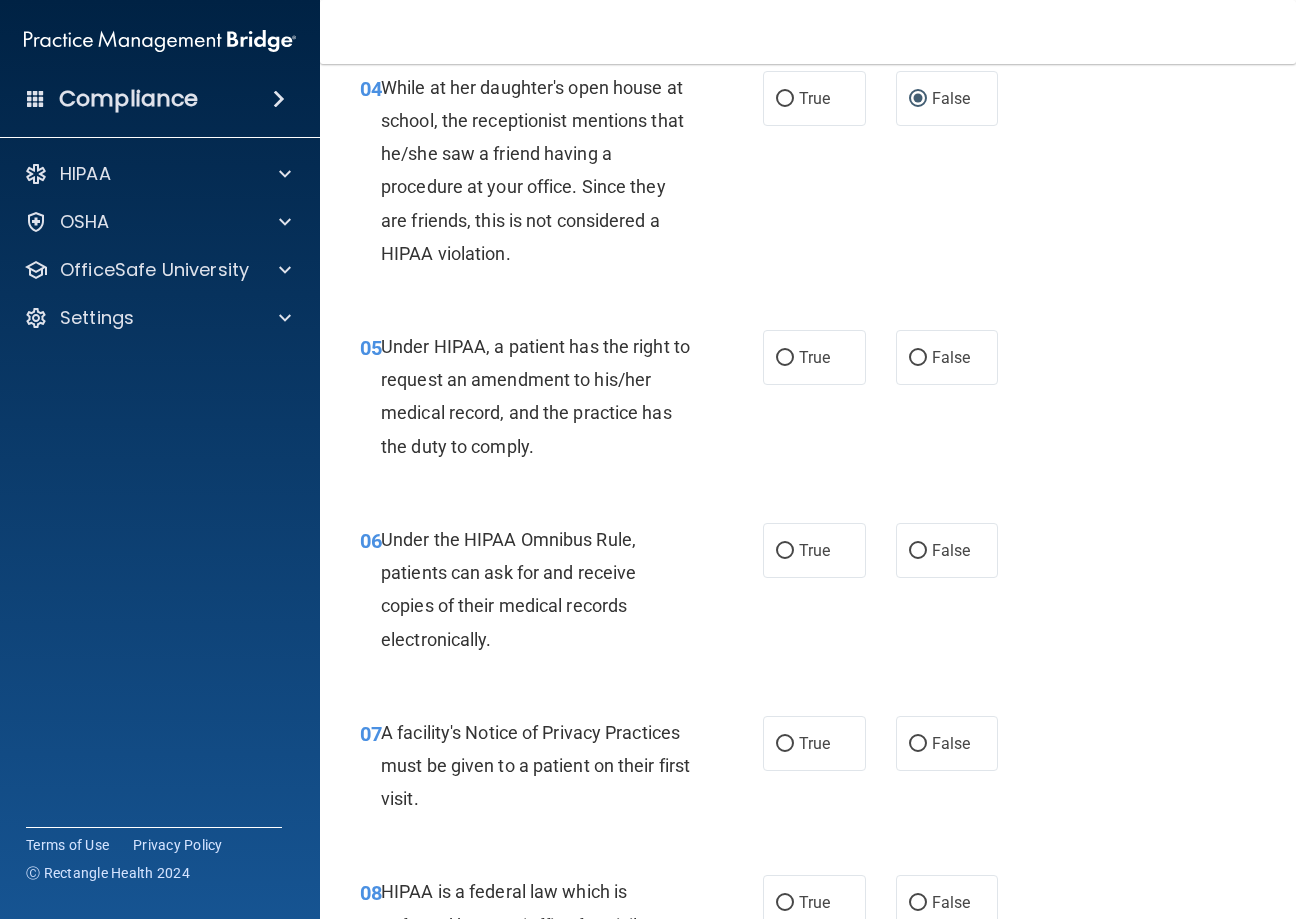 scroll, scrollTop: 800, scrollLeft: 0, axis: vertical 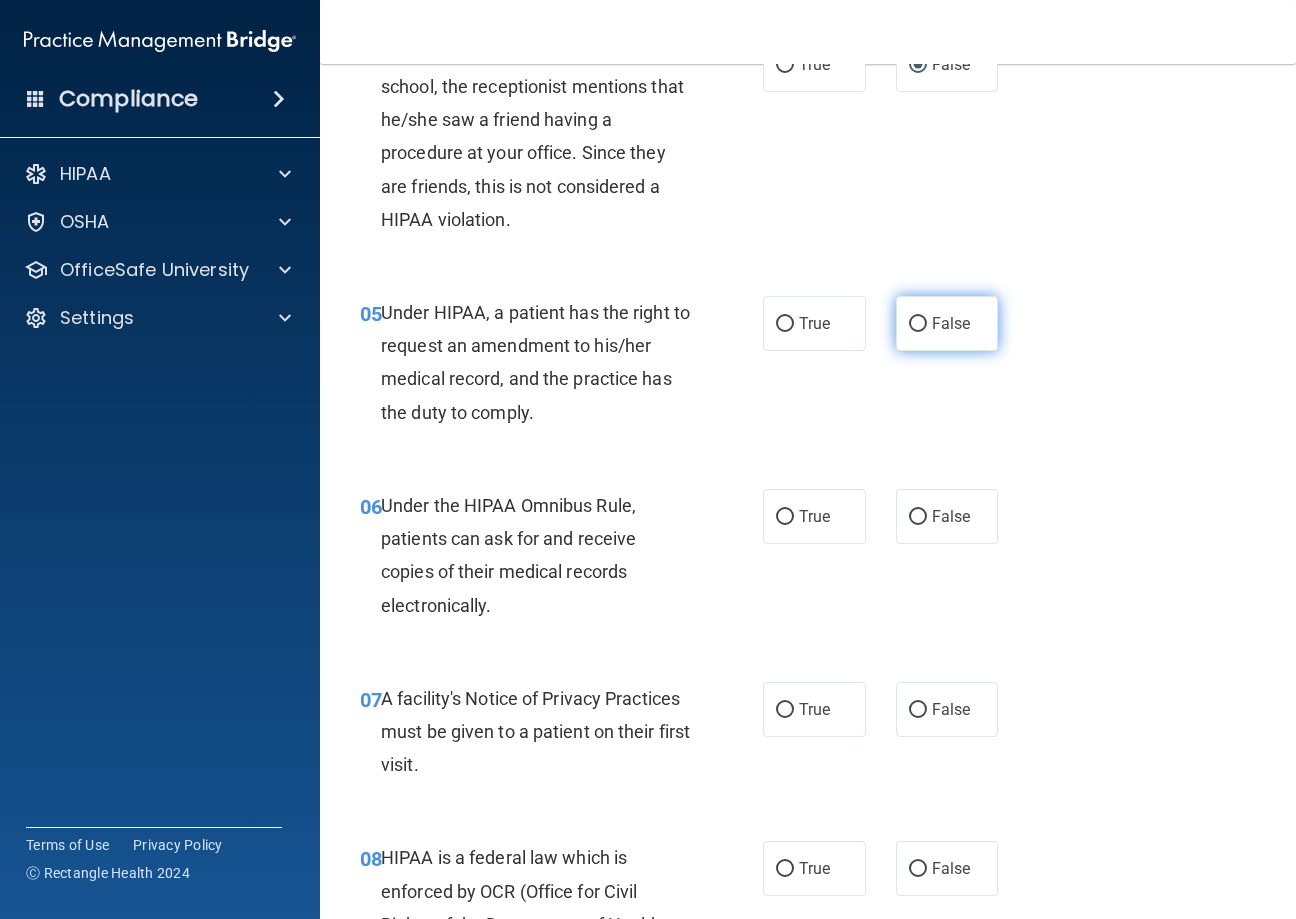 click on "False" at bounding box center [918, 324] 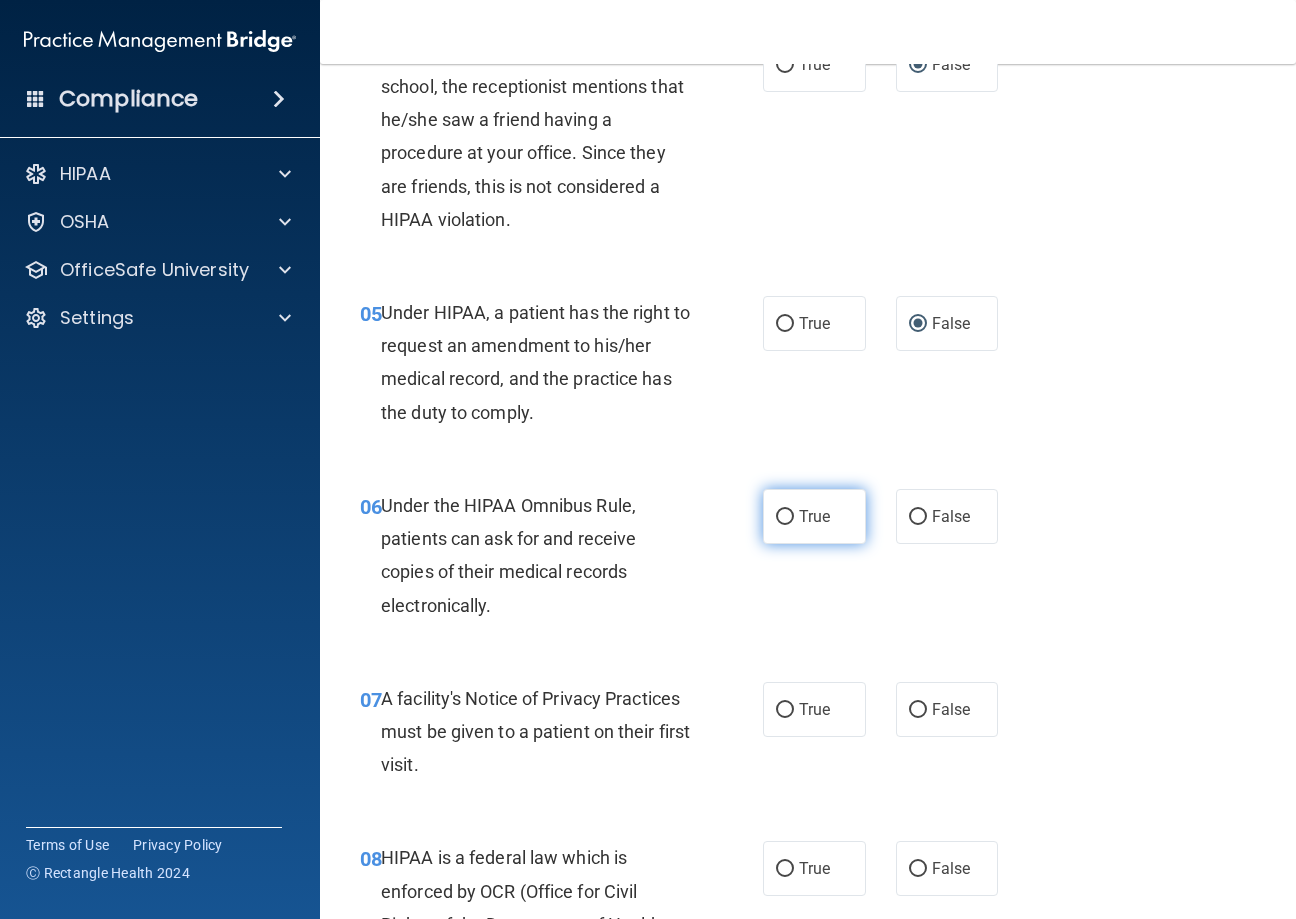 click on "True" at bounding box center [814, 516] 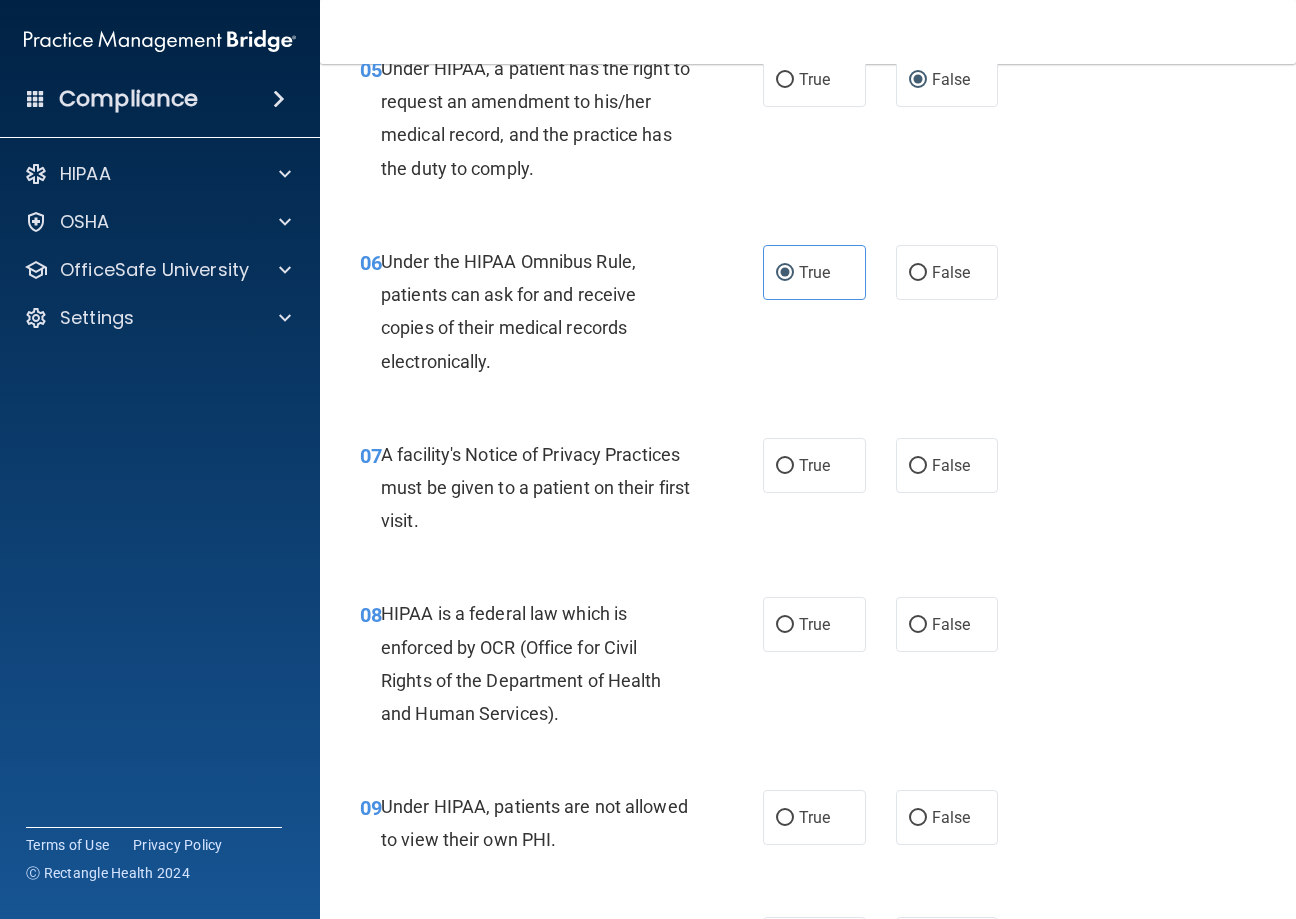 scroll, scrollTop: 1100, scrollLeft: 0, axis: vertical 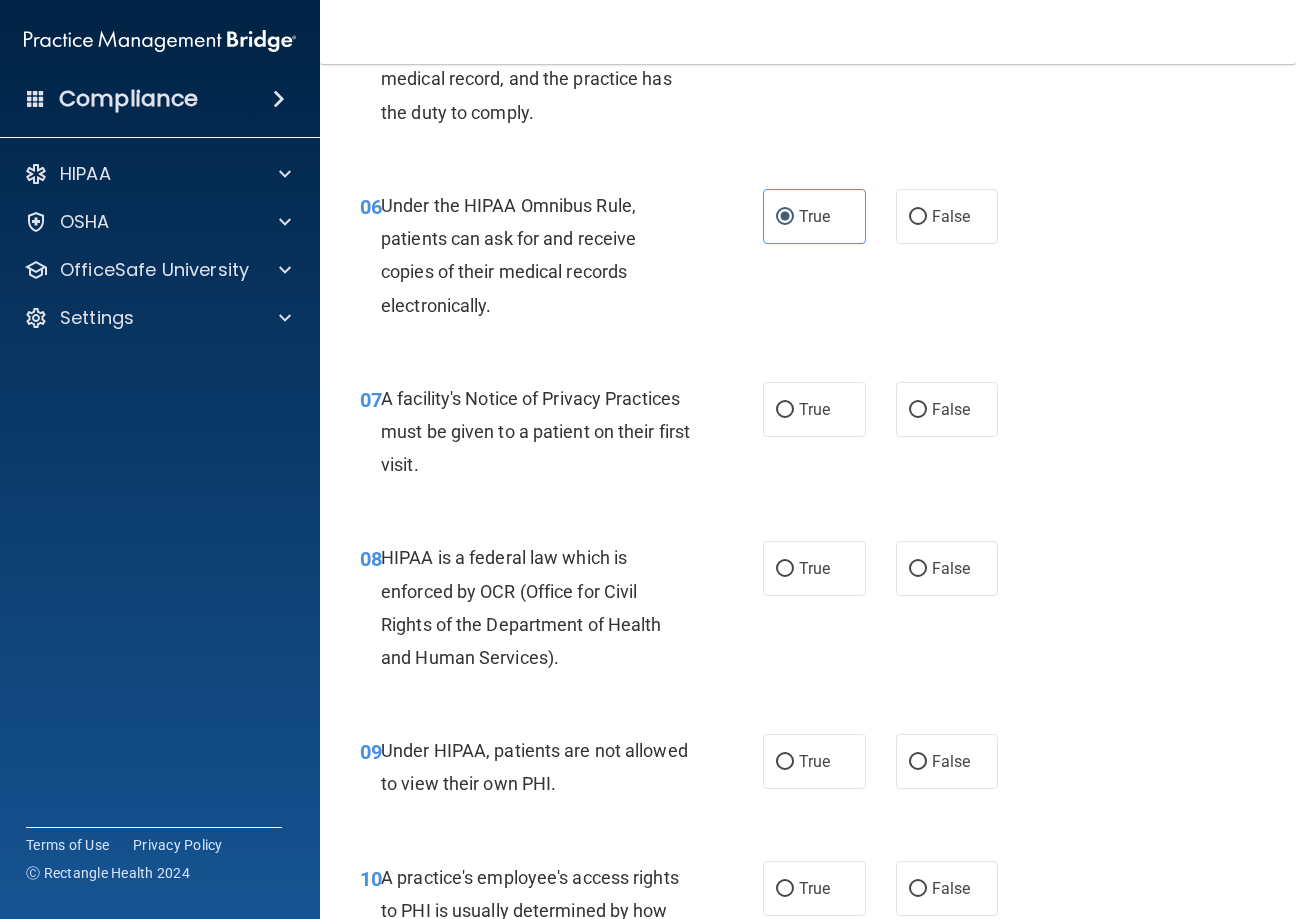 drag, startPoint x: 783, startPoint y: 443, endPoint x: 780, endPoint y: 483, distance: 40.112343 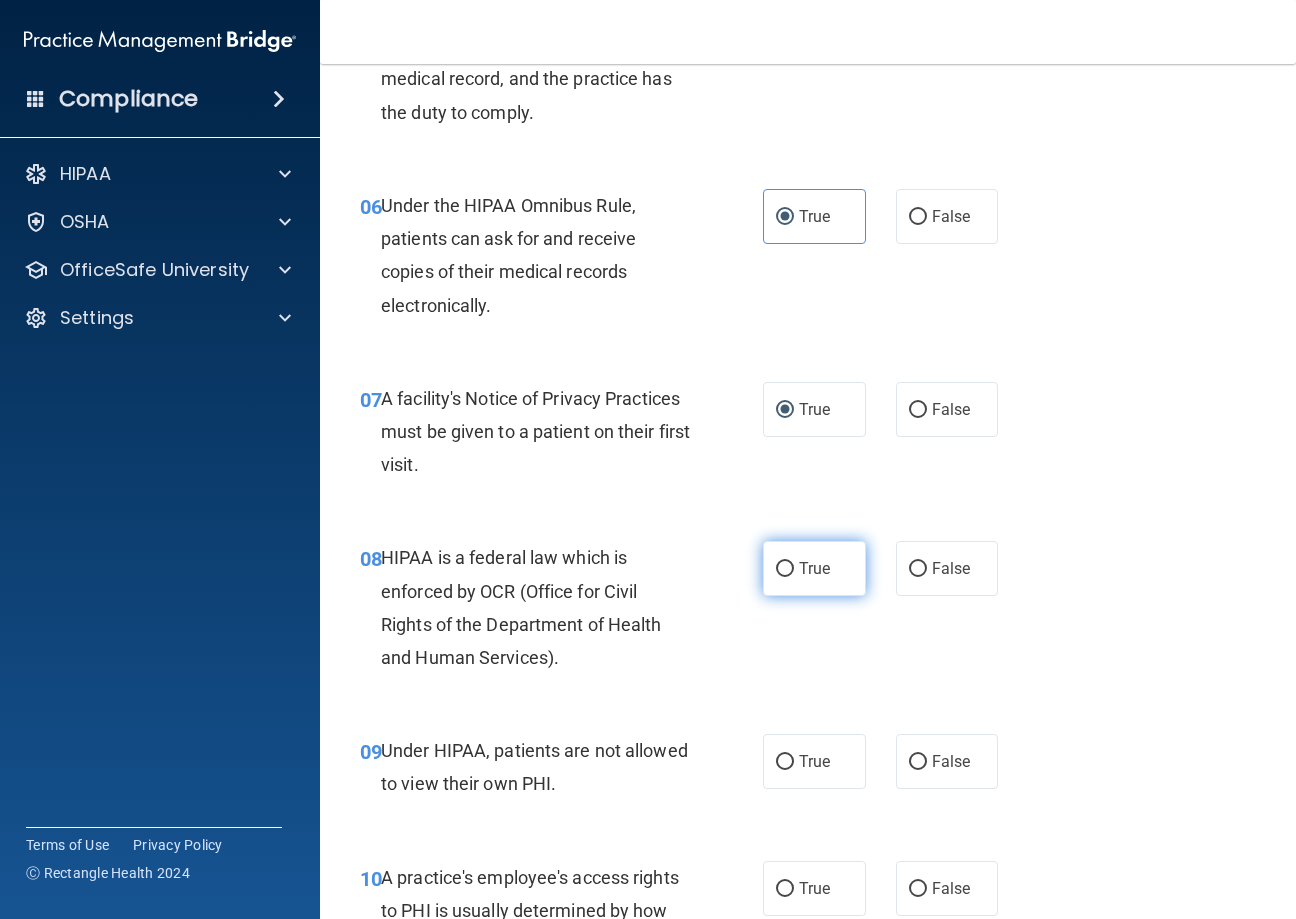 drag, startPoint x: 780, startPoint y: 601, endPoint x: 855, endPoint y: 581, distance: 77.62087 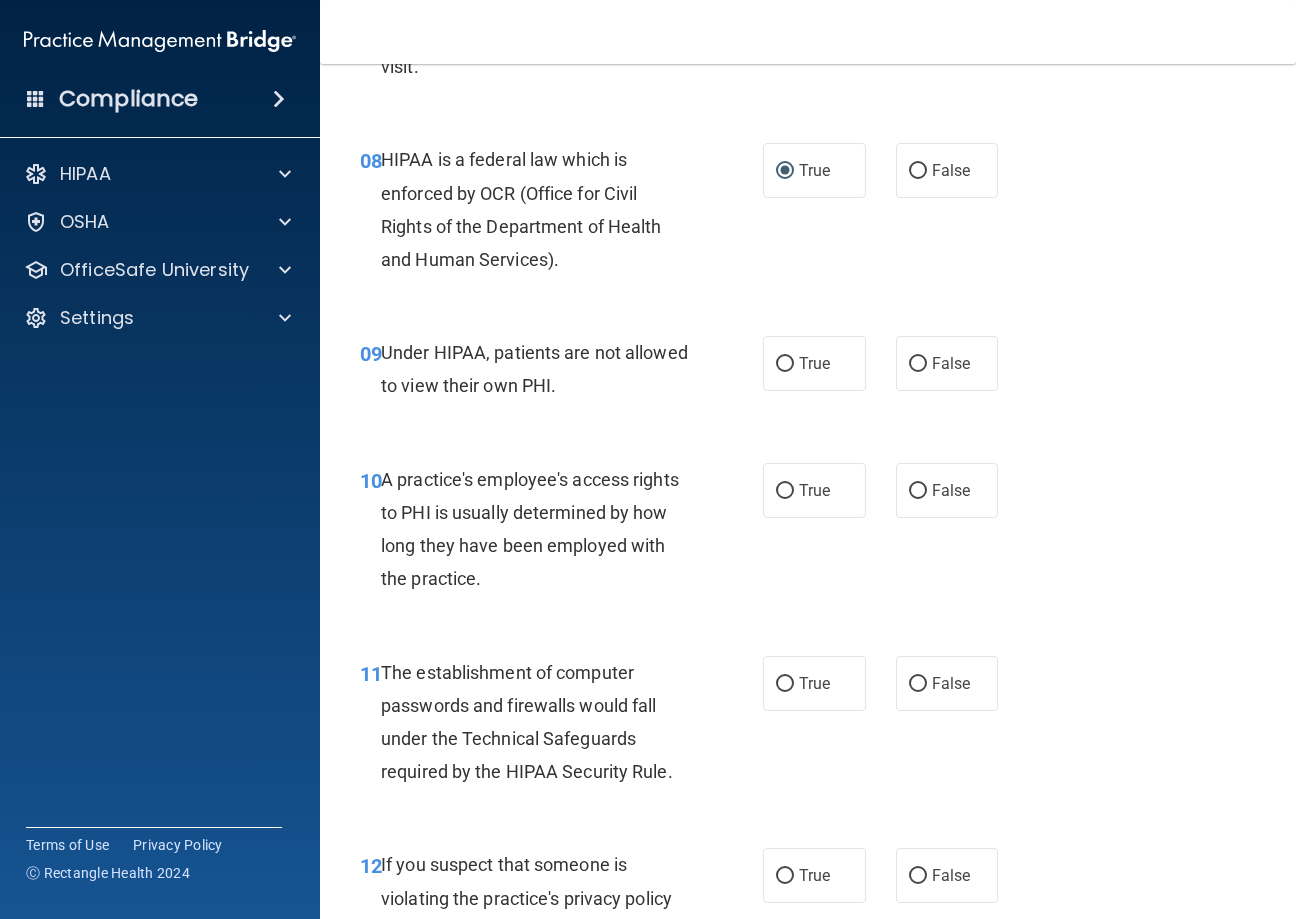 scroll, scrollTop: 1600, scrollLeft: 0, axis: vertical 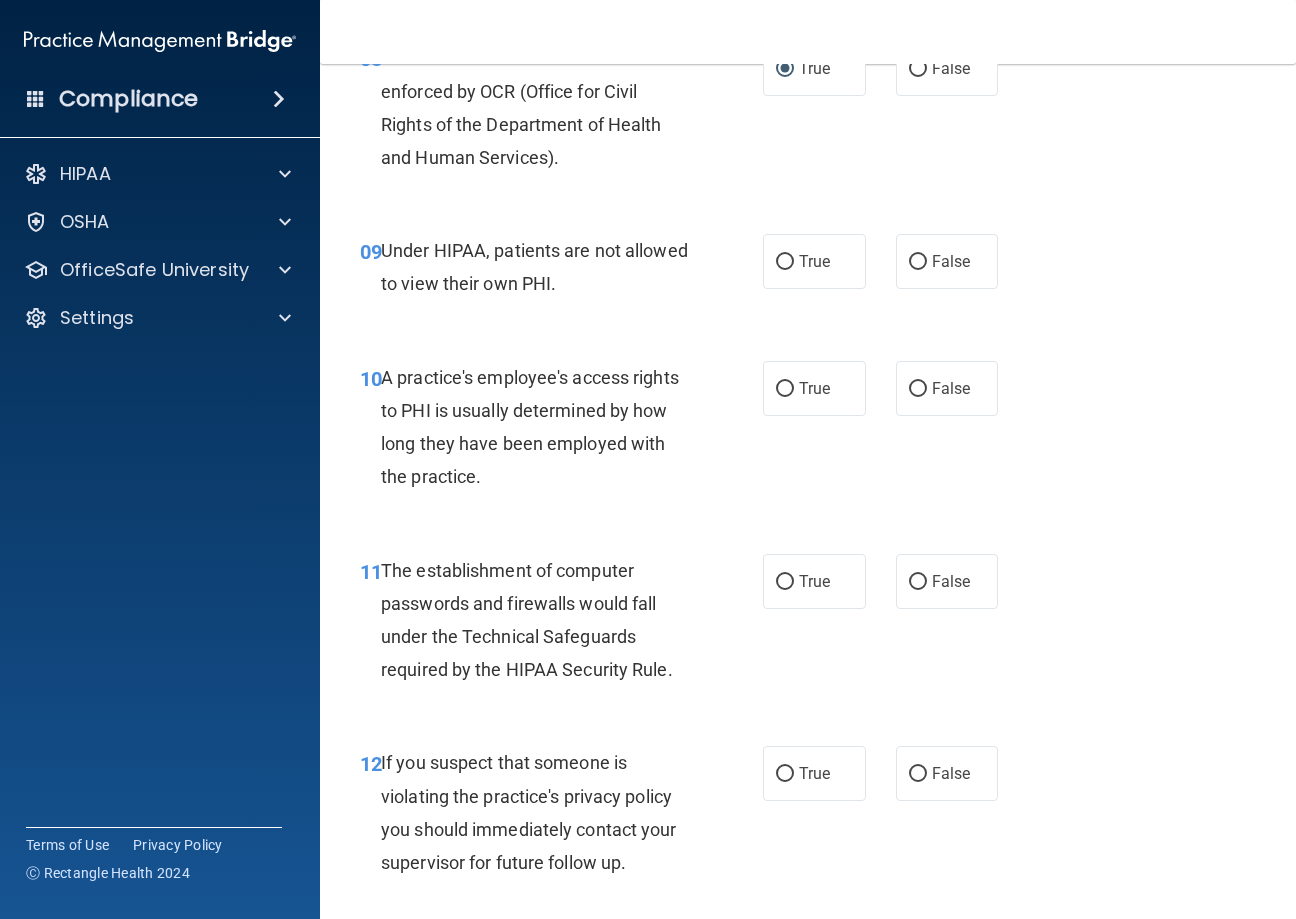 drag, startPoint x: 904, startPoint y: 290, endPoint x: 905, endPoint y: 348, distance: 58.00862 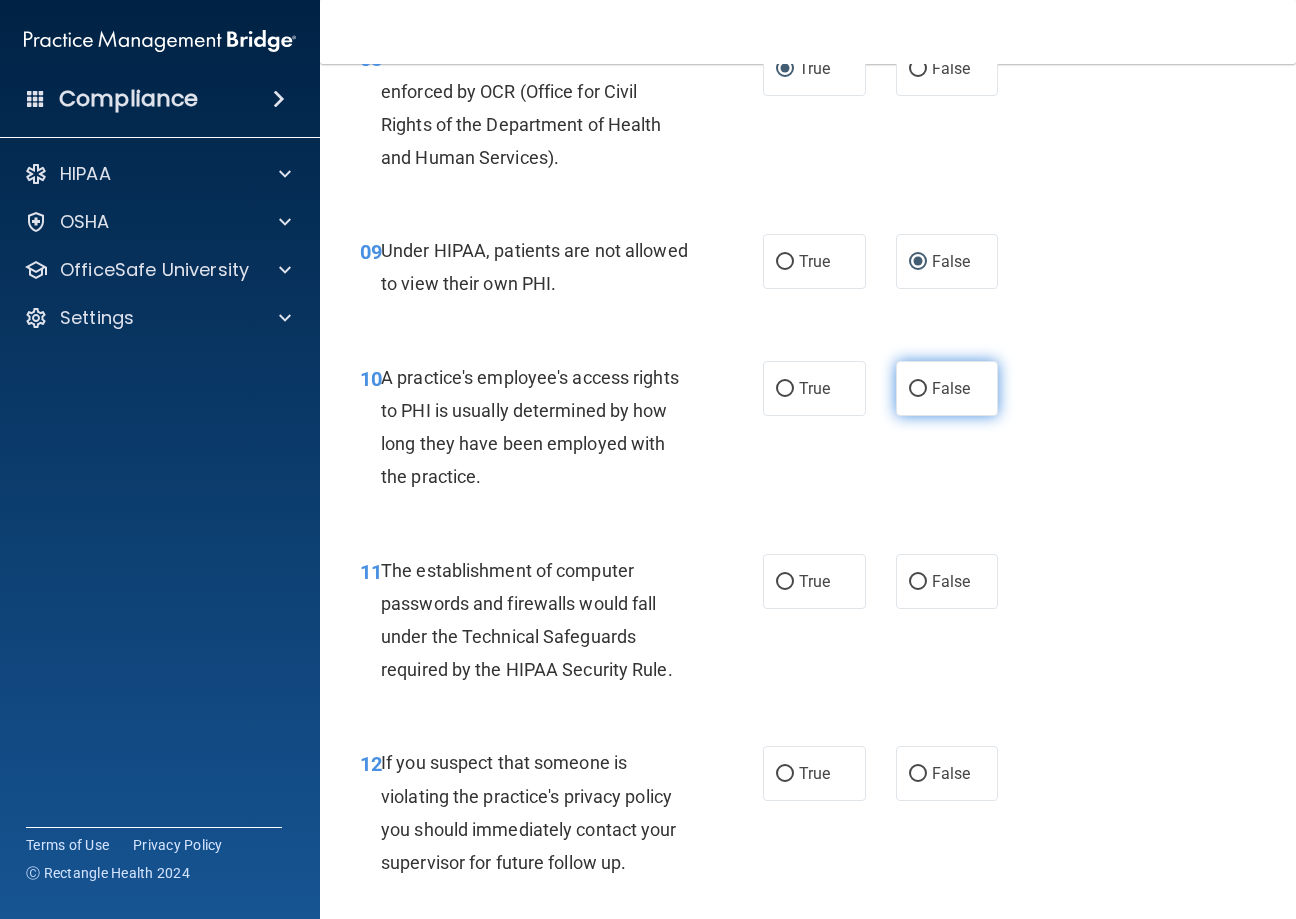 click on "False" at bounding box center (918, 389) 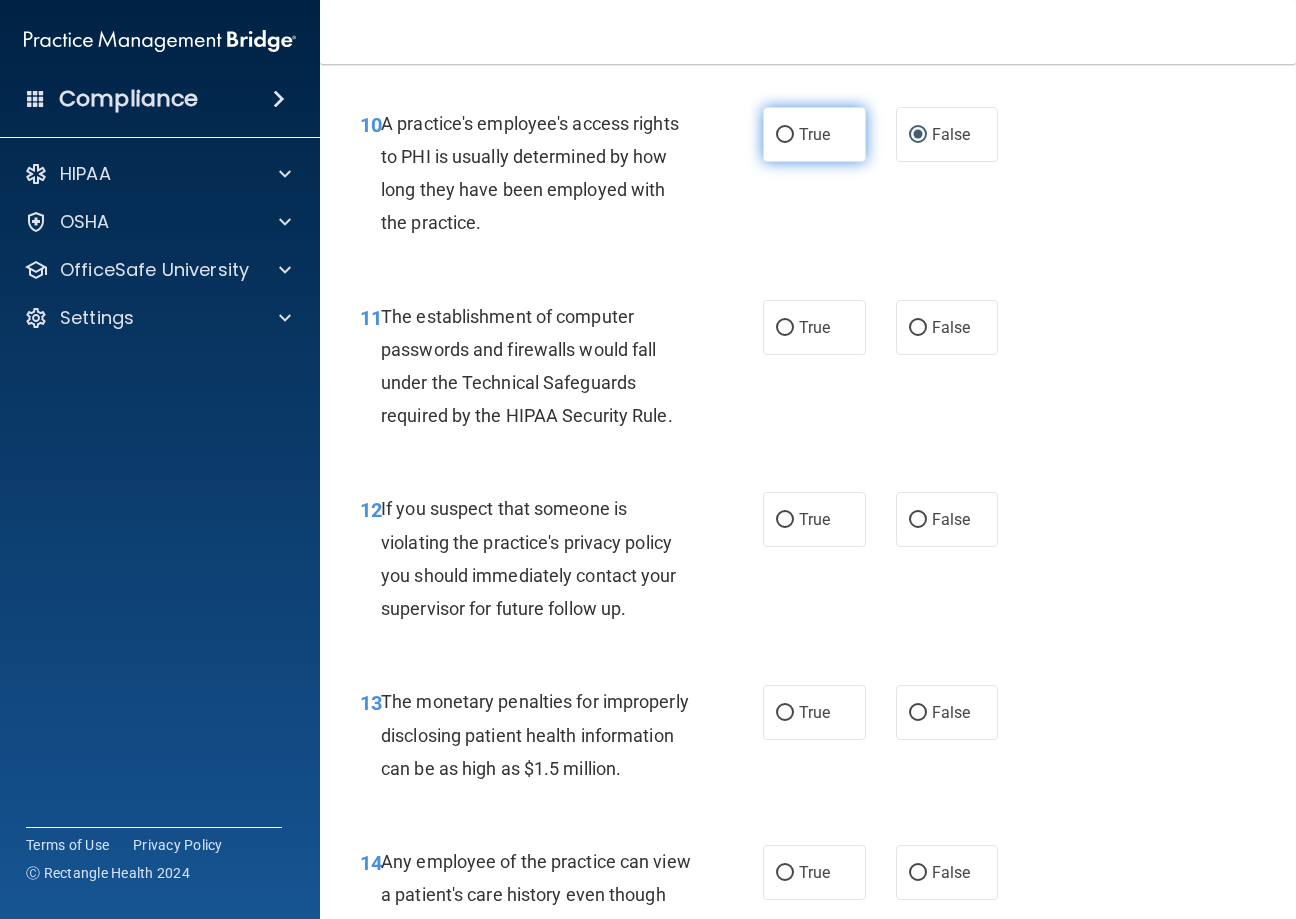 scroll, scrollTop: 1800, scrollLeft: 0, axis: vertical 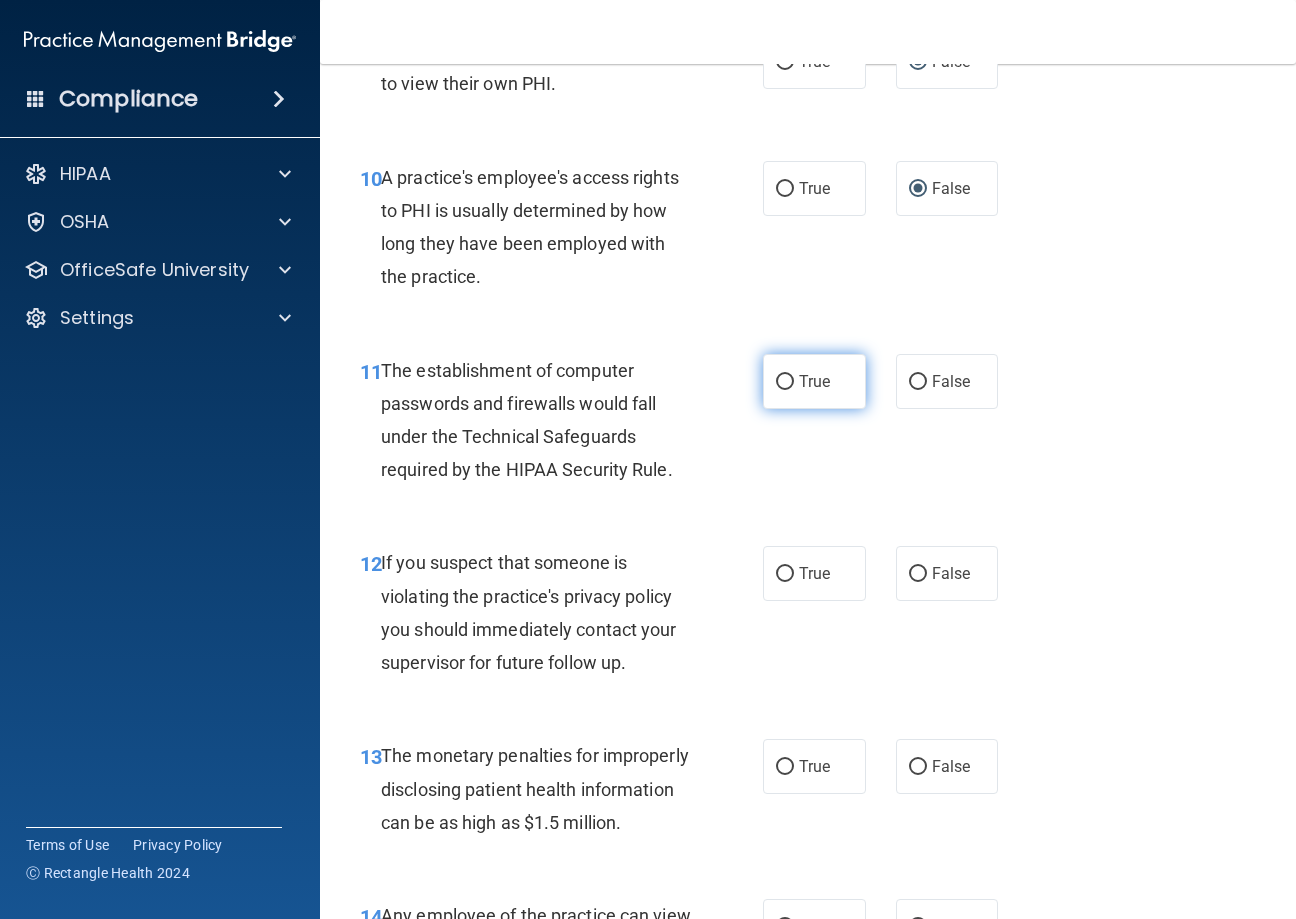 click on "True" at bounding box center (785, 382) 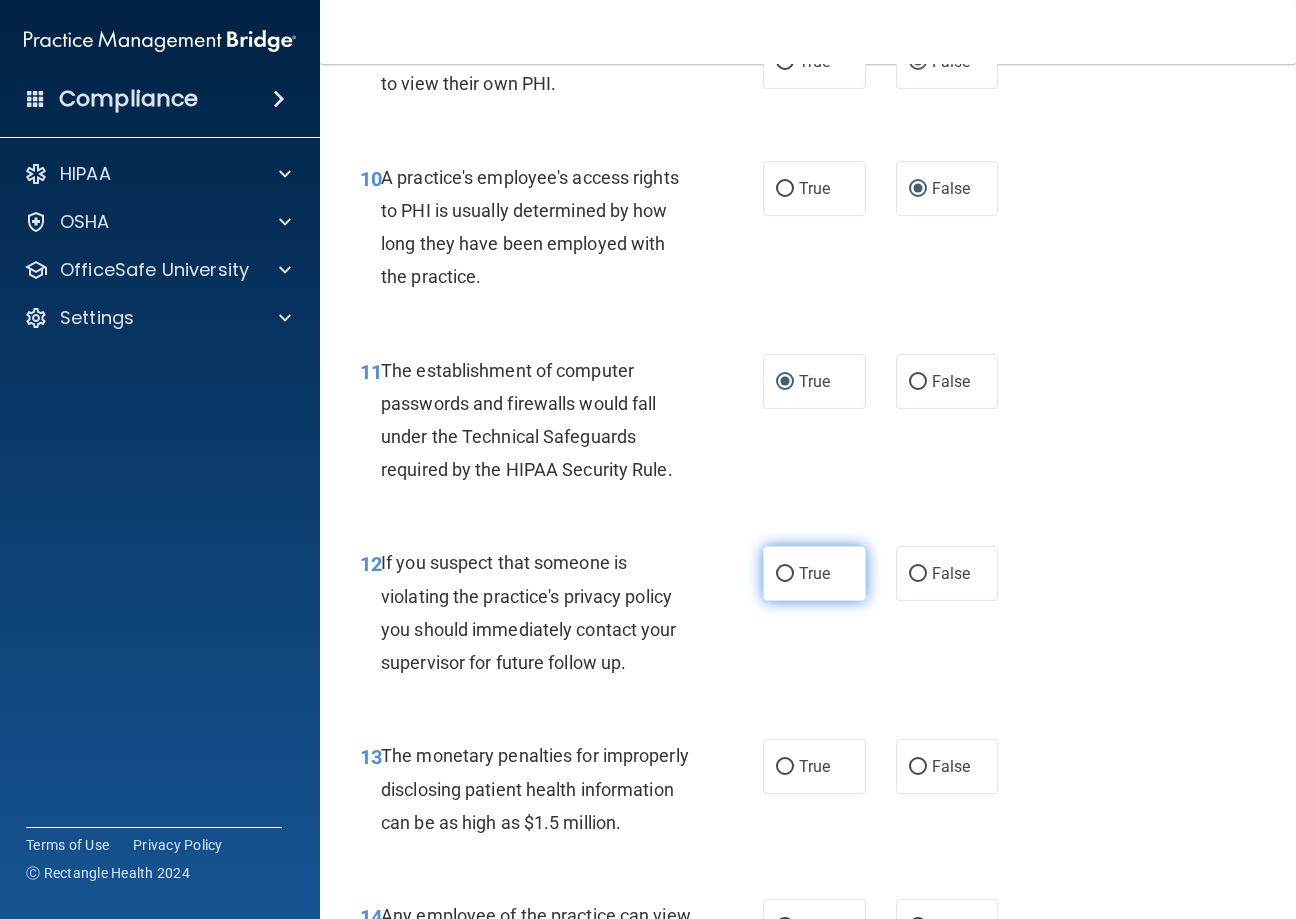 click on "True" at bounding box center (785, 574) 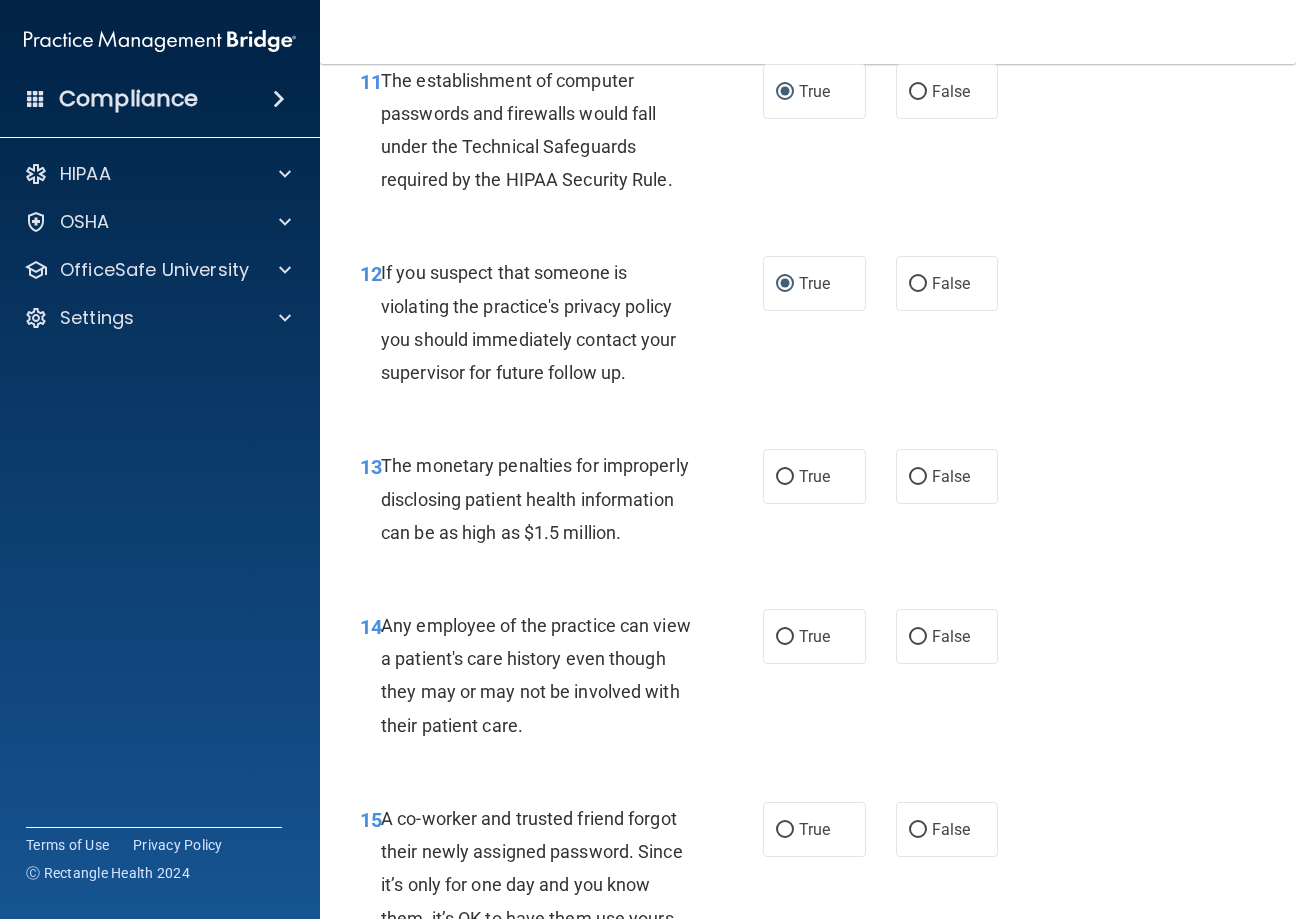 scroll, scrollTop: 2100, scrollLeft: 0, axis: vertical 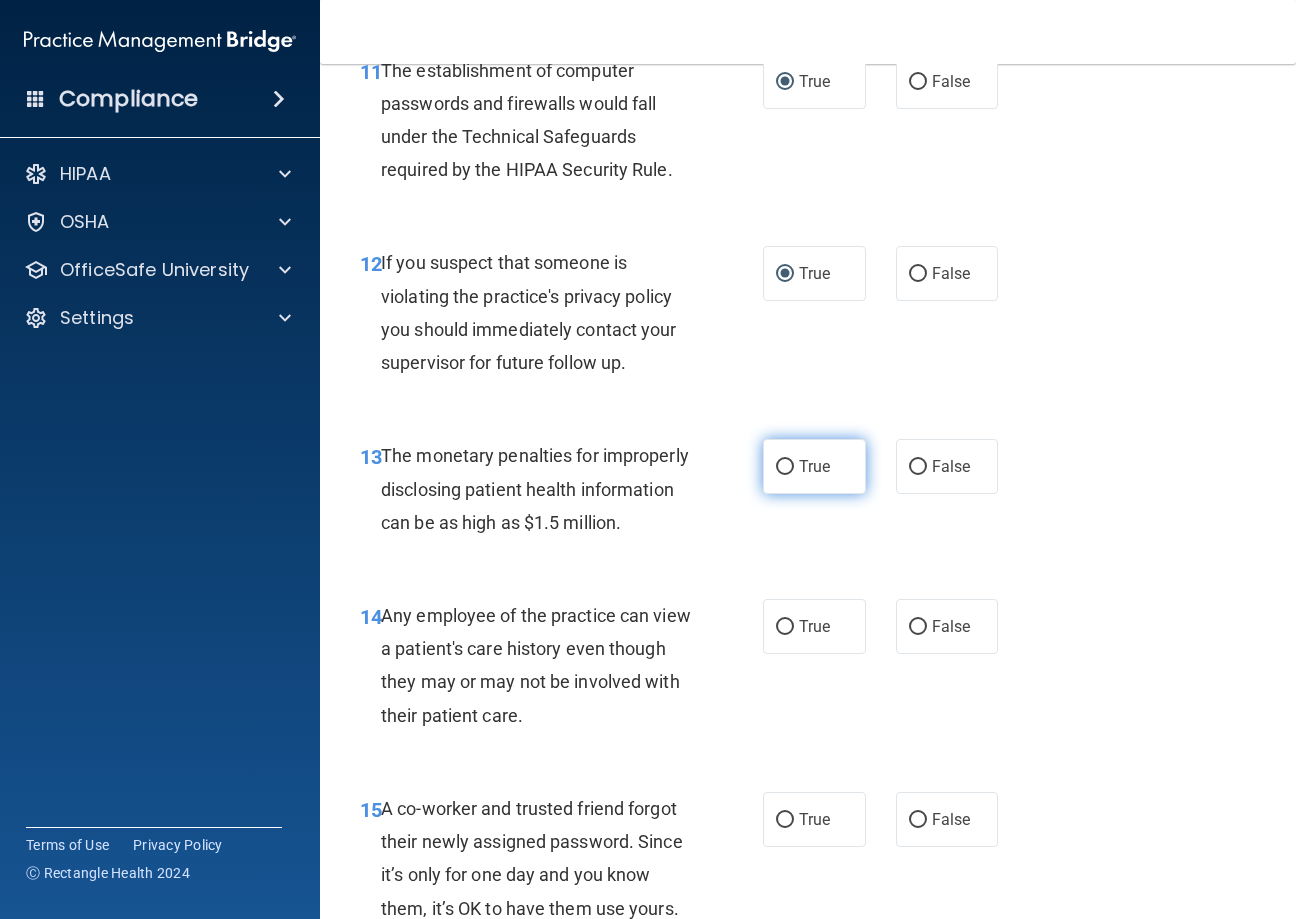 click on "True" at bounding box center (785, 467) 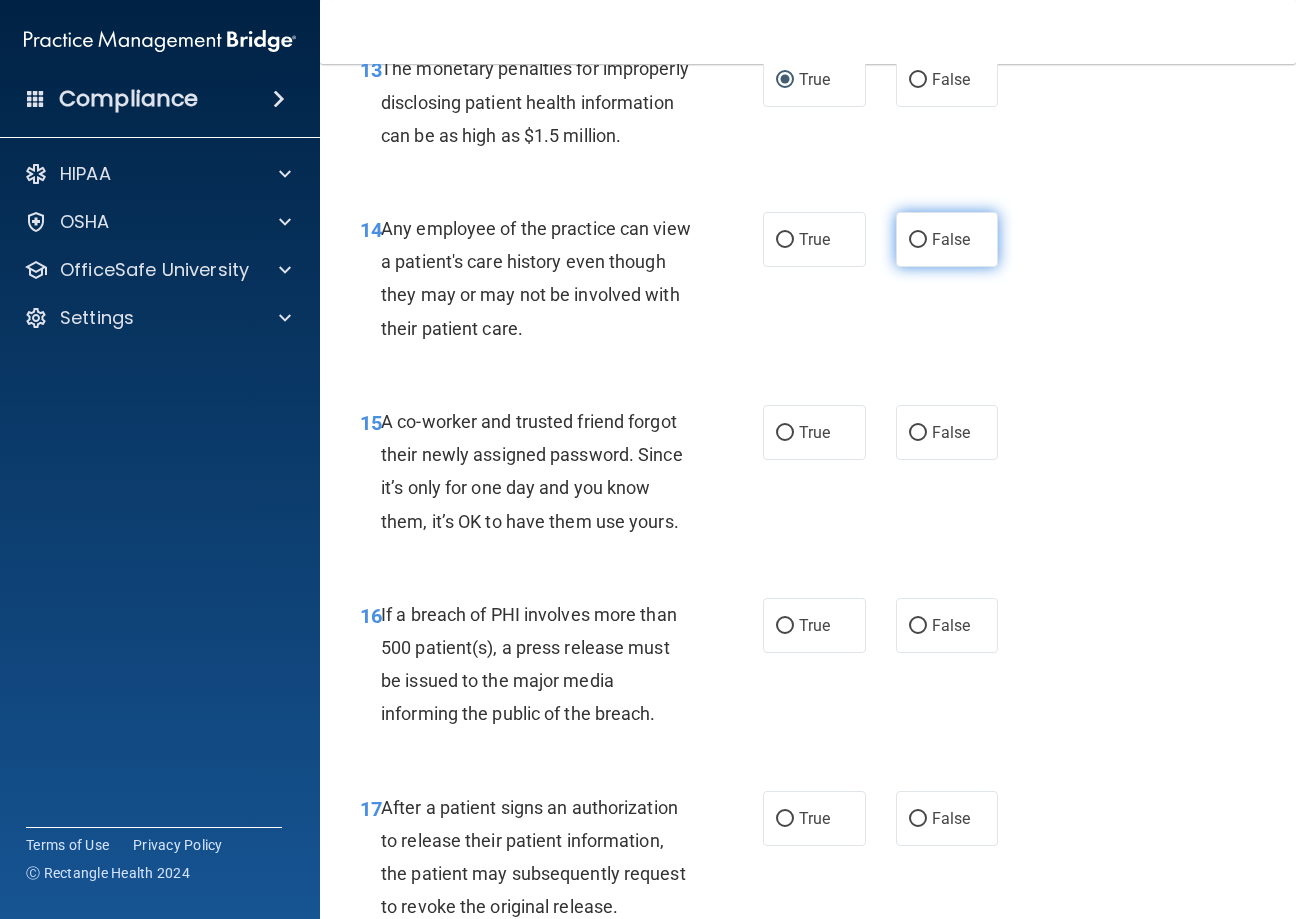 scroll, scrollTop: 2500, scrollLeft: 0, axis: vertical 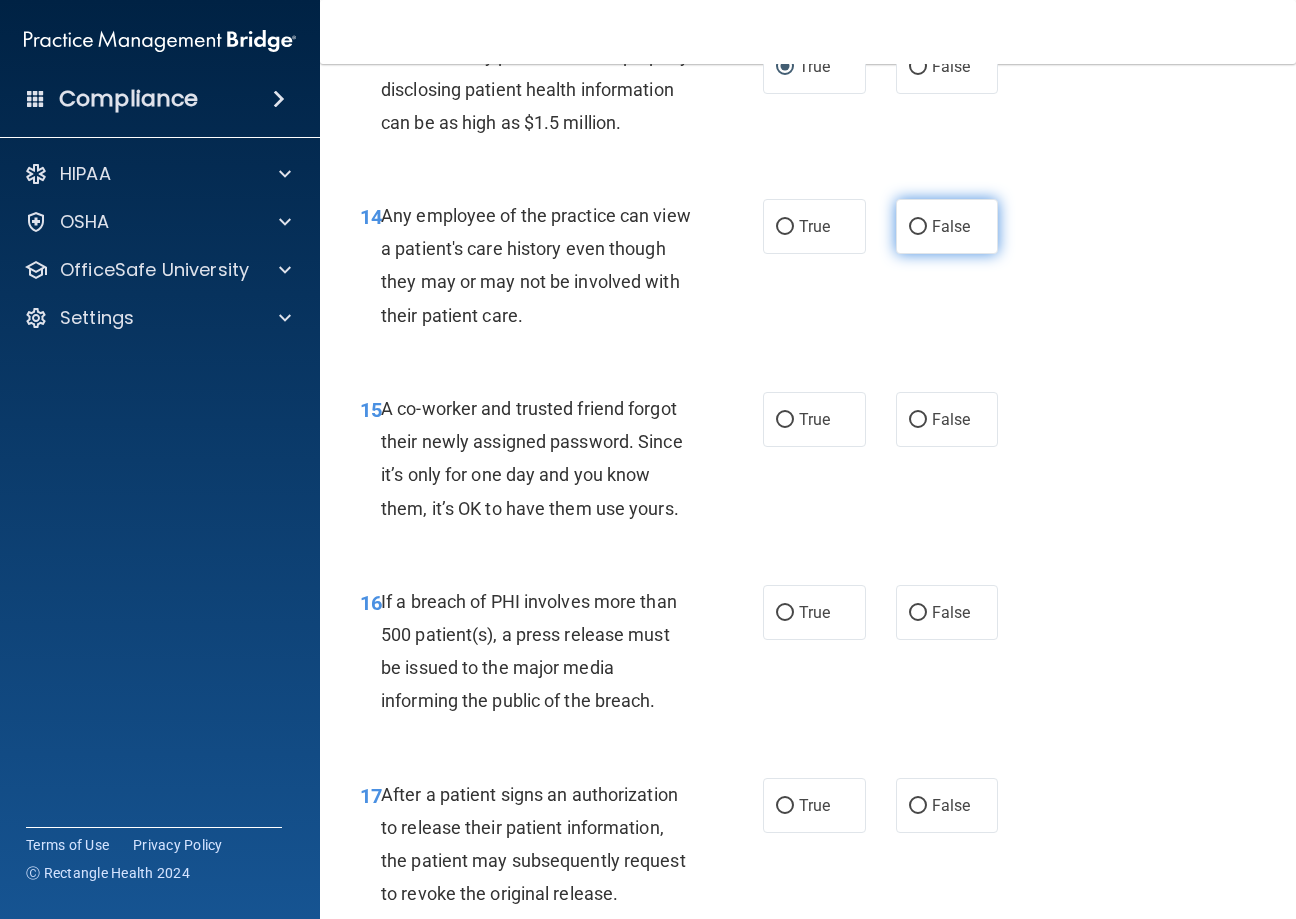 drag, startPoint x: 933, startPoint y: 293, endPoint x: 929, endPoint y: 309, distance: 16.492422 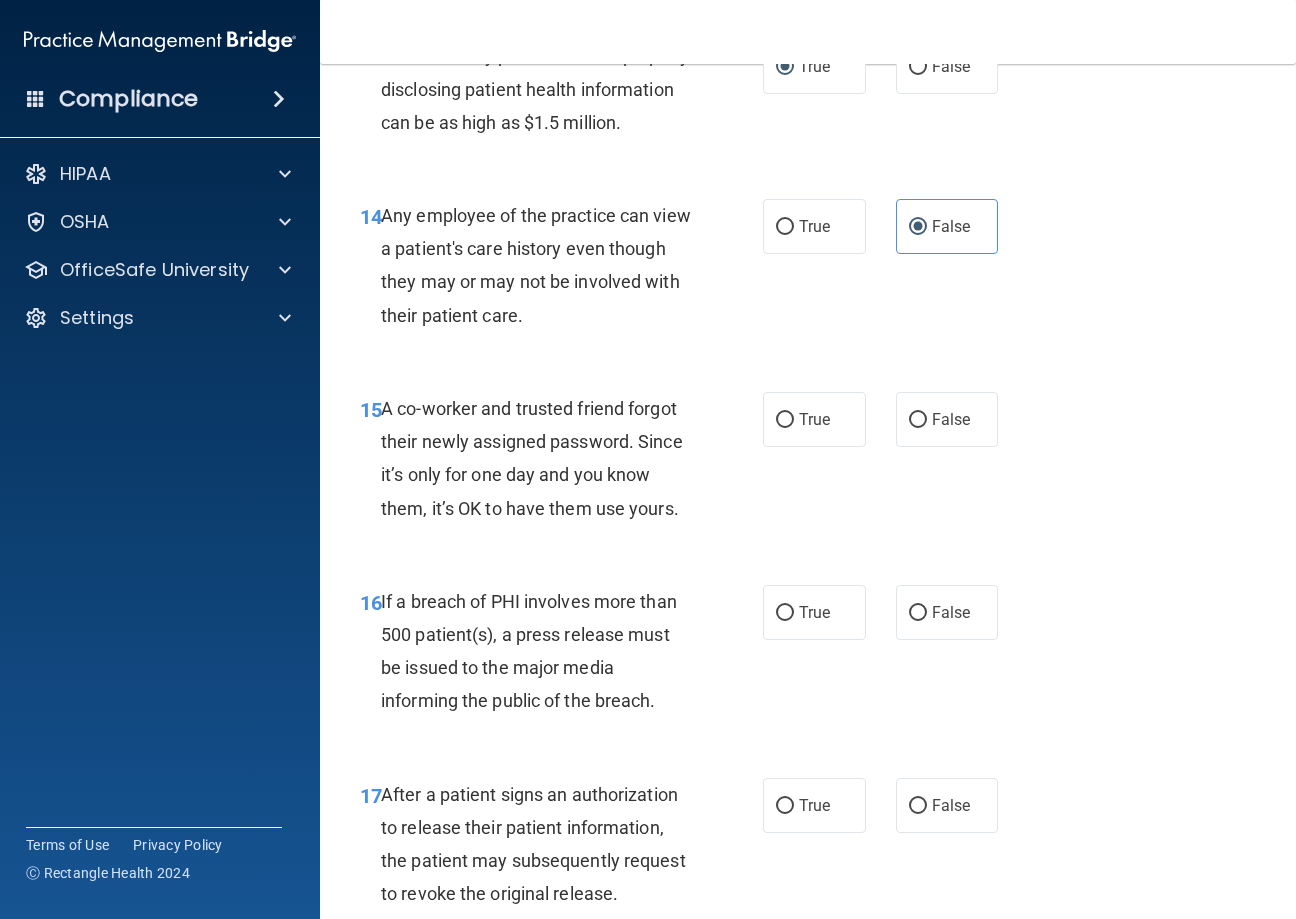 drag, startPoint x: 922, startPoint y: 480, endPoint x: 863, endPoint y: 567, distance: 105.11898 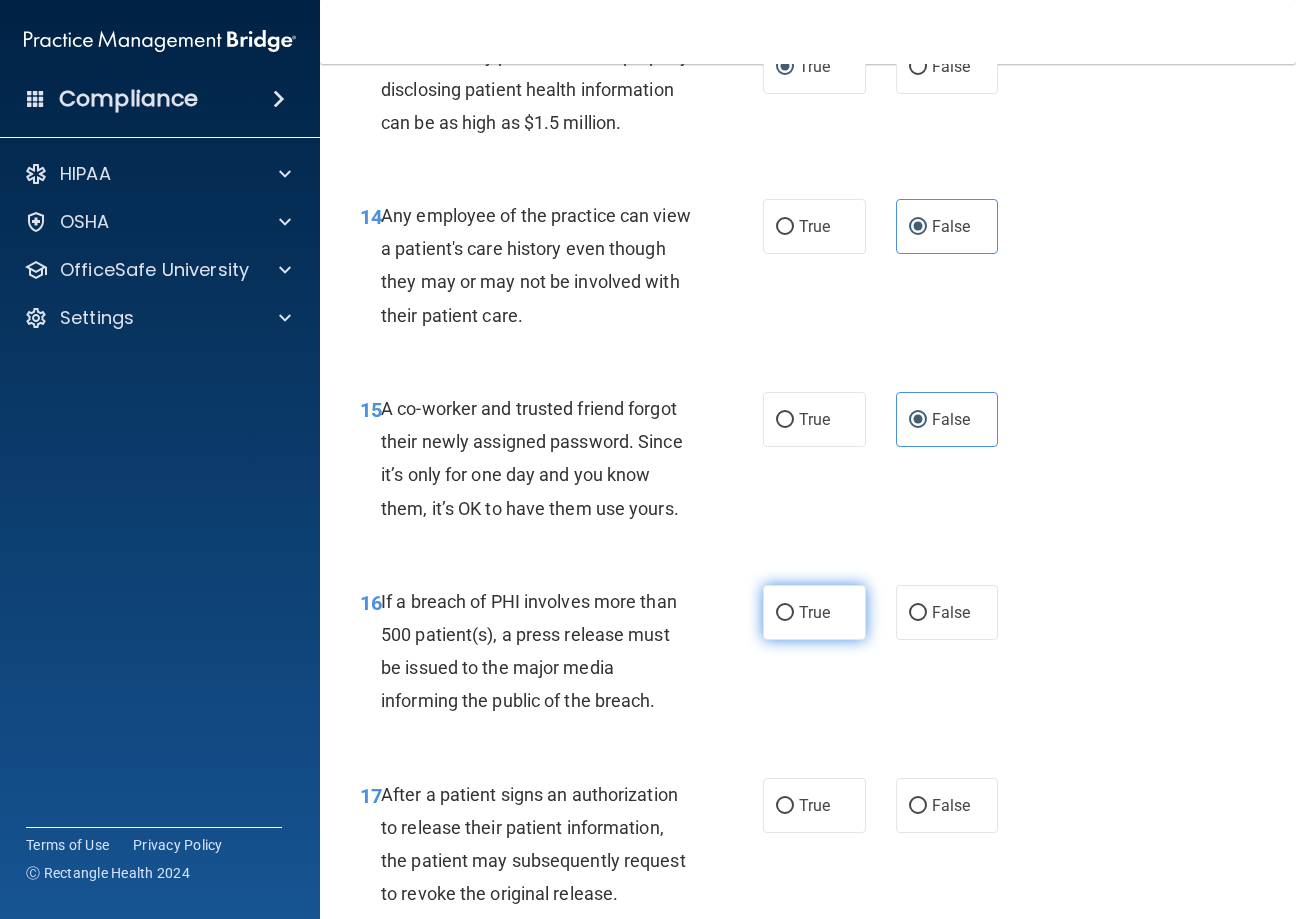 click on "True" at bounding box center (814, 612) 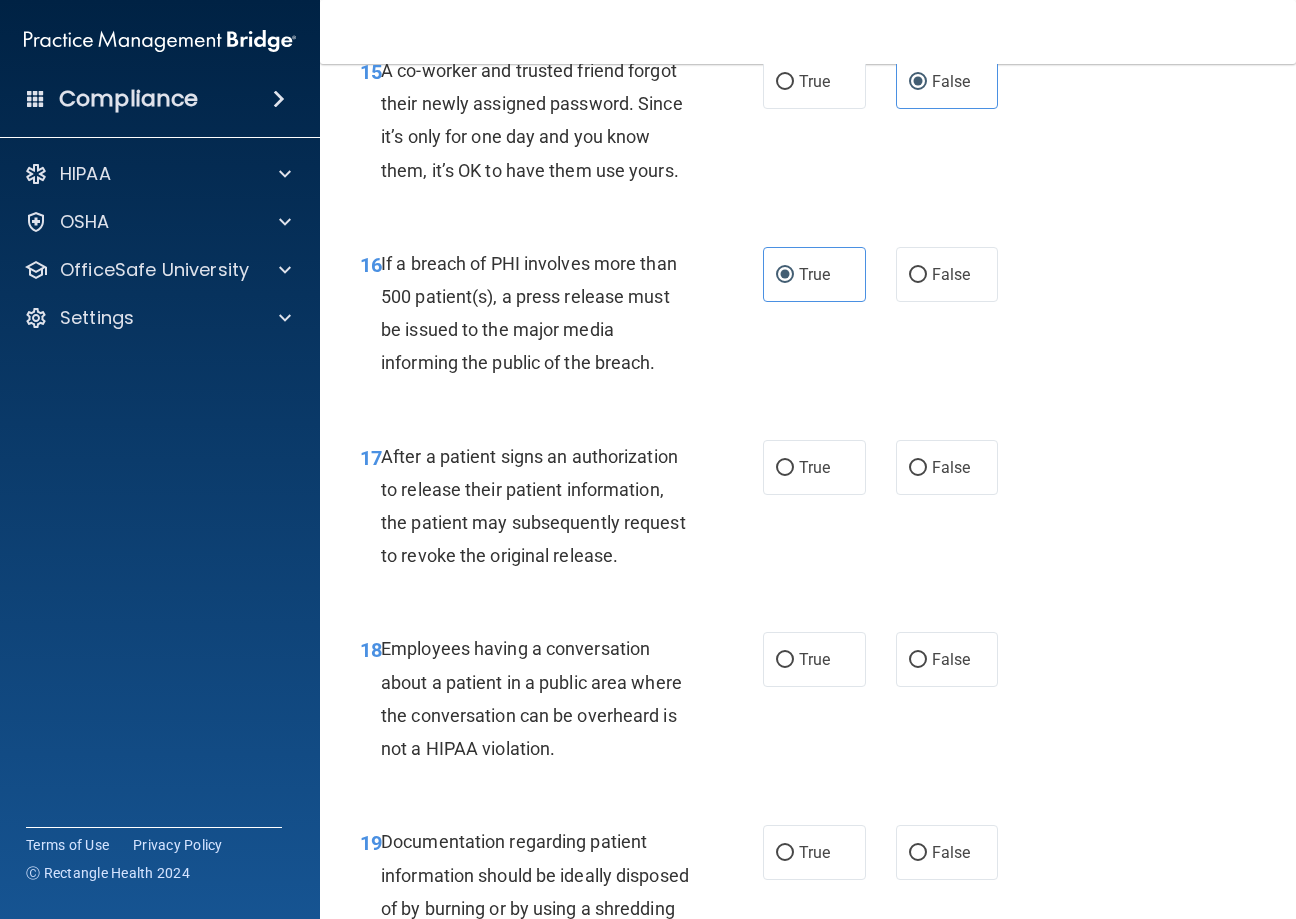 scroll, scrollTop: 2900, scrollLeft: 0, axis: vertical 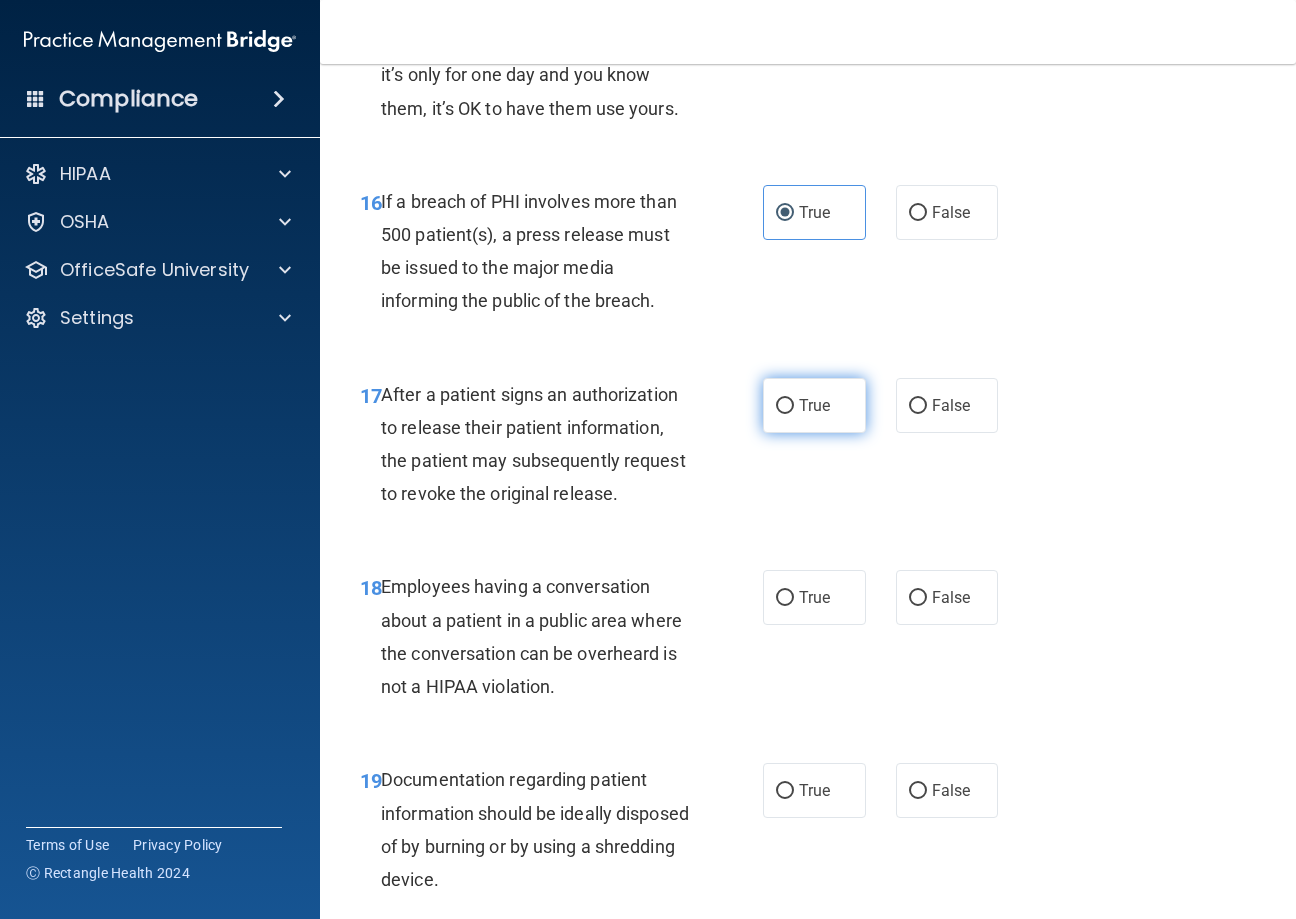 drag, startPoint x: 779, startPoint y: 472, endPoint x: 782, endPoint y: 492, distance: 20.22375 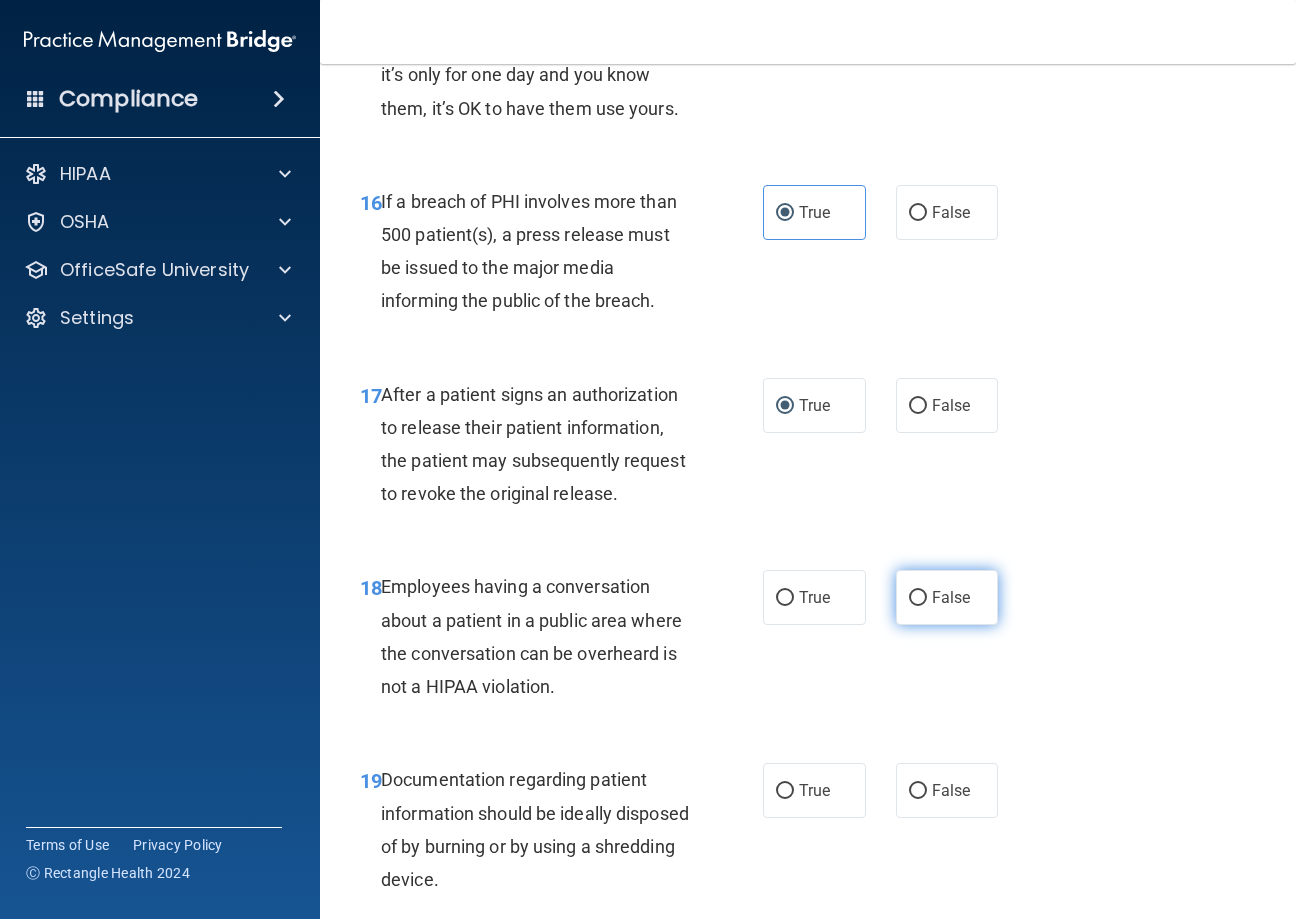 click on "False" at bounding box center [947, 597] 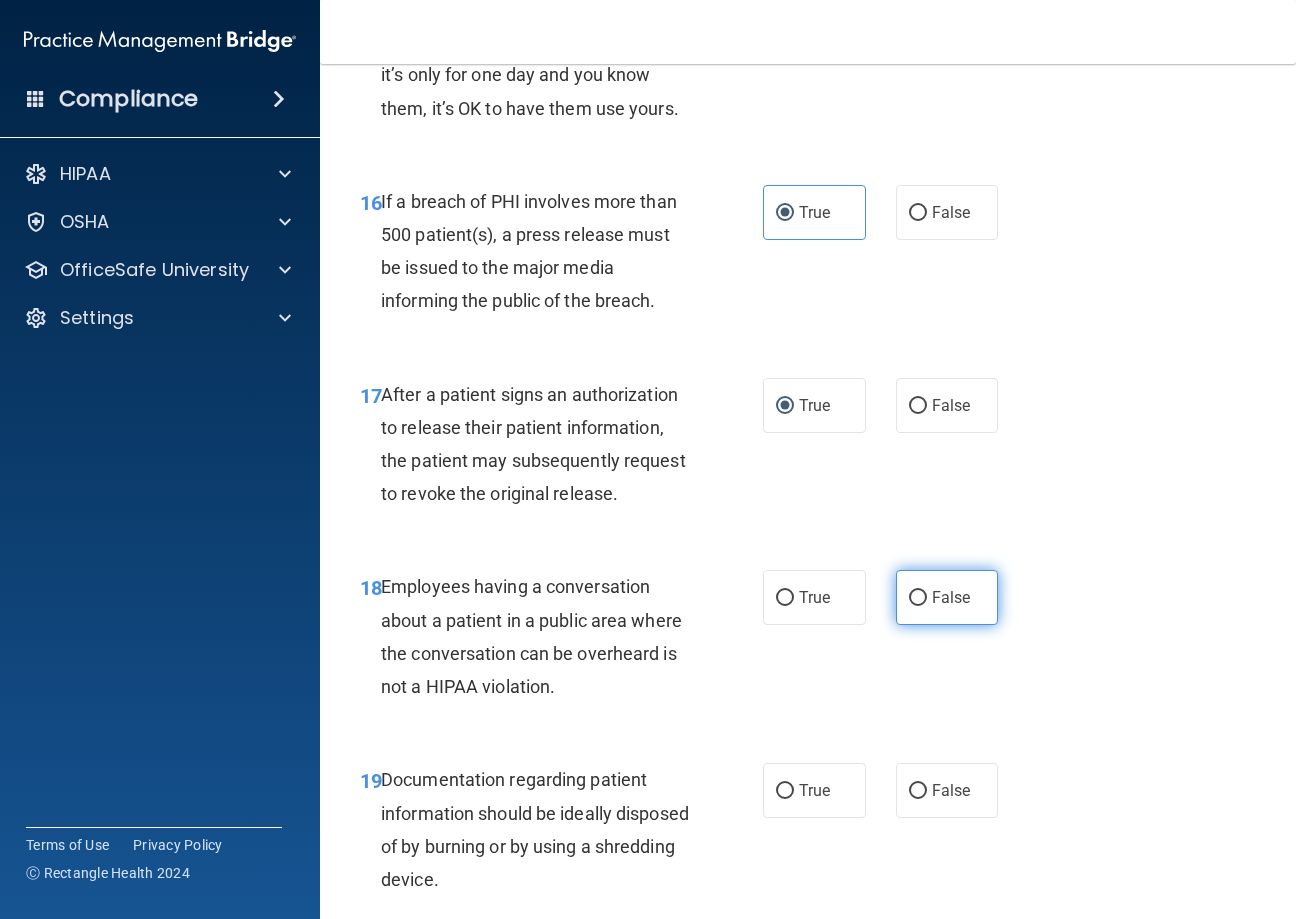click on "False" at bounding box center [947, 597] 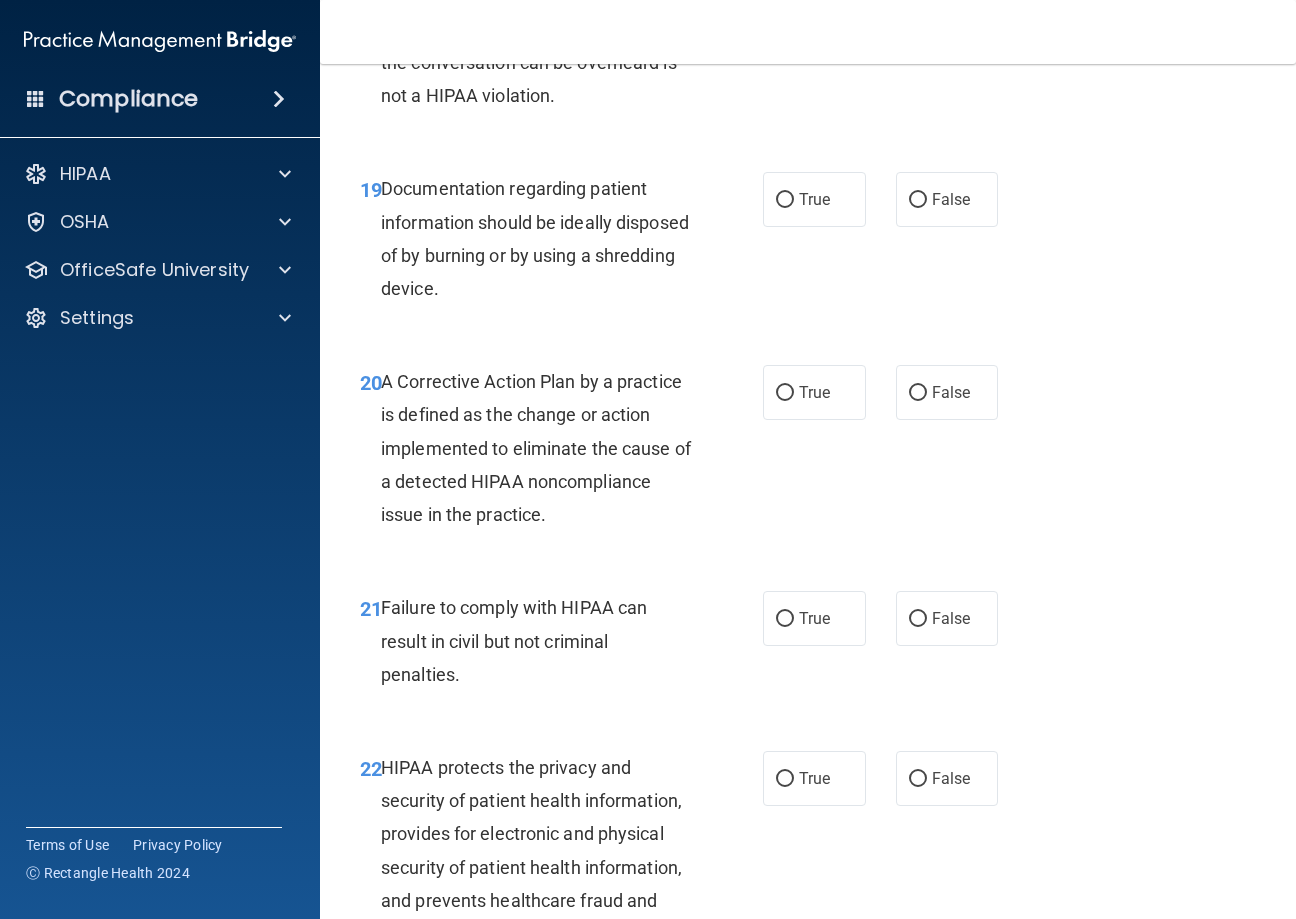 scroll, scrollTop: 3500, scrollLeft: 0, axis: vertical 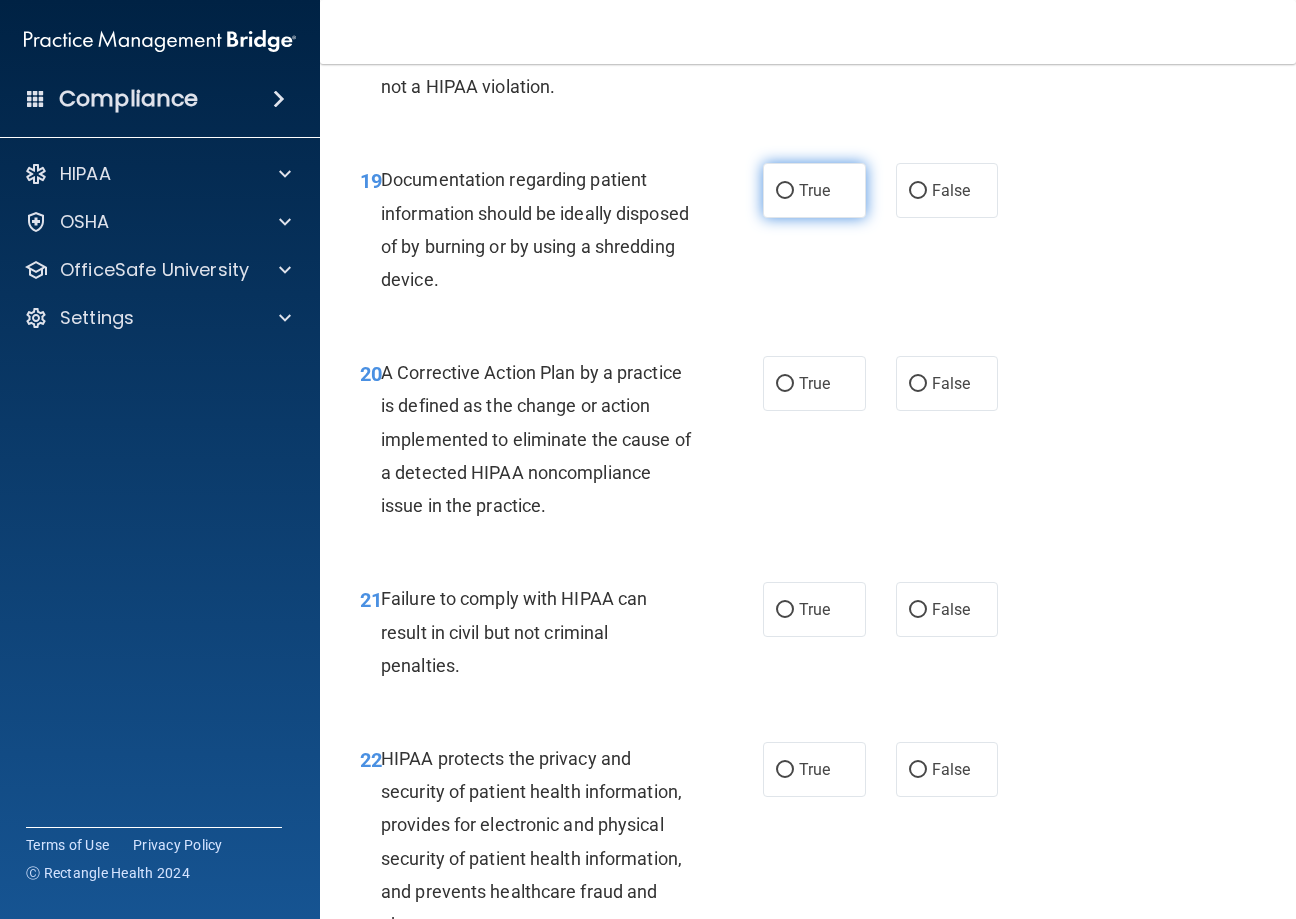 drag, startPoint x: 783, startPoint y: 256, endPoint x: 777, endPoint y: 282, distance: 26.683329 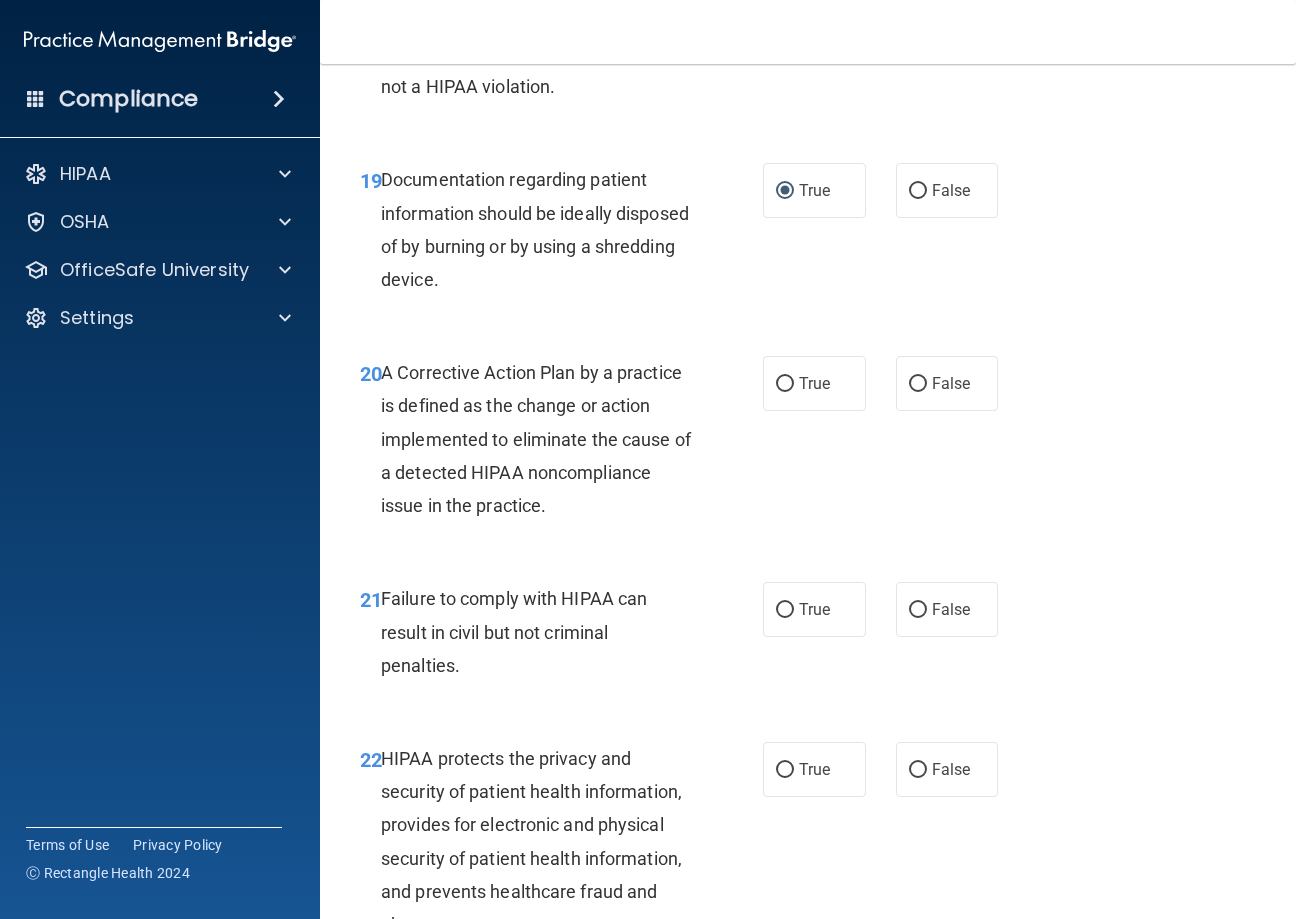 drag, startPoint x: 784, startPoint y: 458, endPoint x: 809, endPoint y: 598, distance: 142.21463 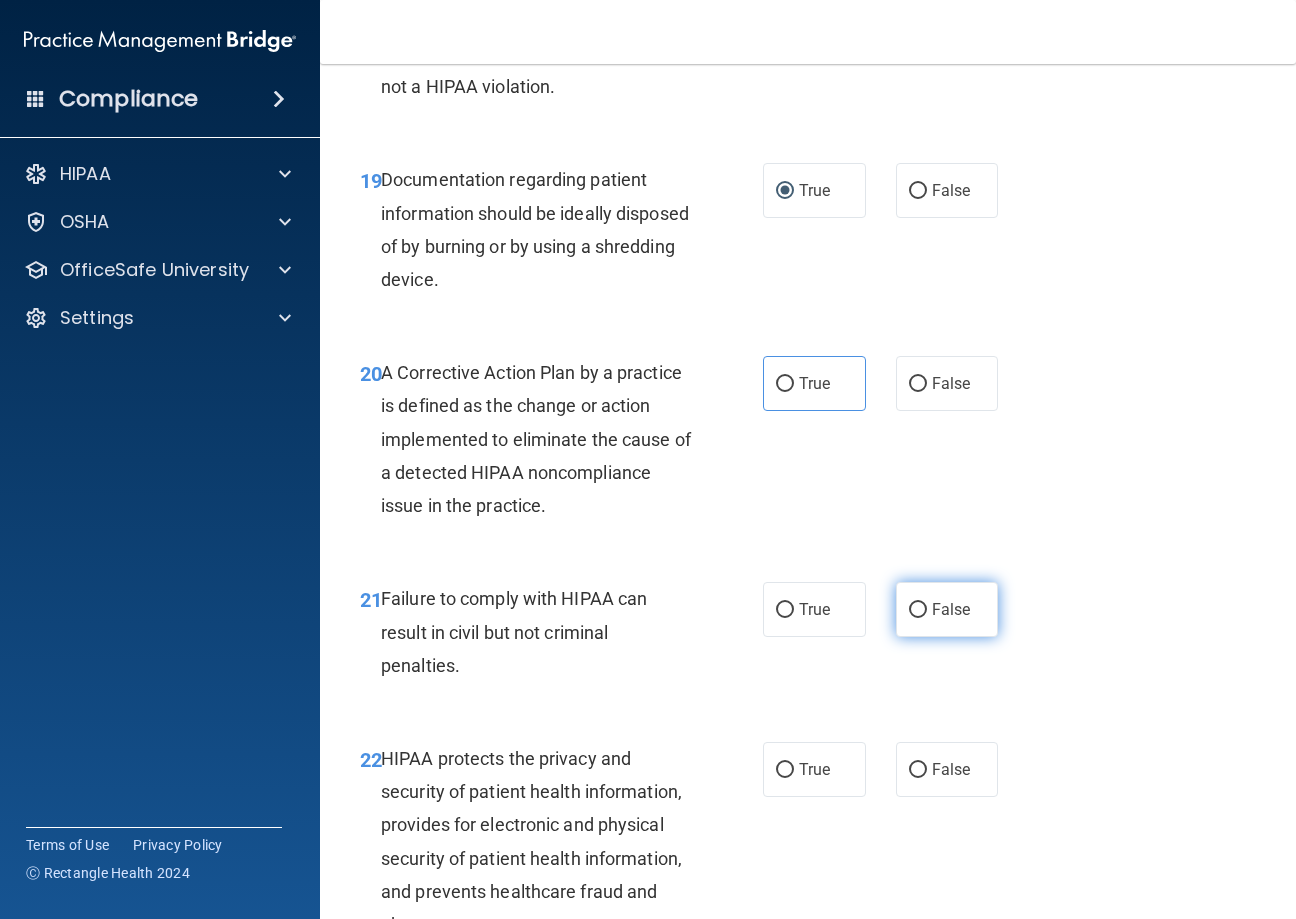 click on "False" at bounding box center [918, 610] 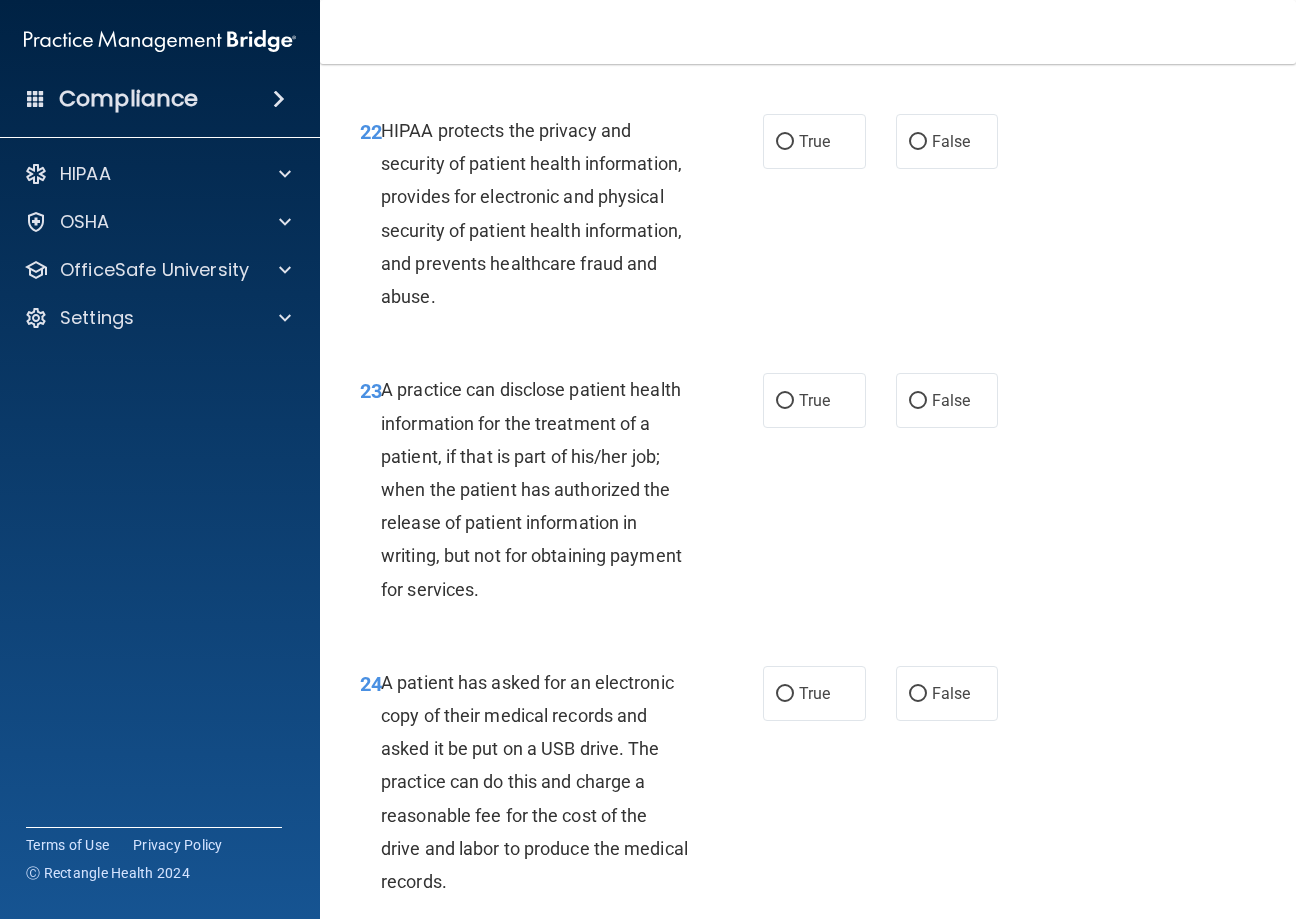 scroll, scrollTop: 4200, scrollLeft: 0, axis: vertical 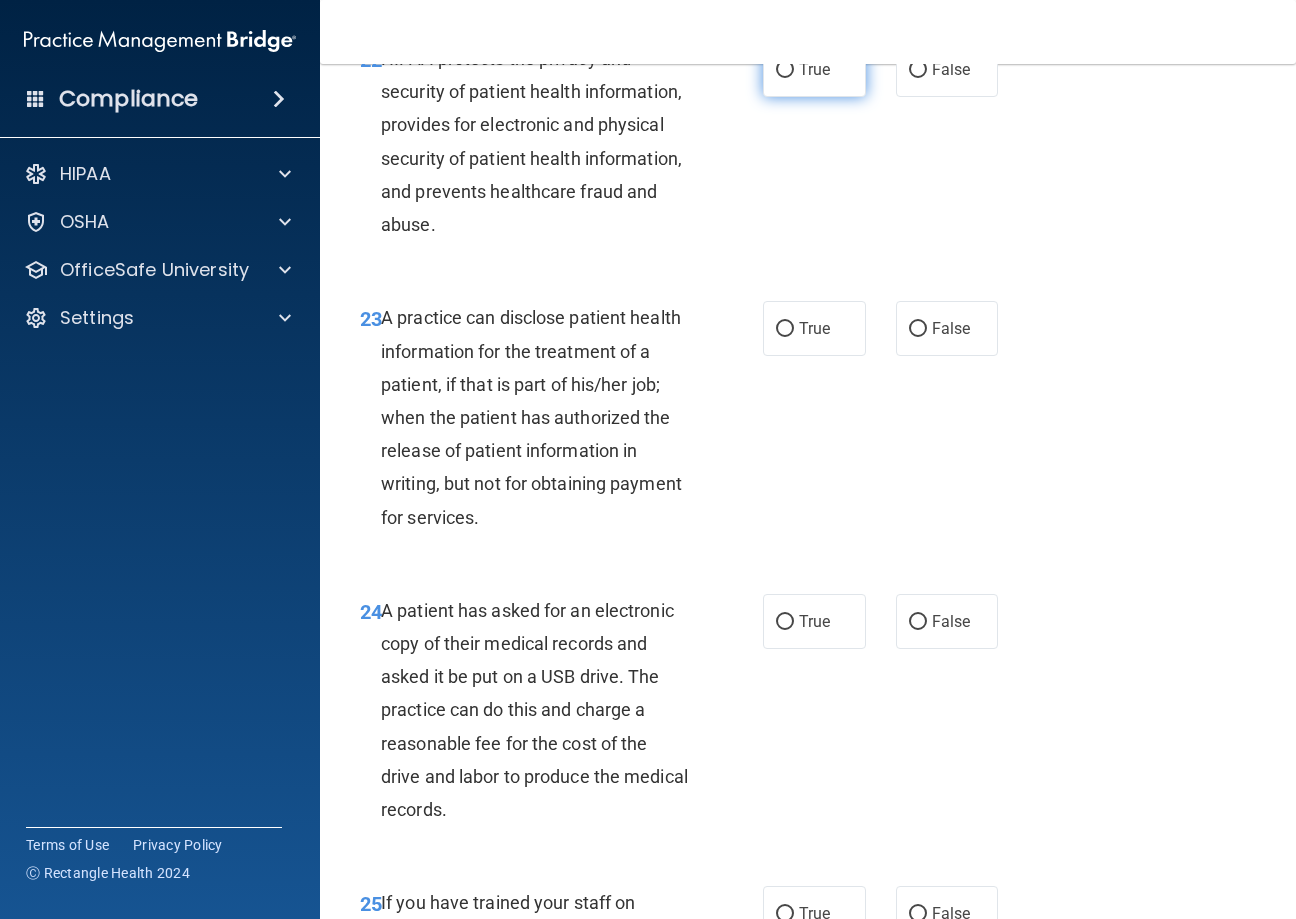 click on "True" at bounding box center (814, 69) 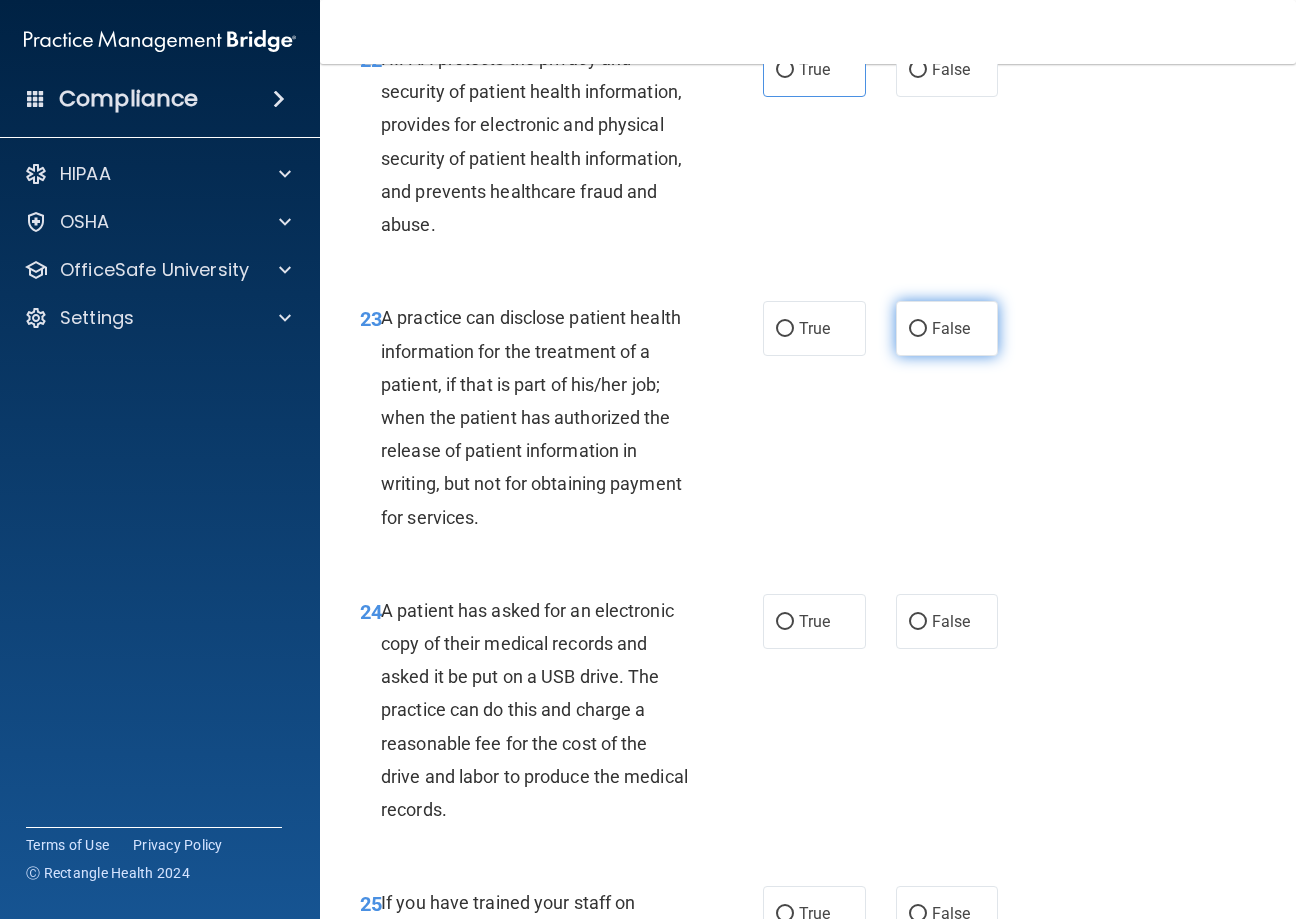 click on "False" at bounding box center [918, 329] 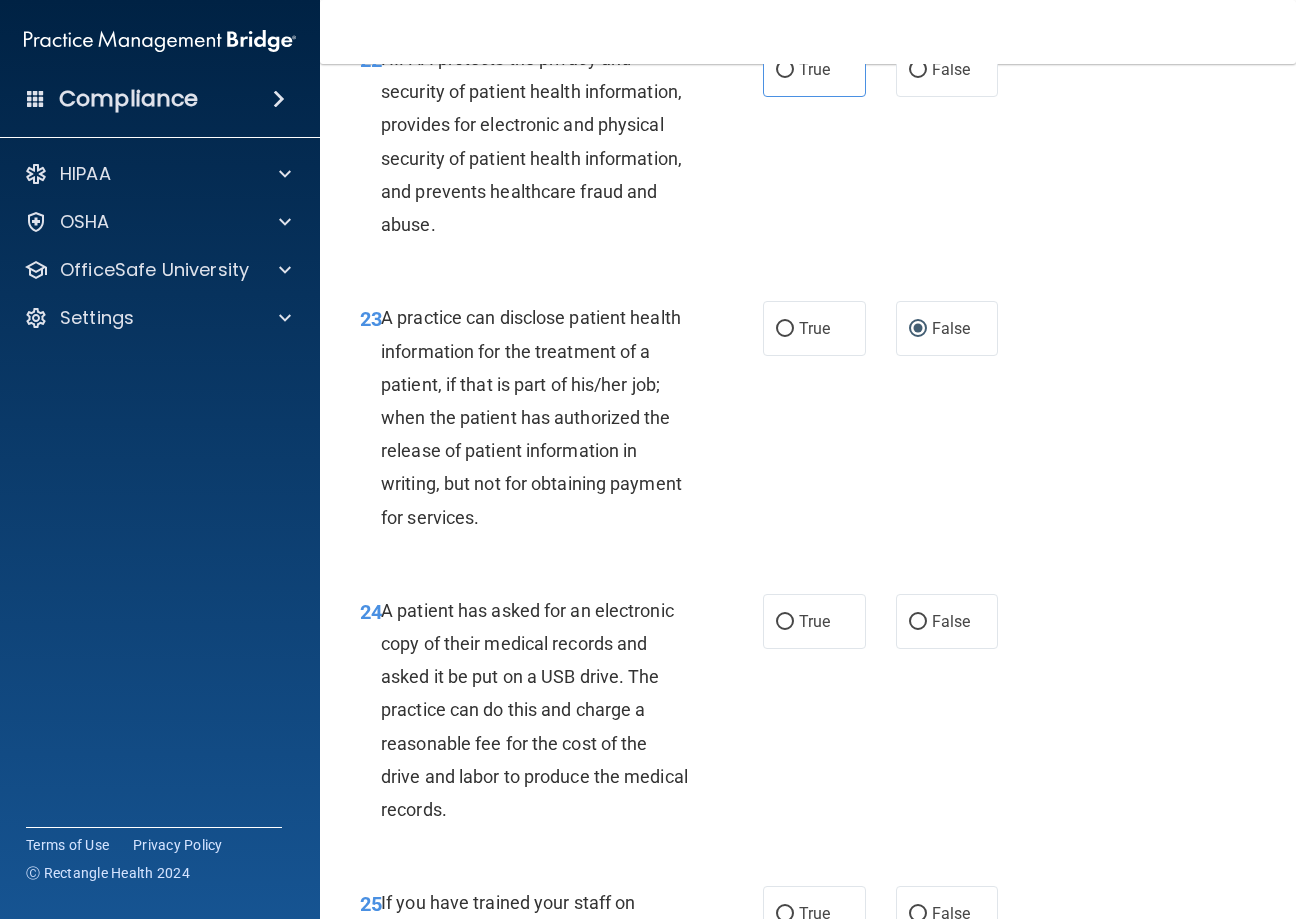 drag, startPoint x: 789, startPoint y: 694, endPoint x: 821, endPoint y: 623, distance: 77.87811 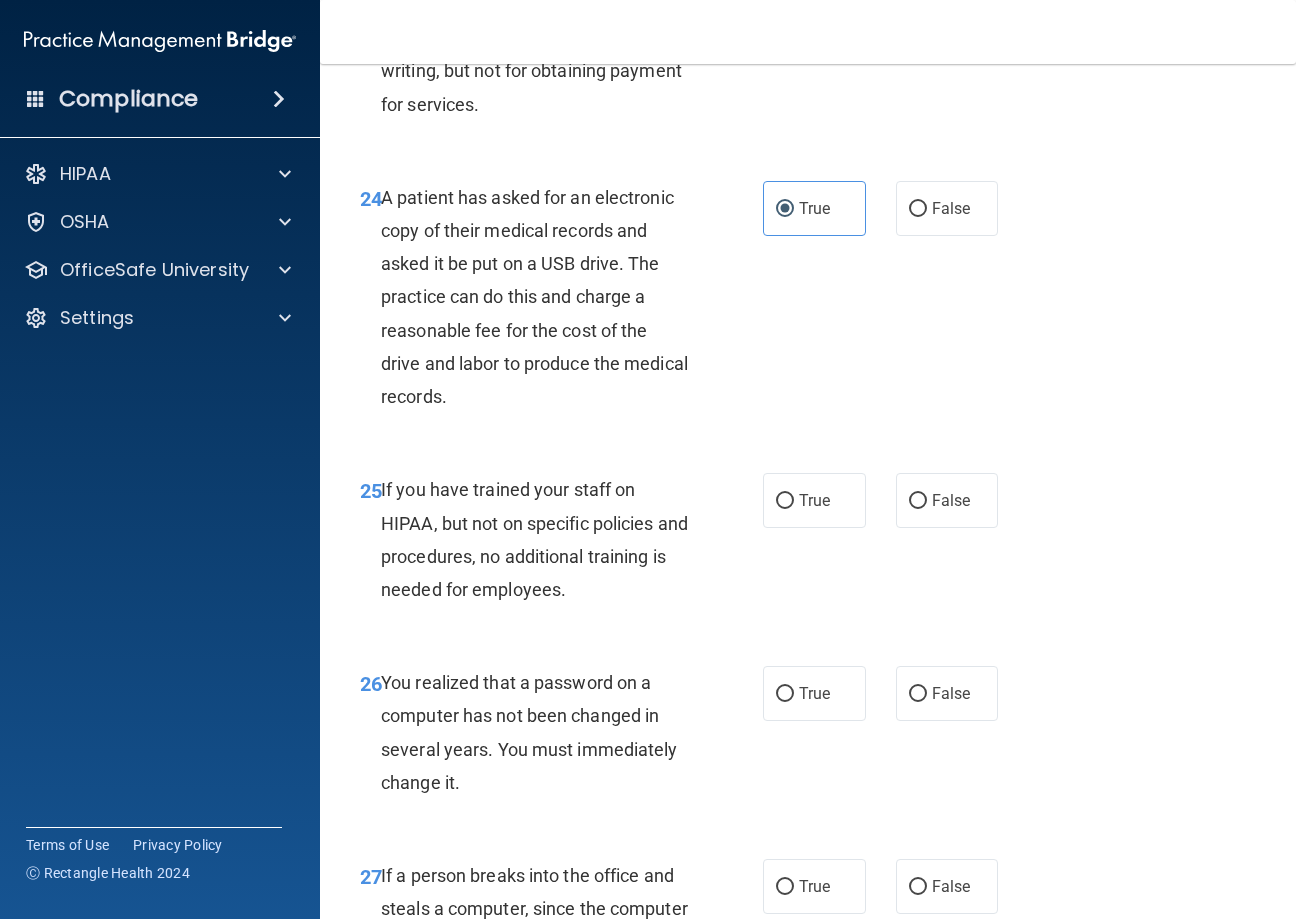 scroll, scrollTop: 4700, scrollLeft: 0, axis: vertical 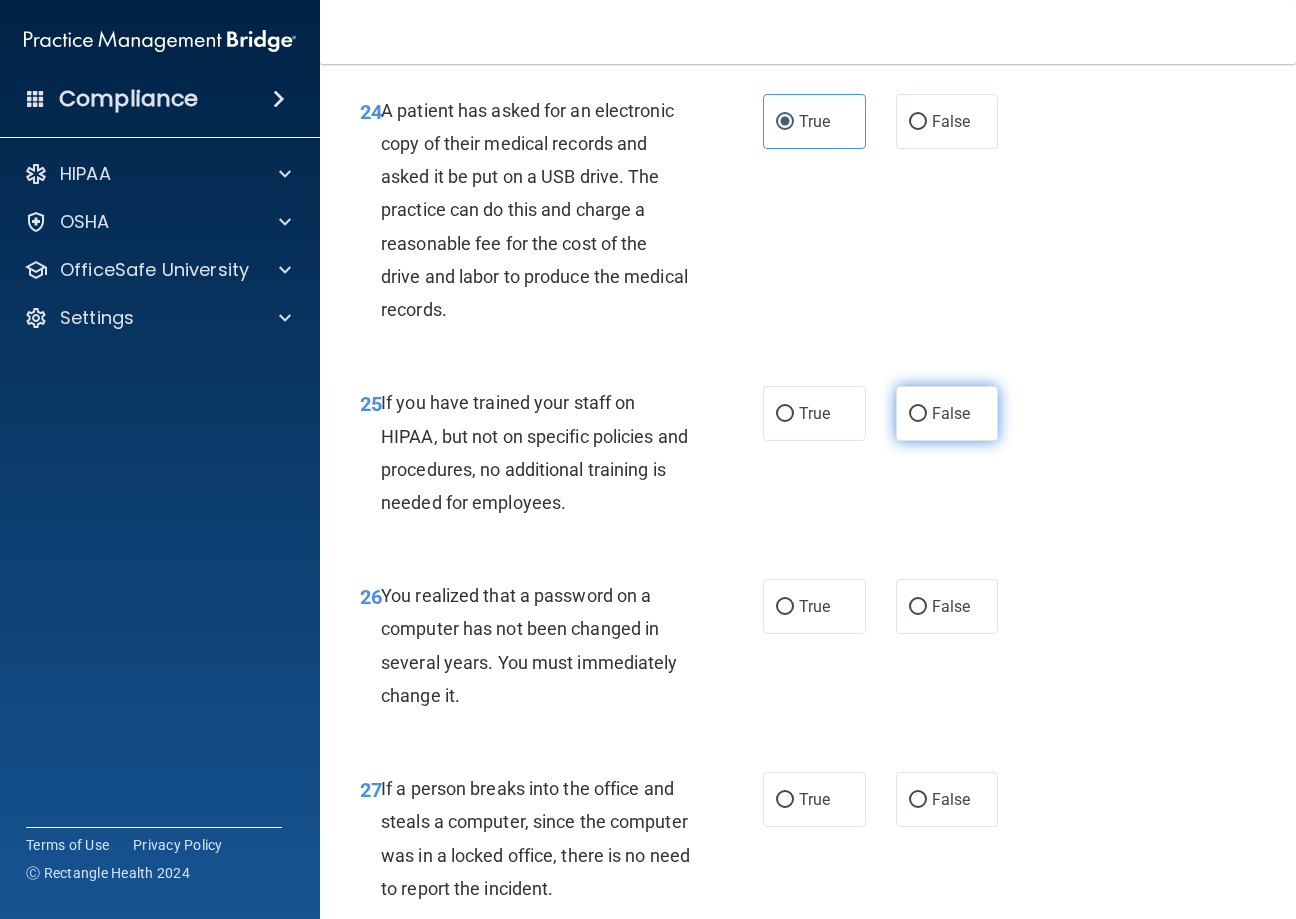 drag, startPoint x: 910, startPoint y: 476, endPoint x: 910, endPoint y: 487, distance: 11 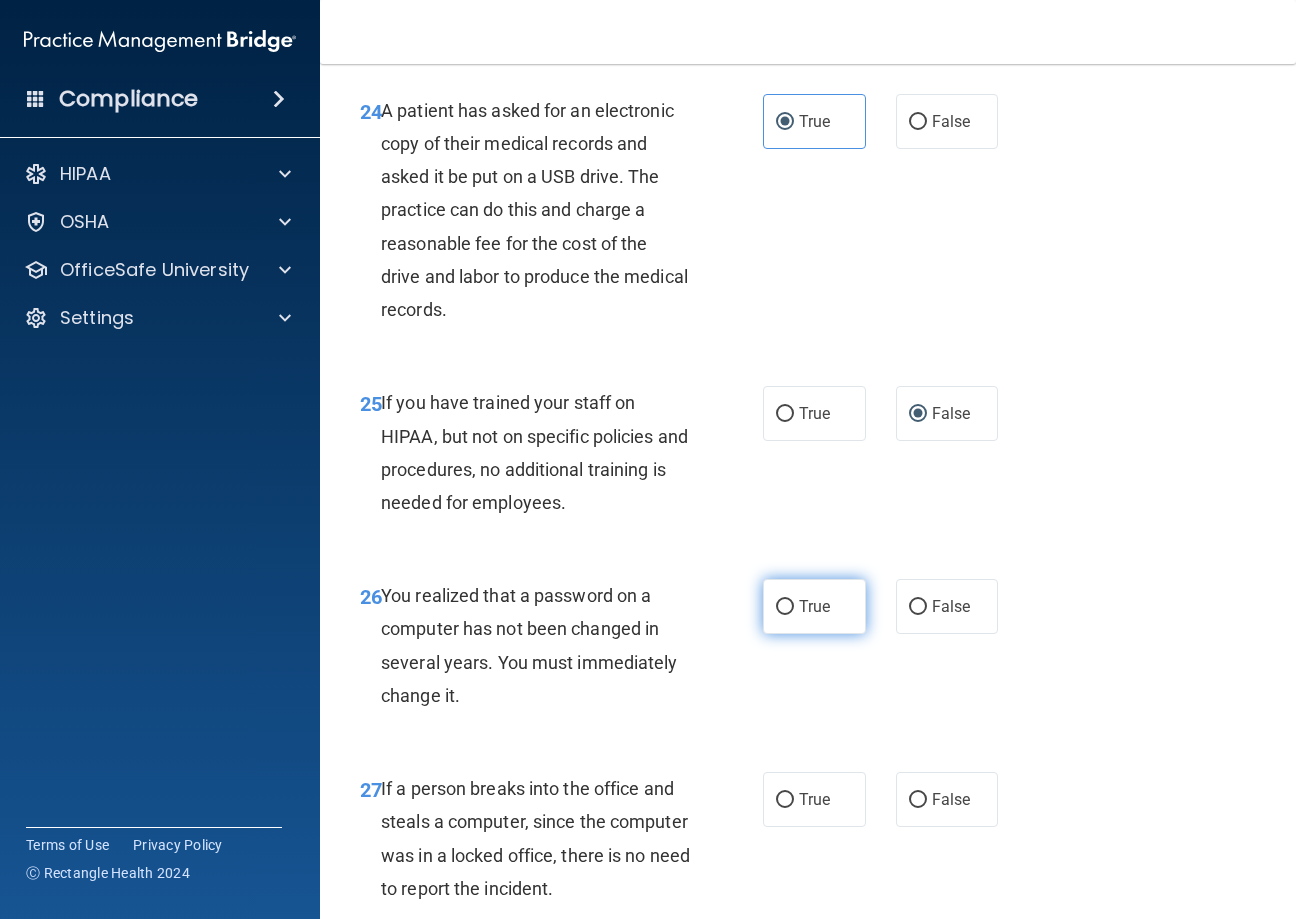 drag, startPoint x: 781, startPoint y: 670, endPoint x: 814, endPoint y: 653, distance: 37.12142 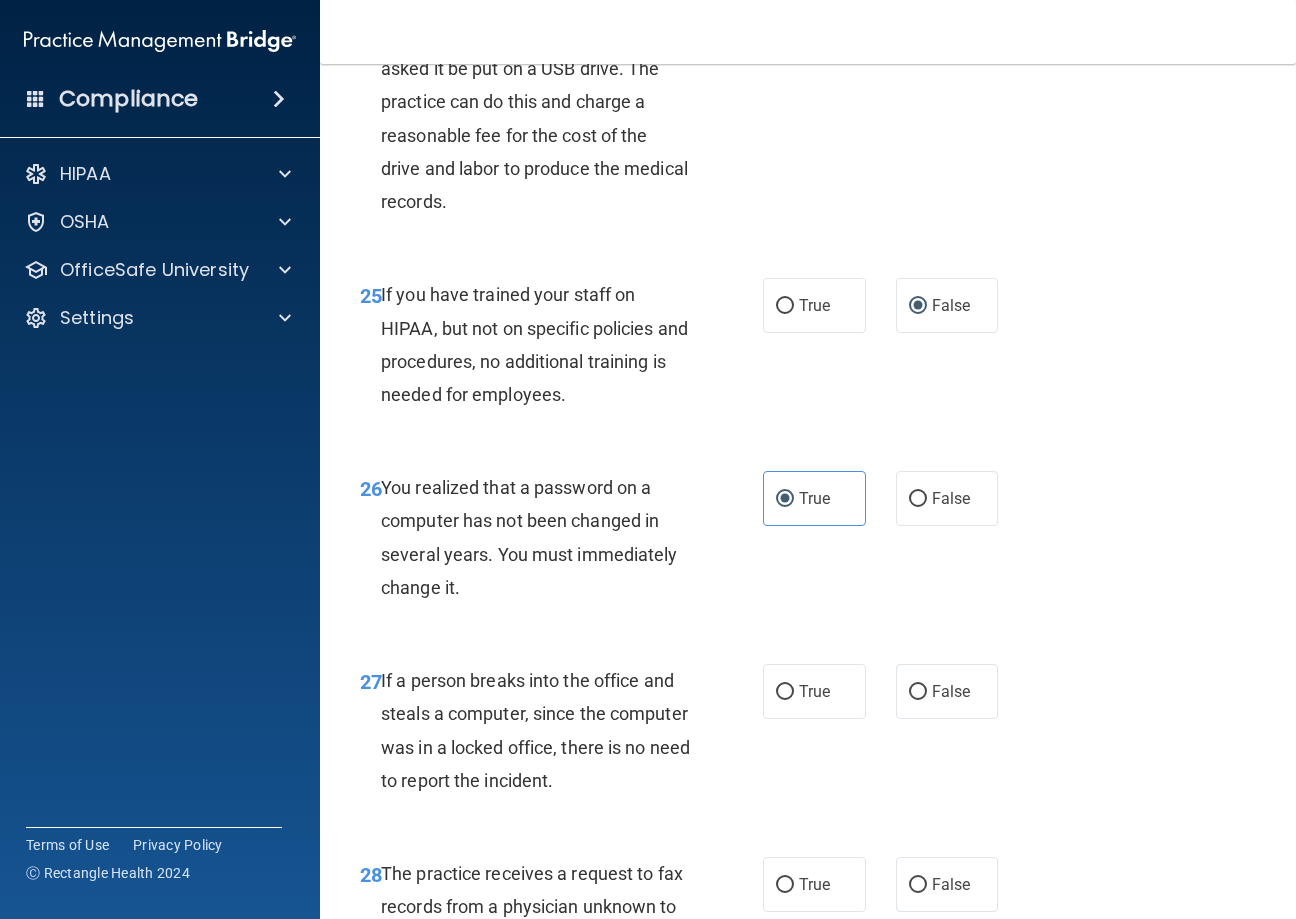 scroll, scrollTop: 5100, scrollLeft: 0, axis: vertical 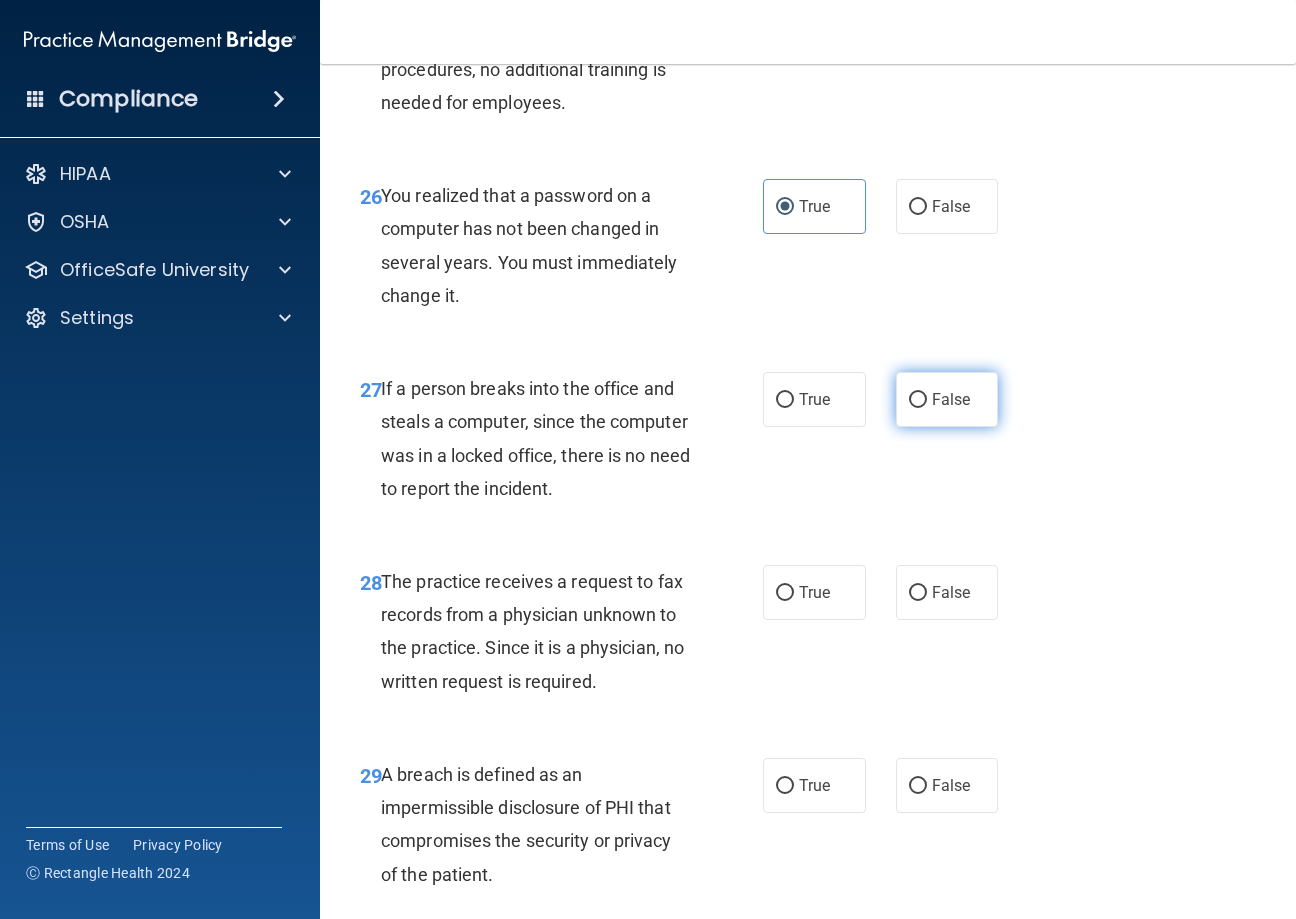 click on "False" at bounding box center (918, 400) 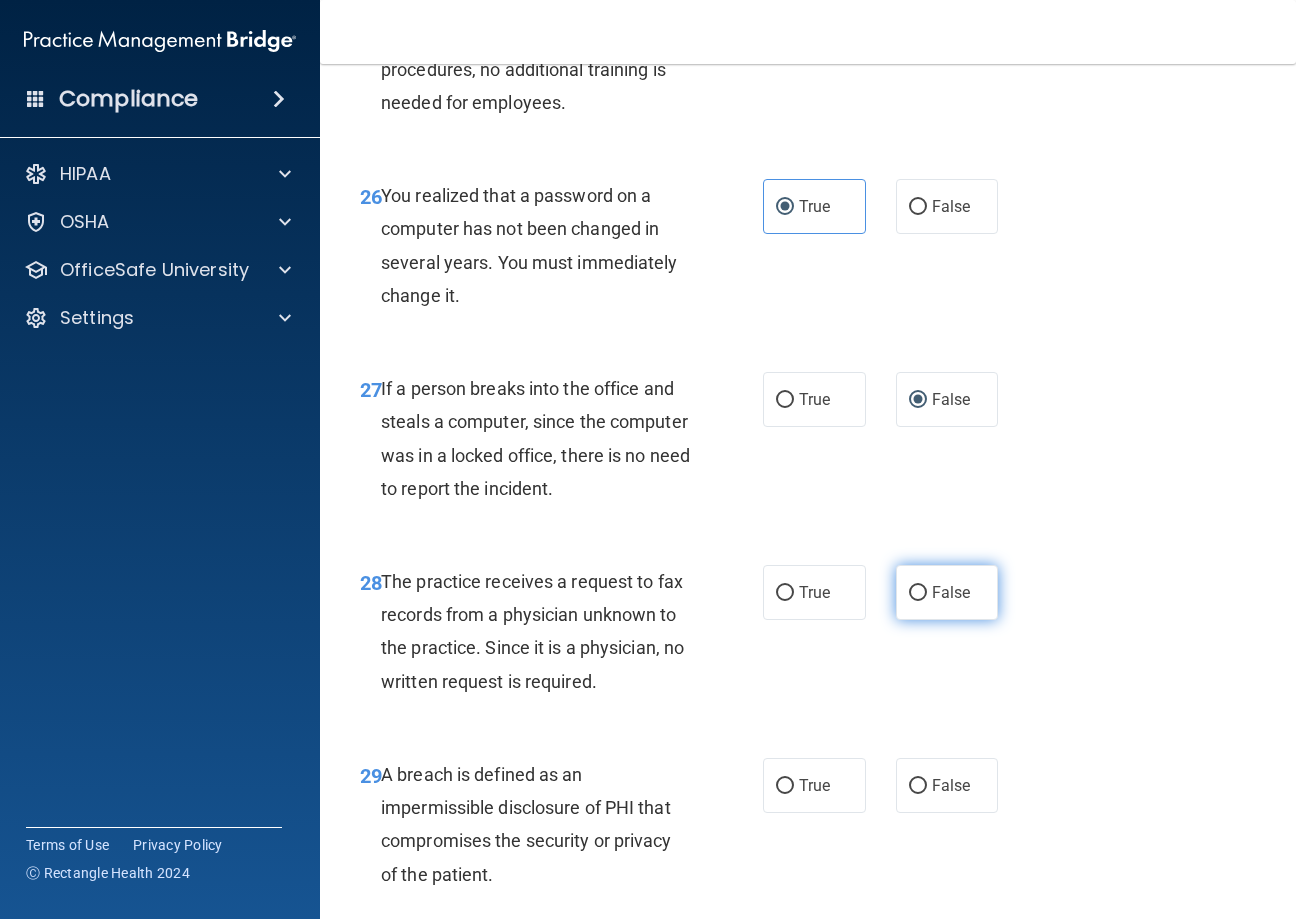 click on "False" at bounding box center [947, 592] 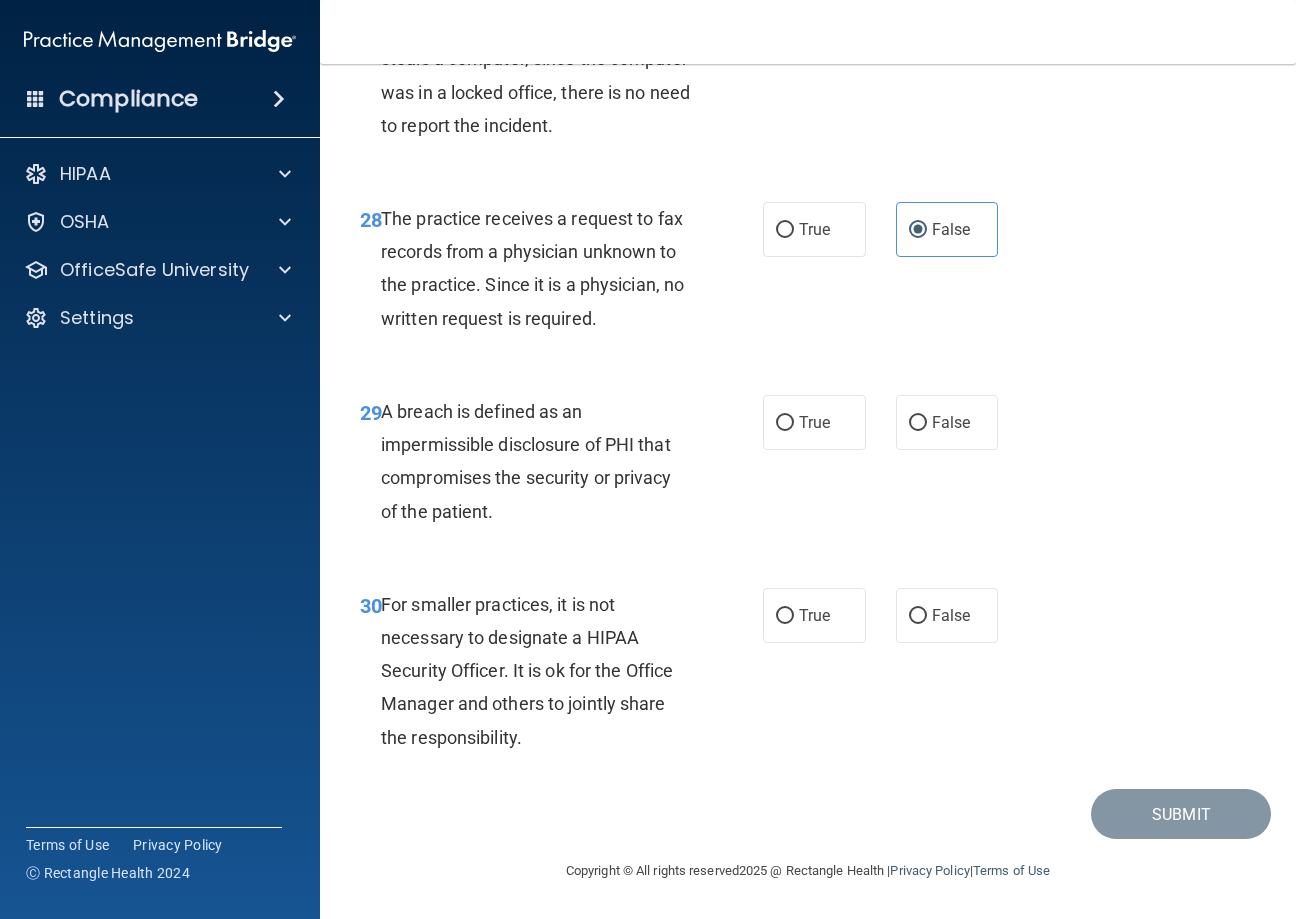 scroll, scrollTop: 5563, scrollLeft: 0, axis: vertical 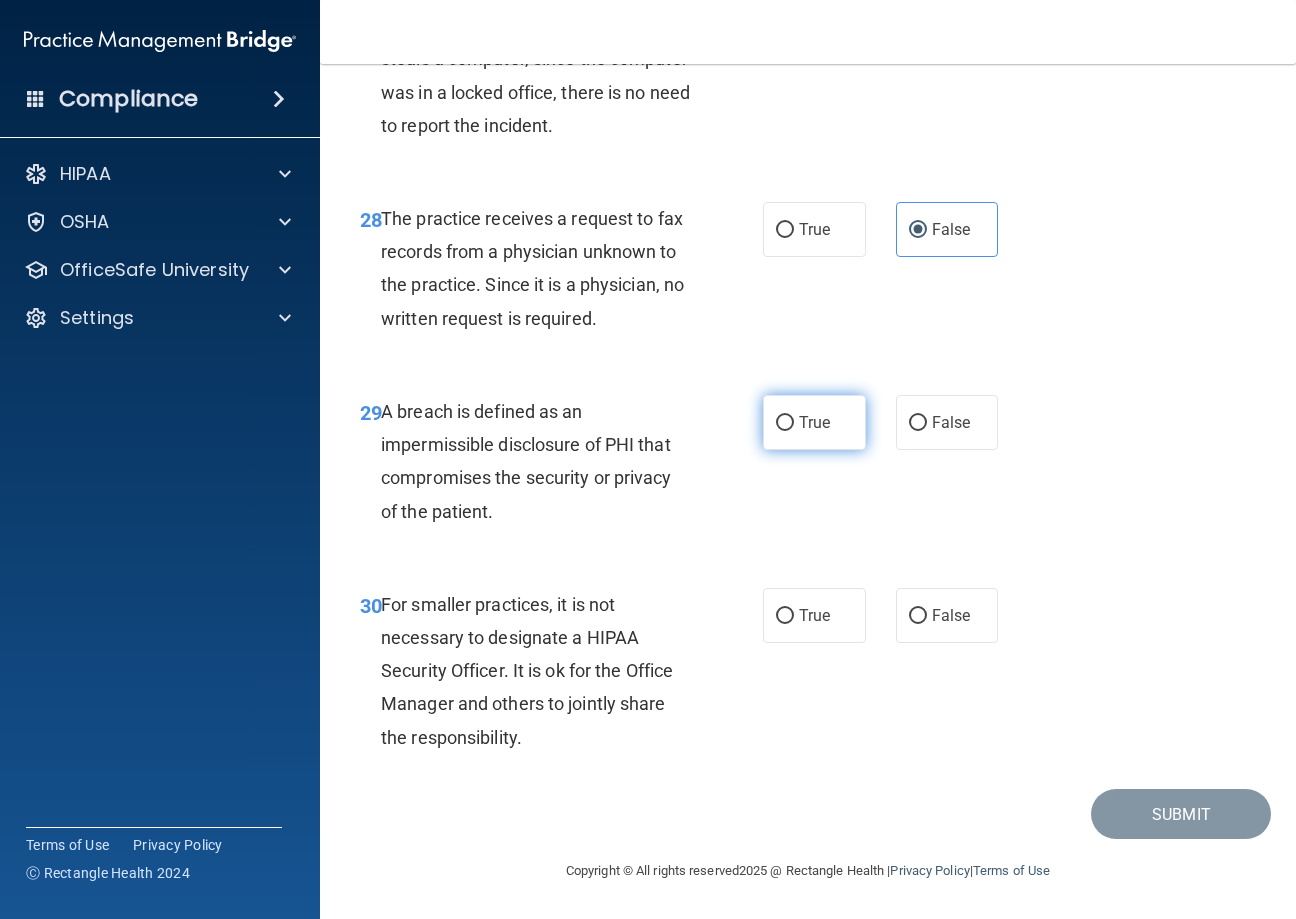 drag, startPoint x: 780, startPoint y: 424, endPoint x: 785, endPoint y: 449, distance: 25.495098 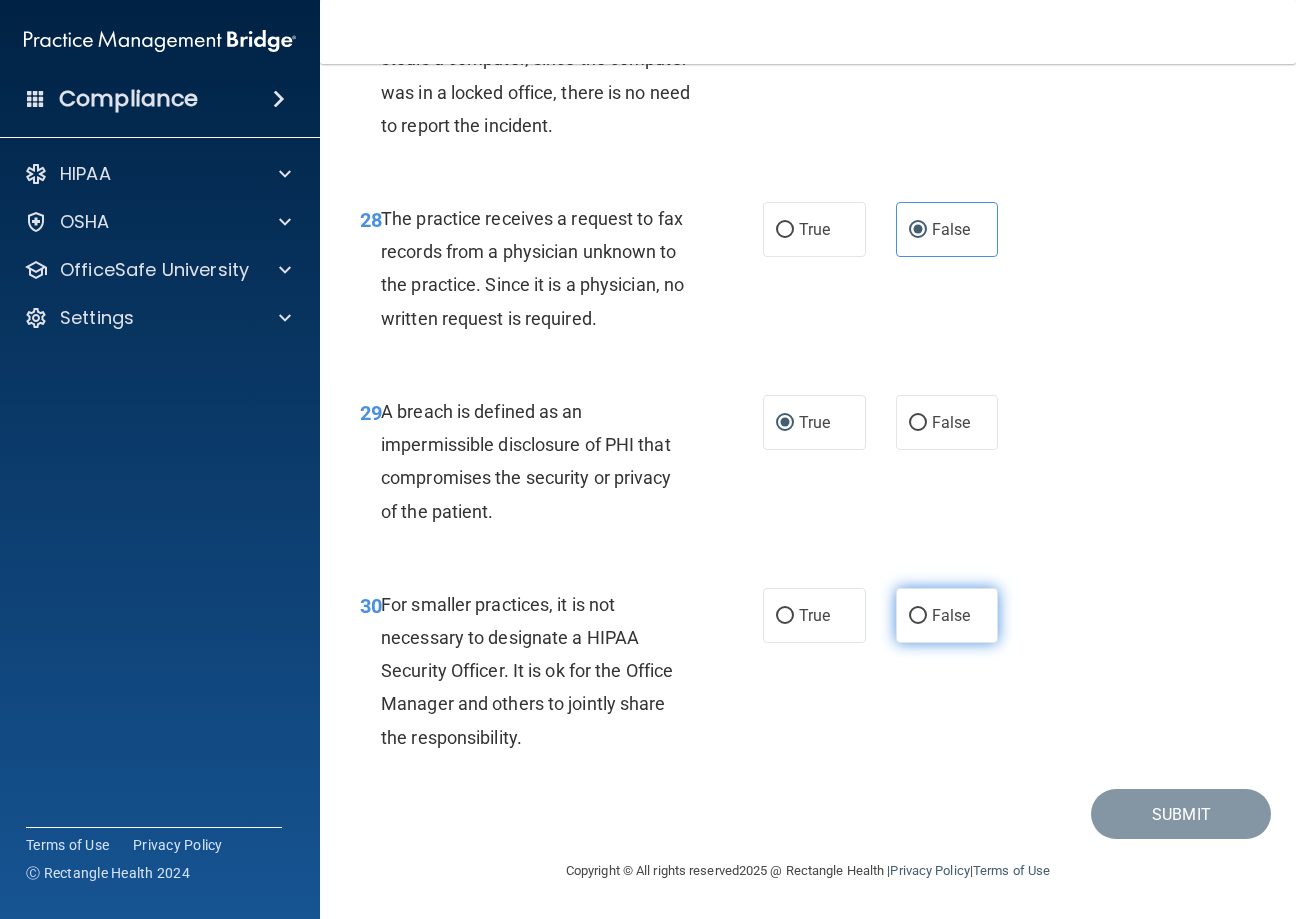click on "False" at bounding box center (918, 616) 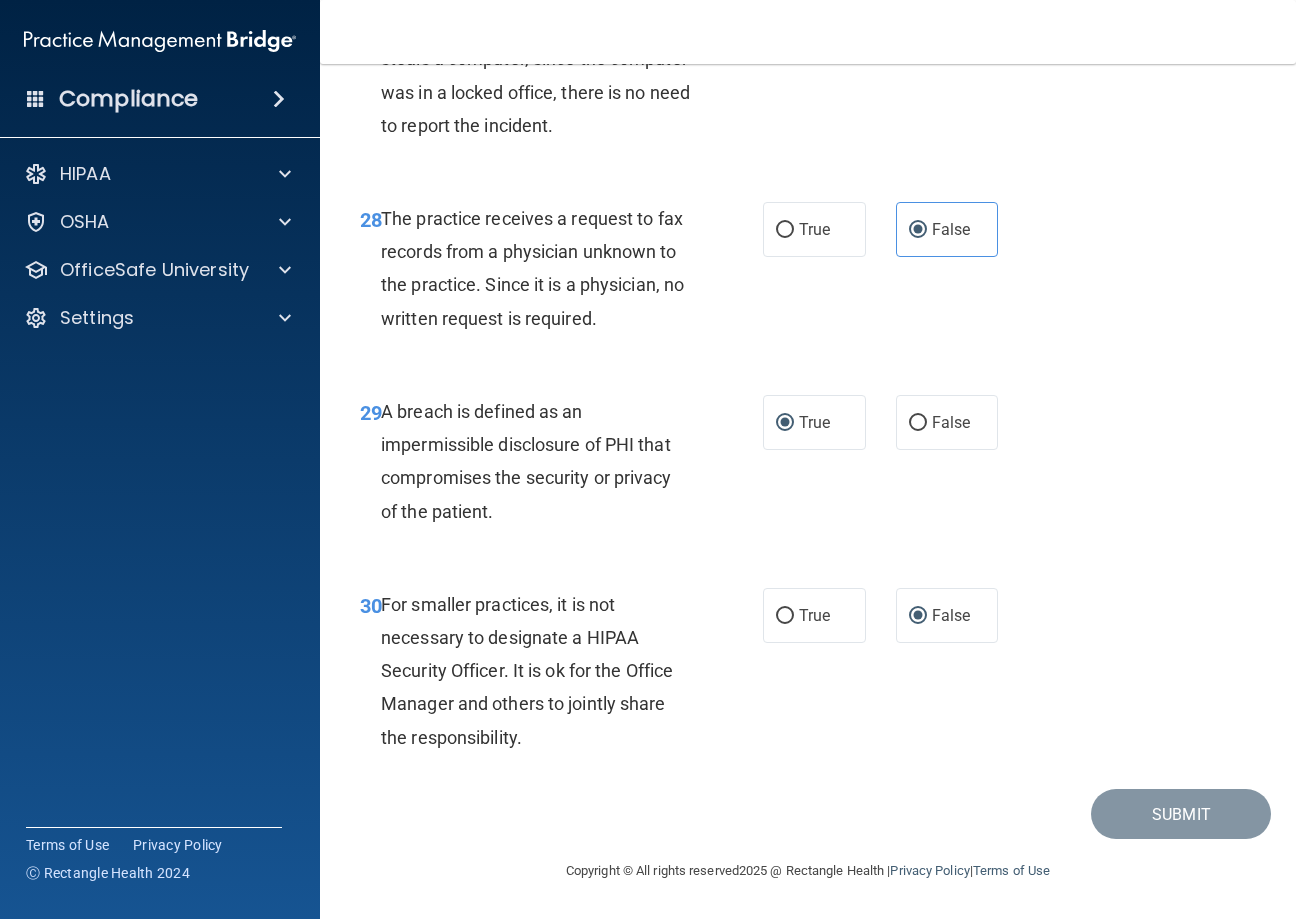 click on "30       For smaller practices, it is not necessary to designate a HIPAA Security Officer.  It is ok for the Office Manager and others to jointly share the responsibility.                 True           False" at bounding box center (808, 676) 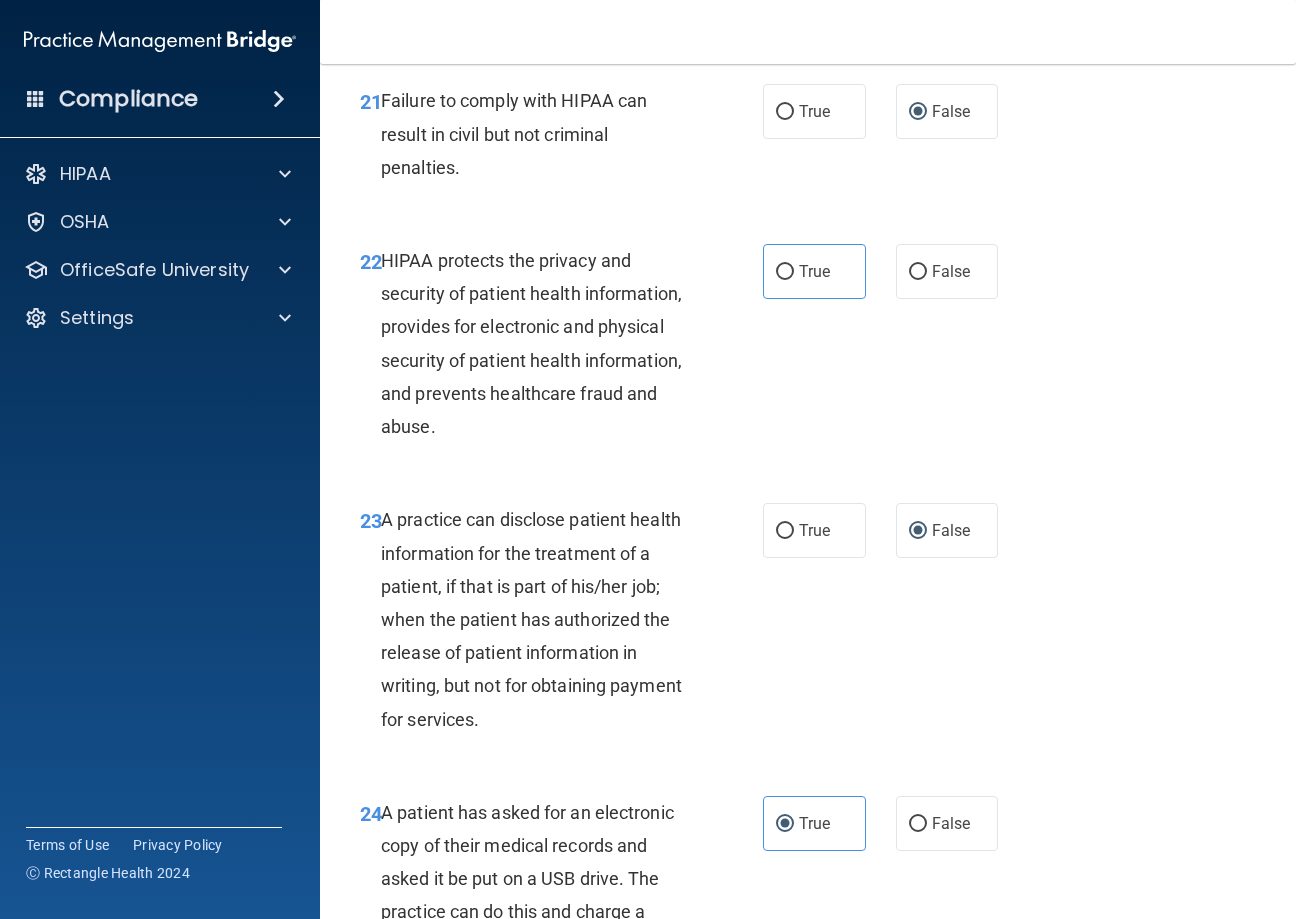 scroll, scrollTop: 3963, scrollLeft: 0, axis: vertical 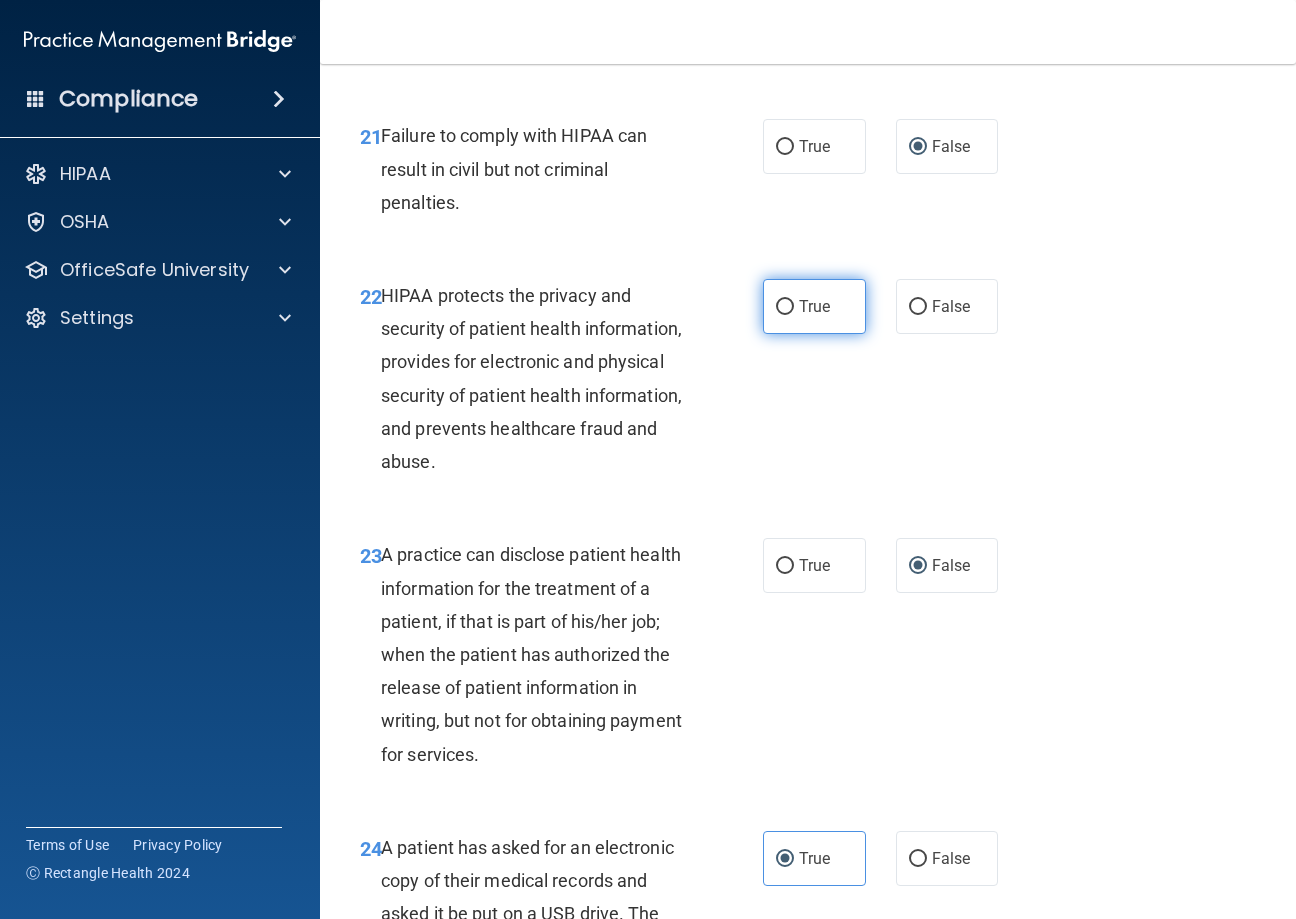 click on "True" at bounding box center (785, 307) 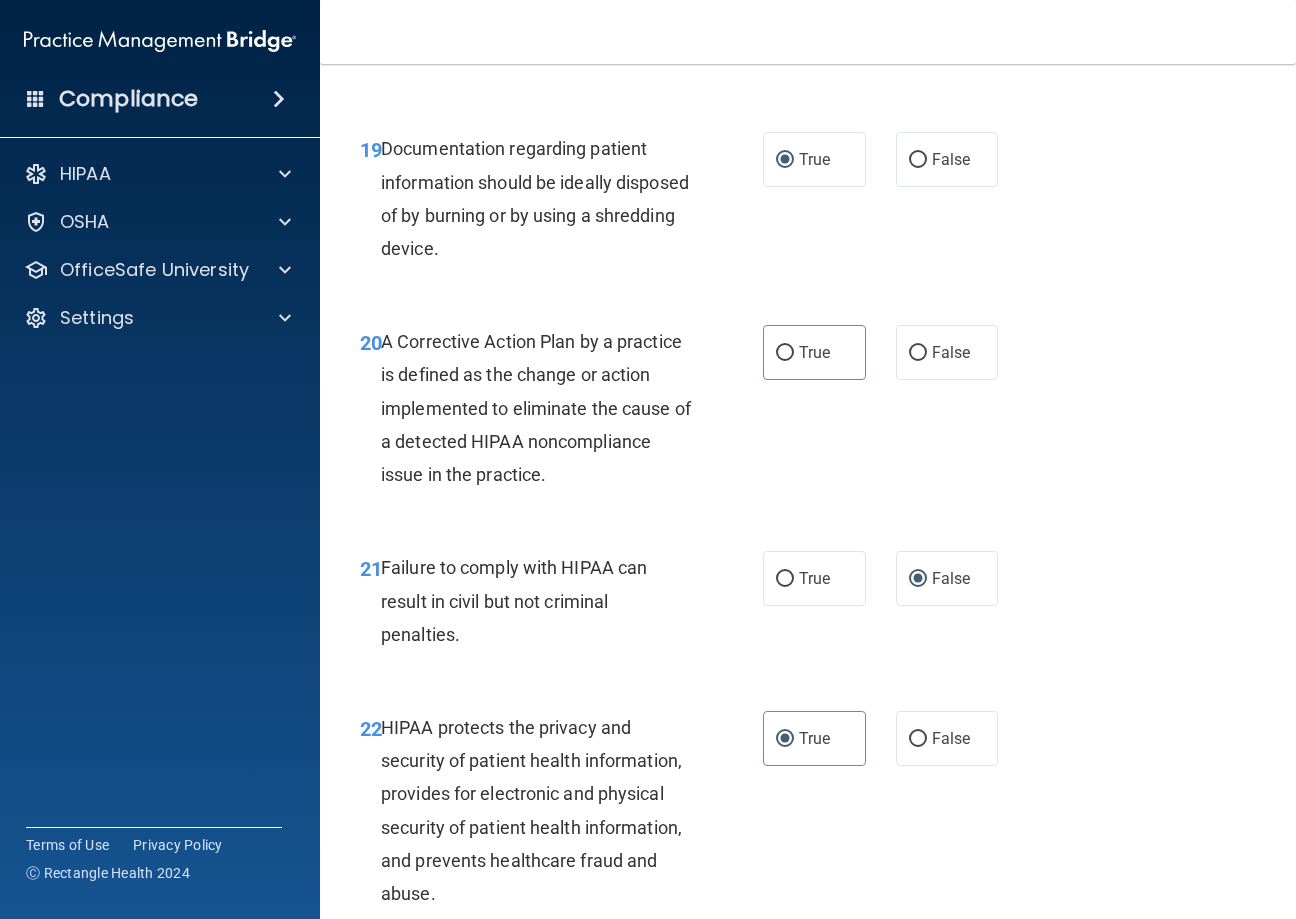 scroll, scrollTop: 3463, scrollLeft: 0, axis: vertical 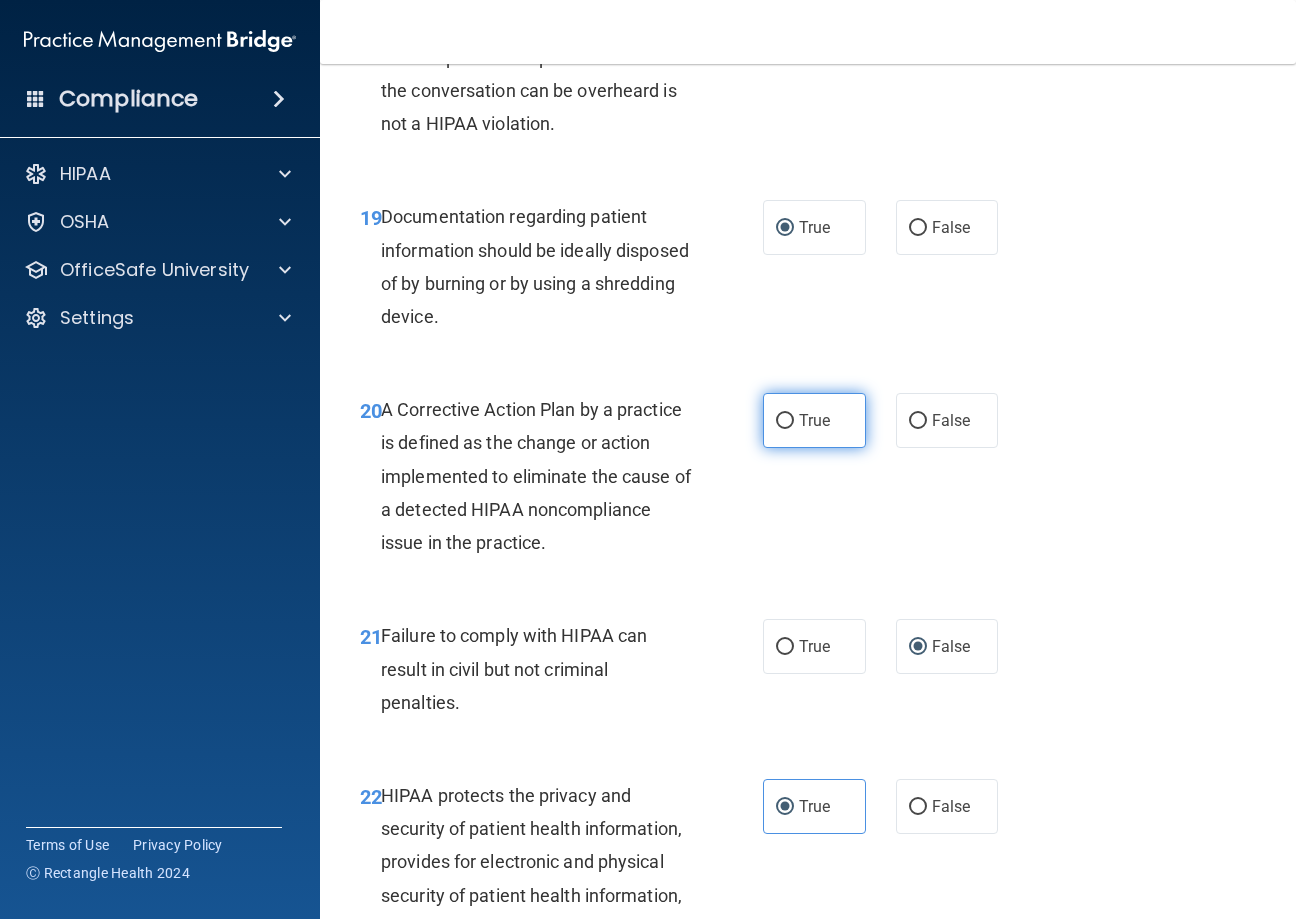 click on "True" at bounding box center [785, 421] 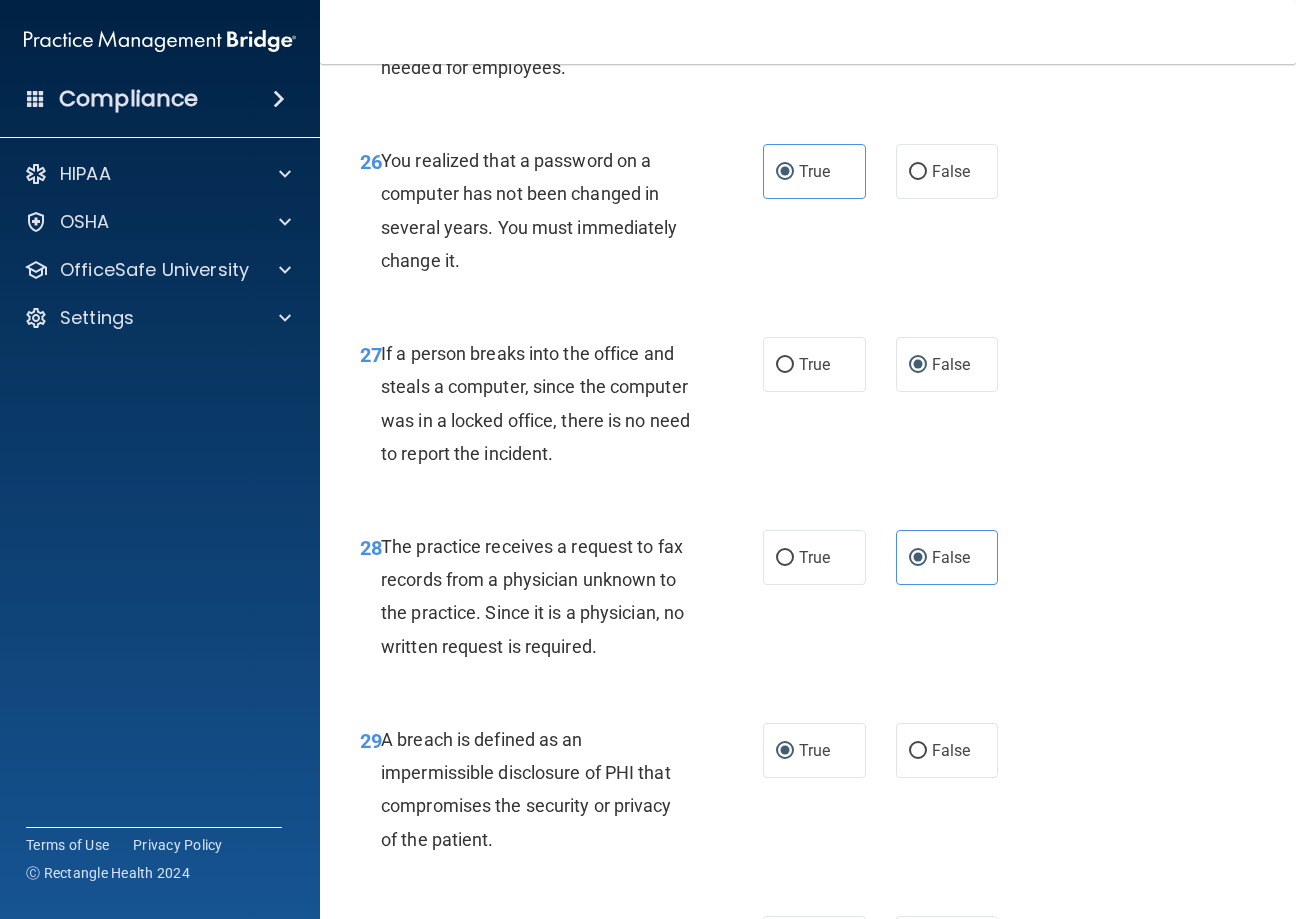 scroll, scrollTop: 5563, scrollLeft: 0, axis: vertical 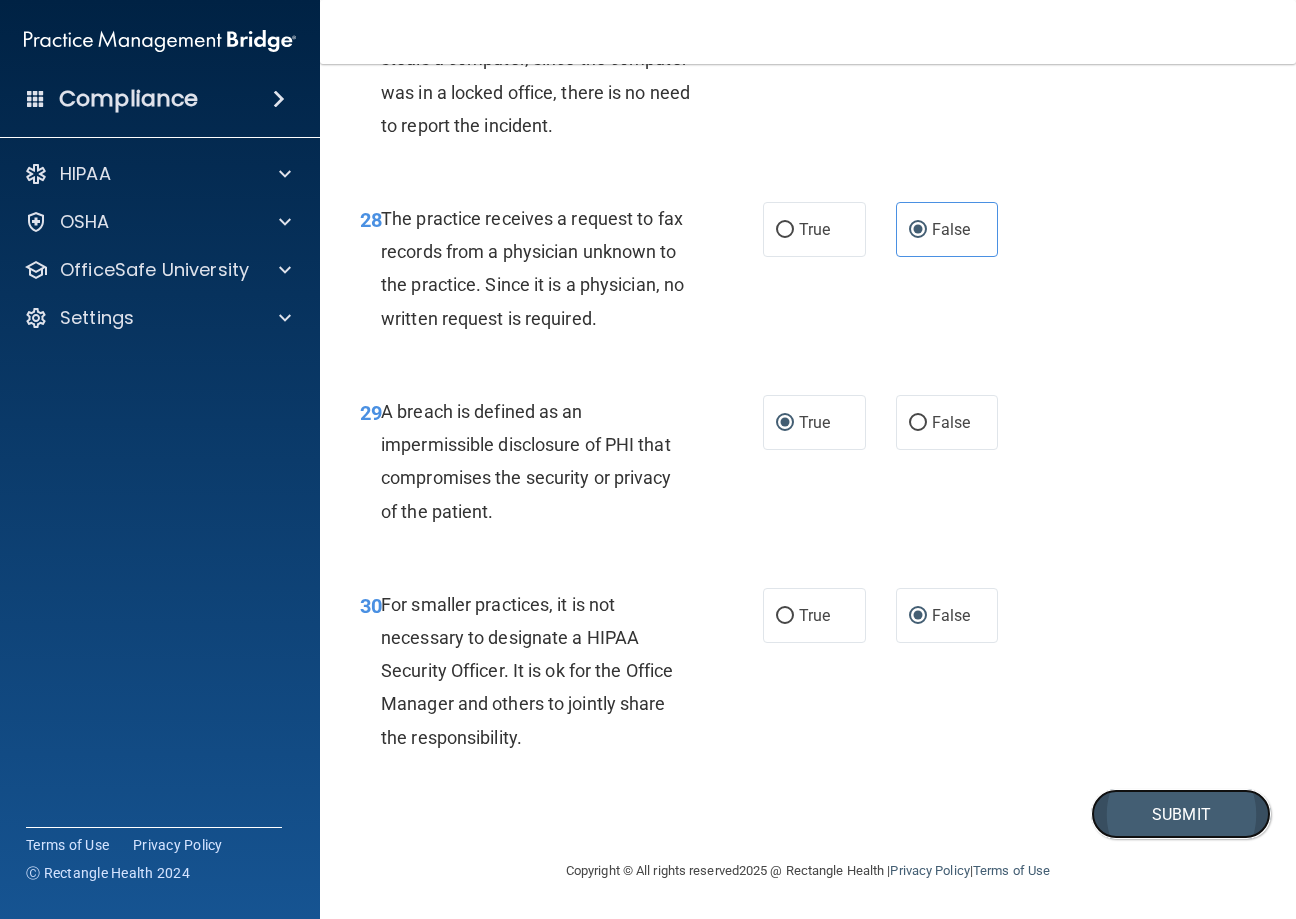 click on "Submit" at bounding box center [1181, 814] 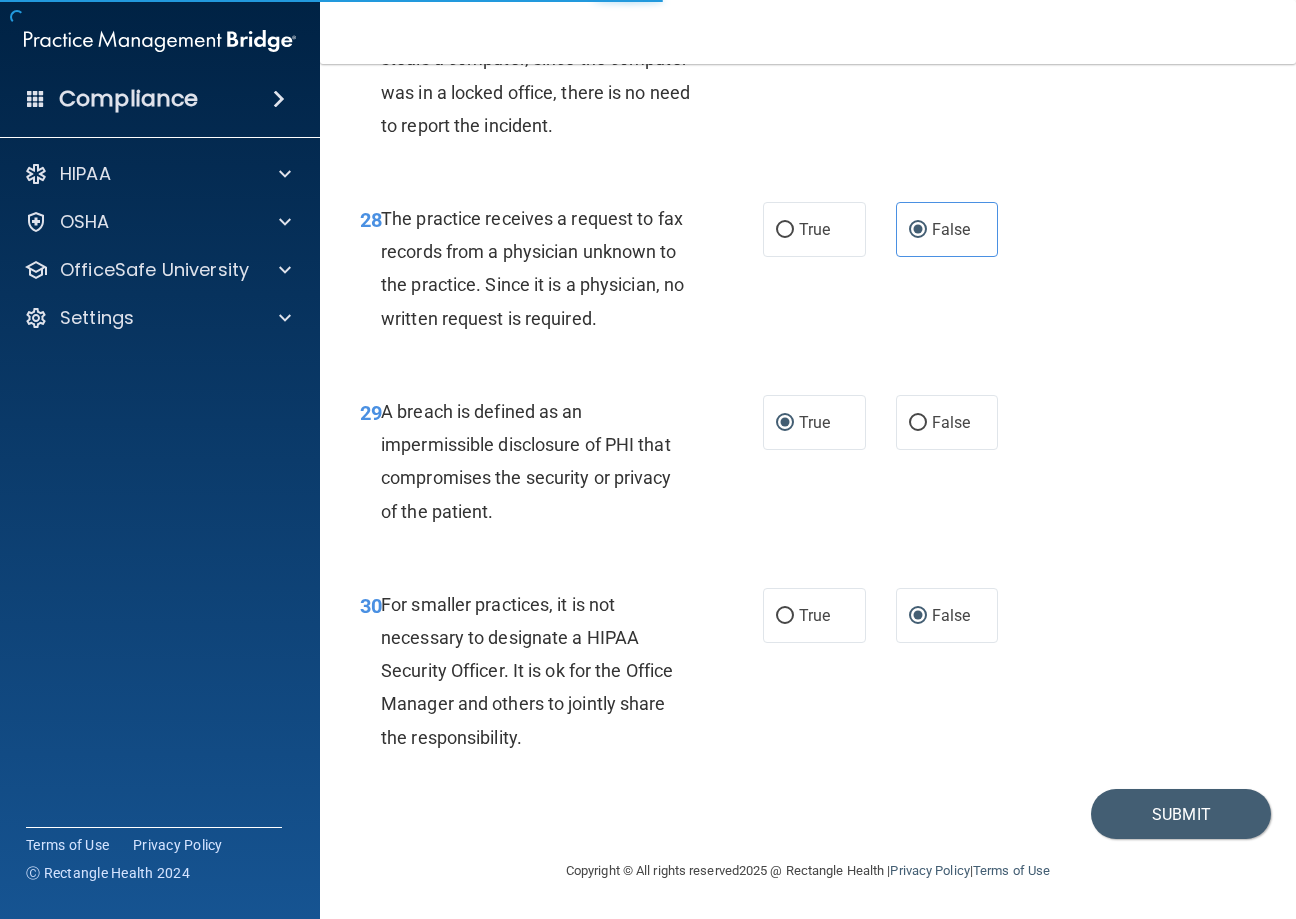 scroll, scrollTop: 0, scrollLeft: 0, axis: both 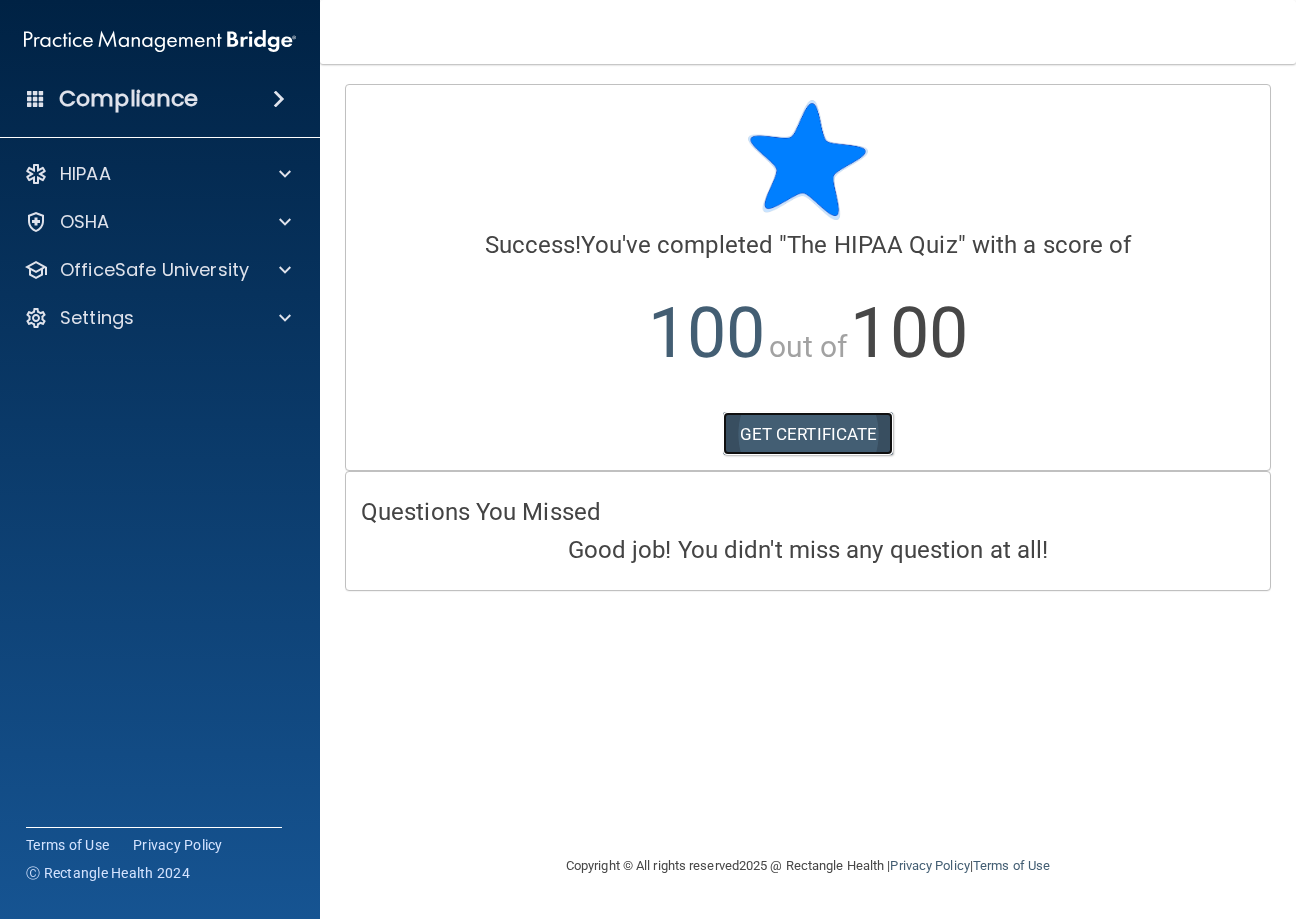click on "GET CERTIFICATE" at bounding box center [808, 434] 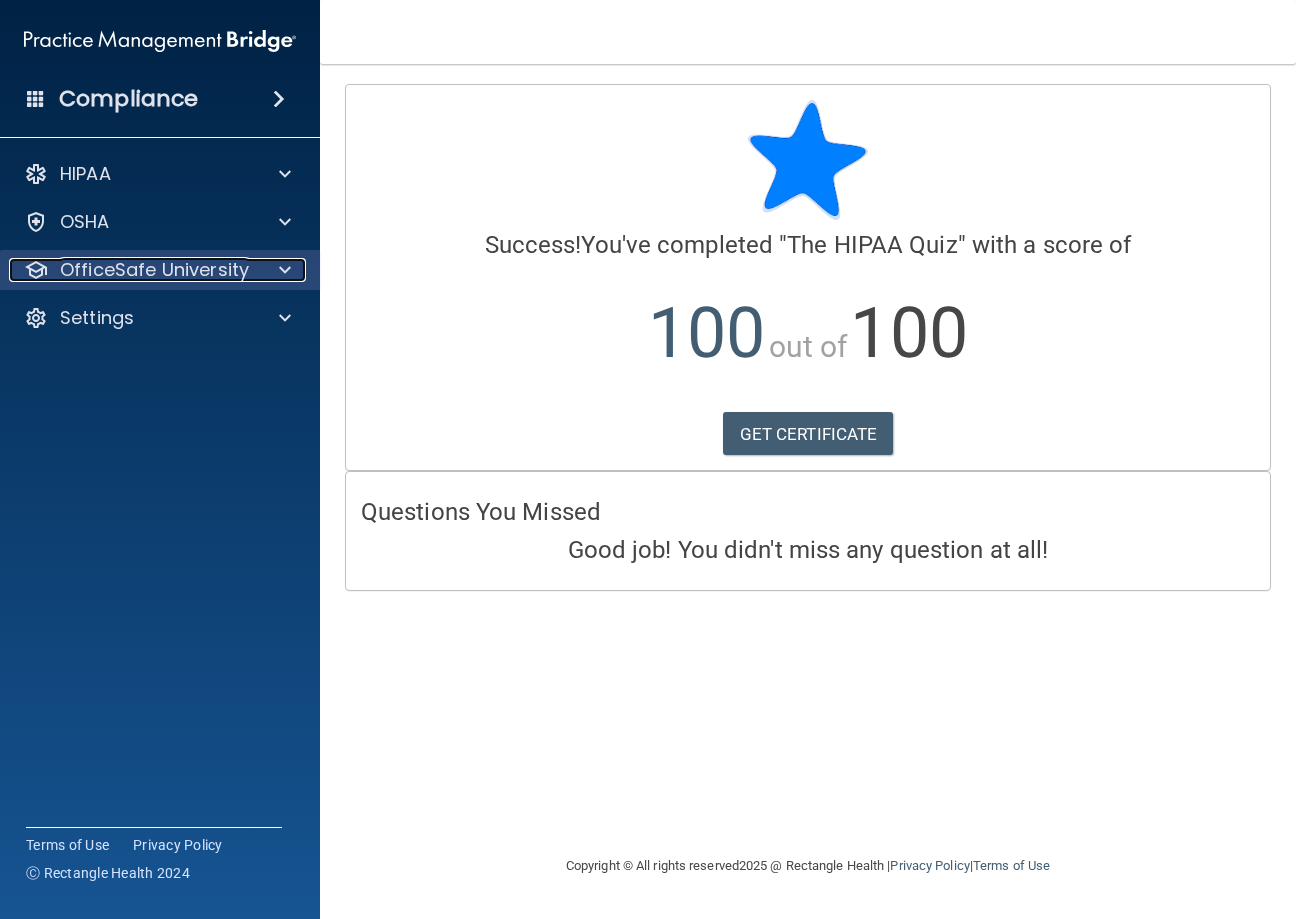 click at bounding box center (282, 270) 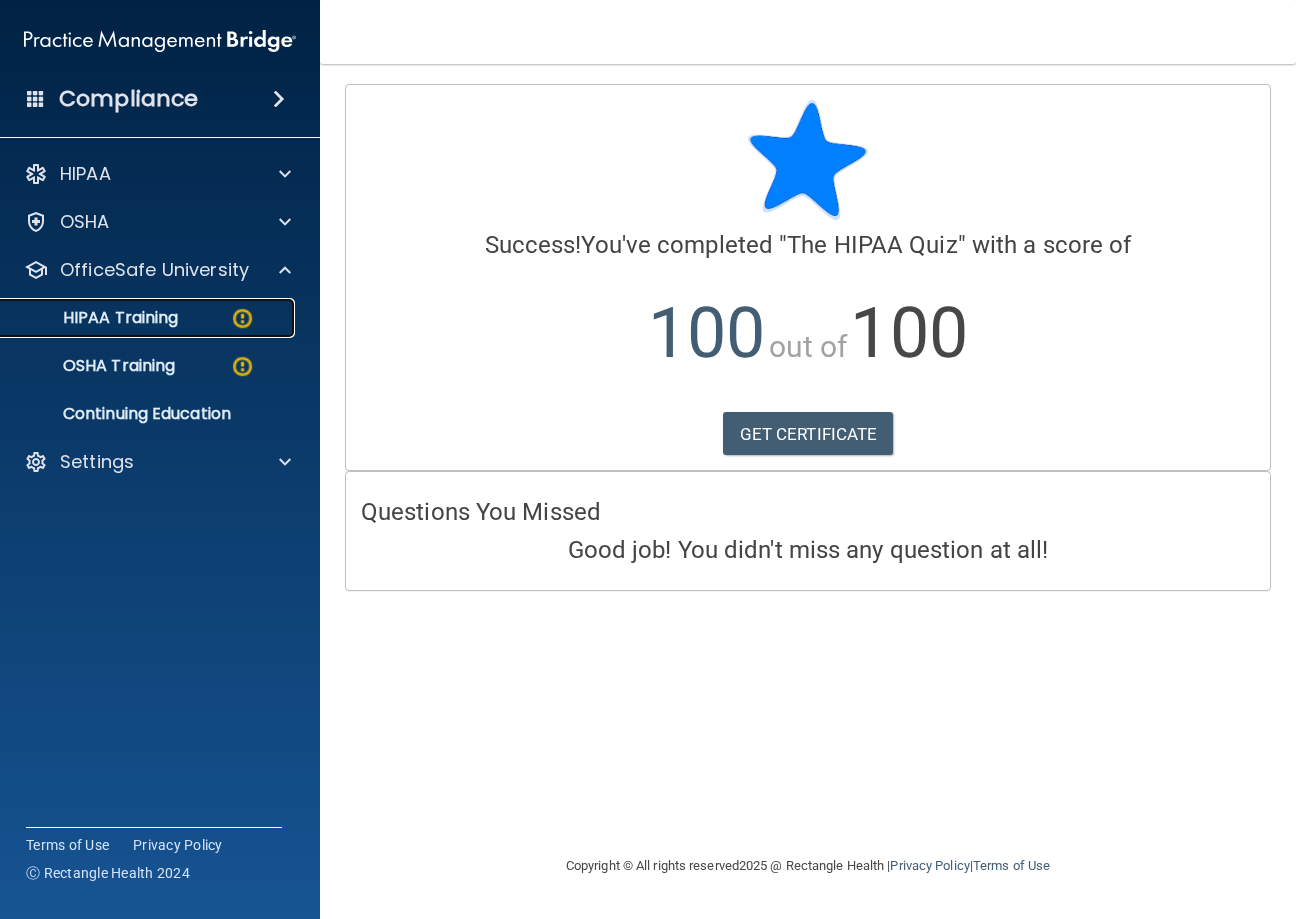 click at bounding box center [242, 318] 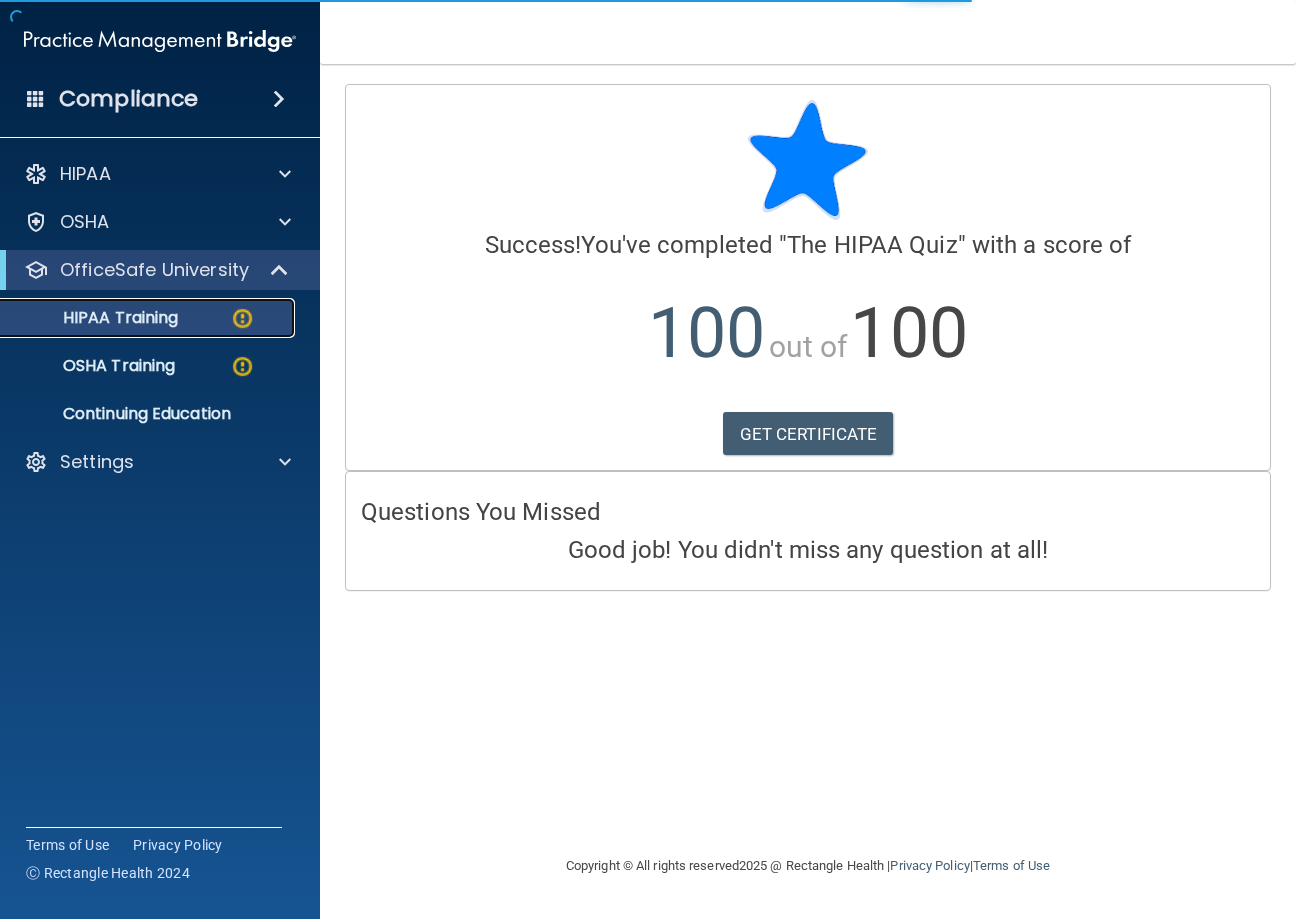 click at bounding box center (242, 318) 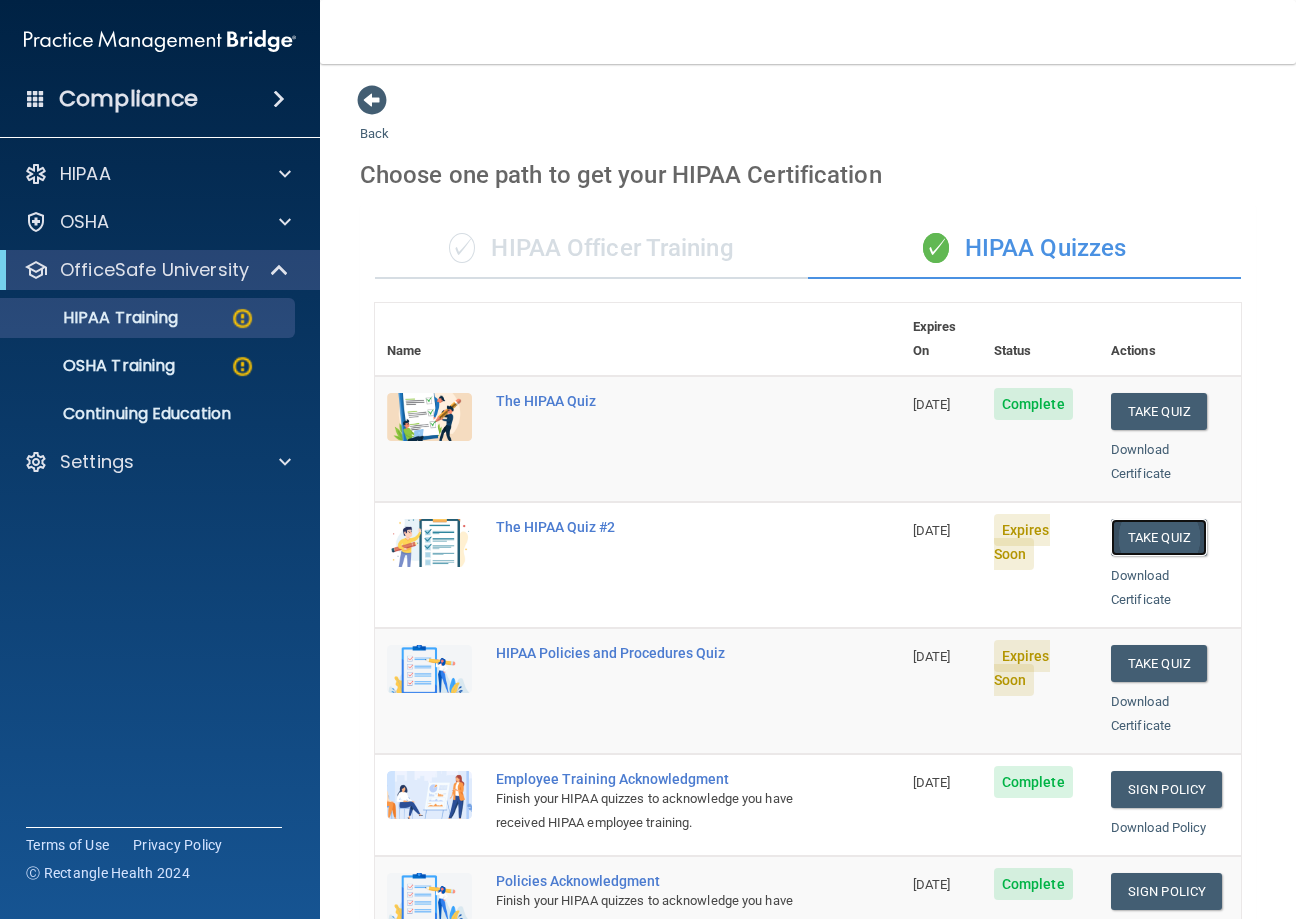 click on "Take Quiz" at bounding box center [1159, 537] 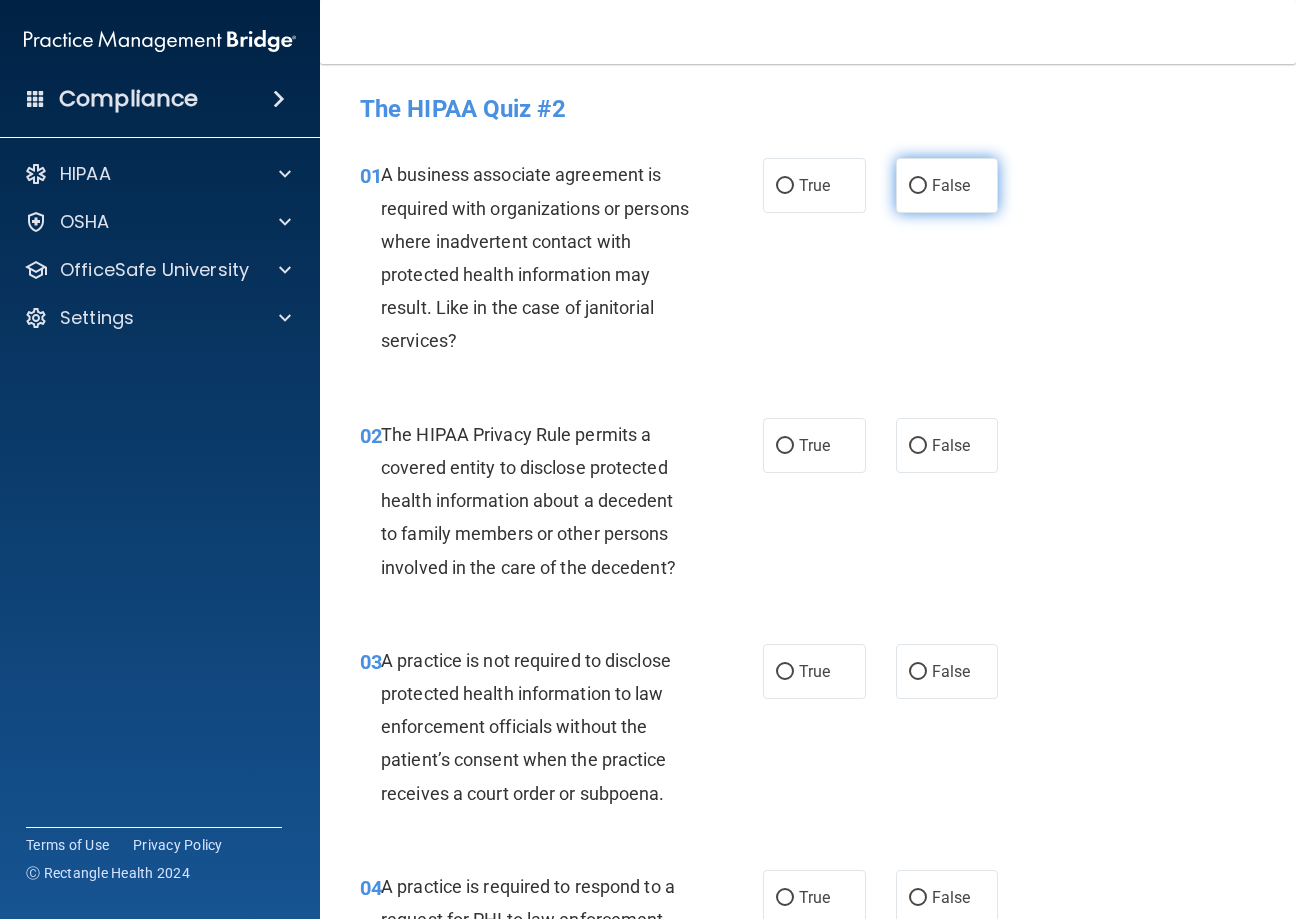 click on "False" at bounding box center [918, 186] 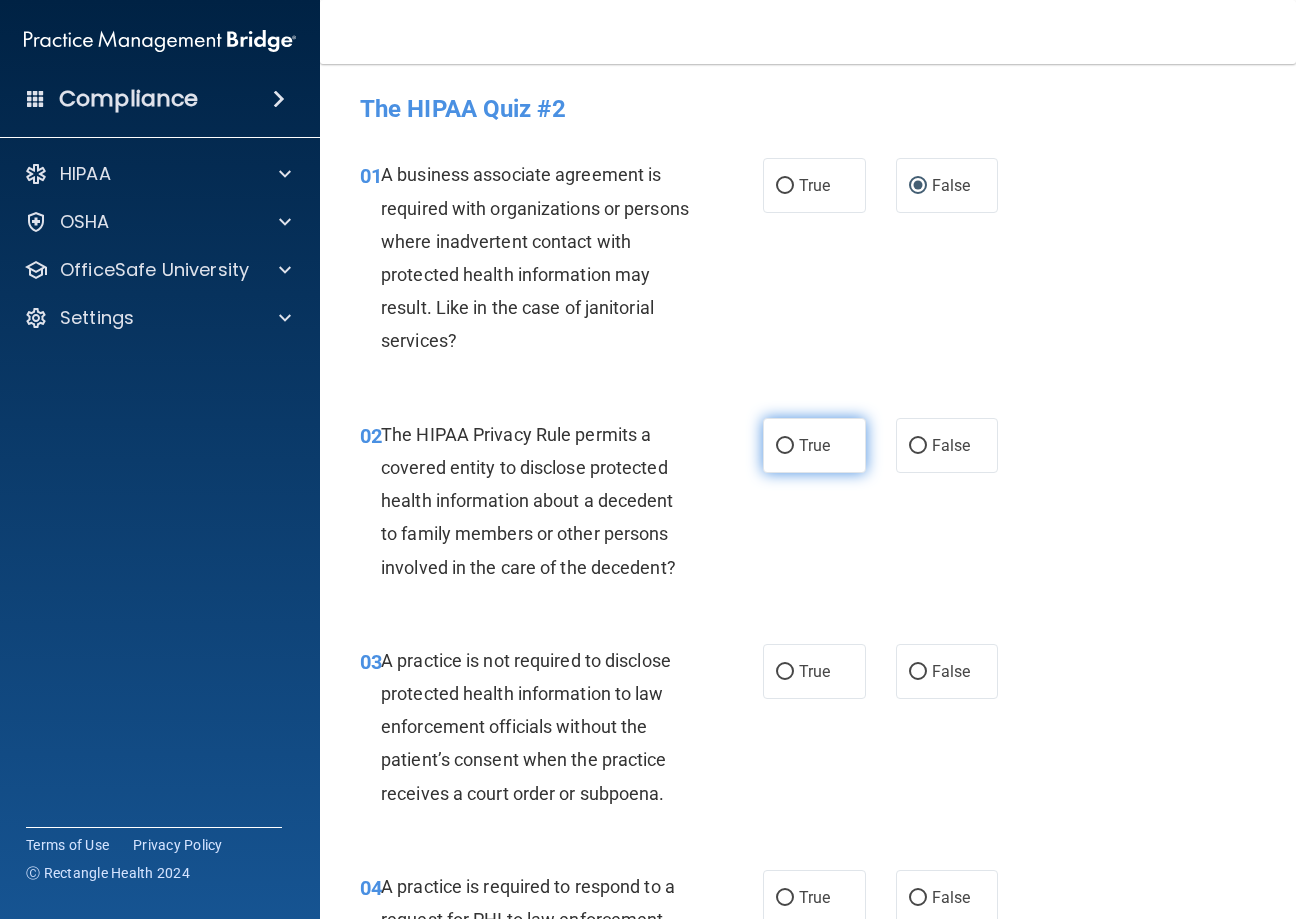 click on "True" at bounding box center (785, 446) 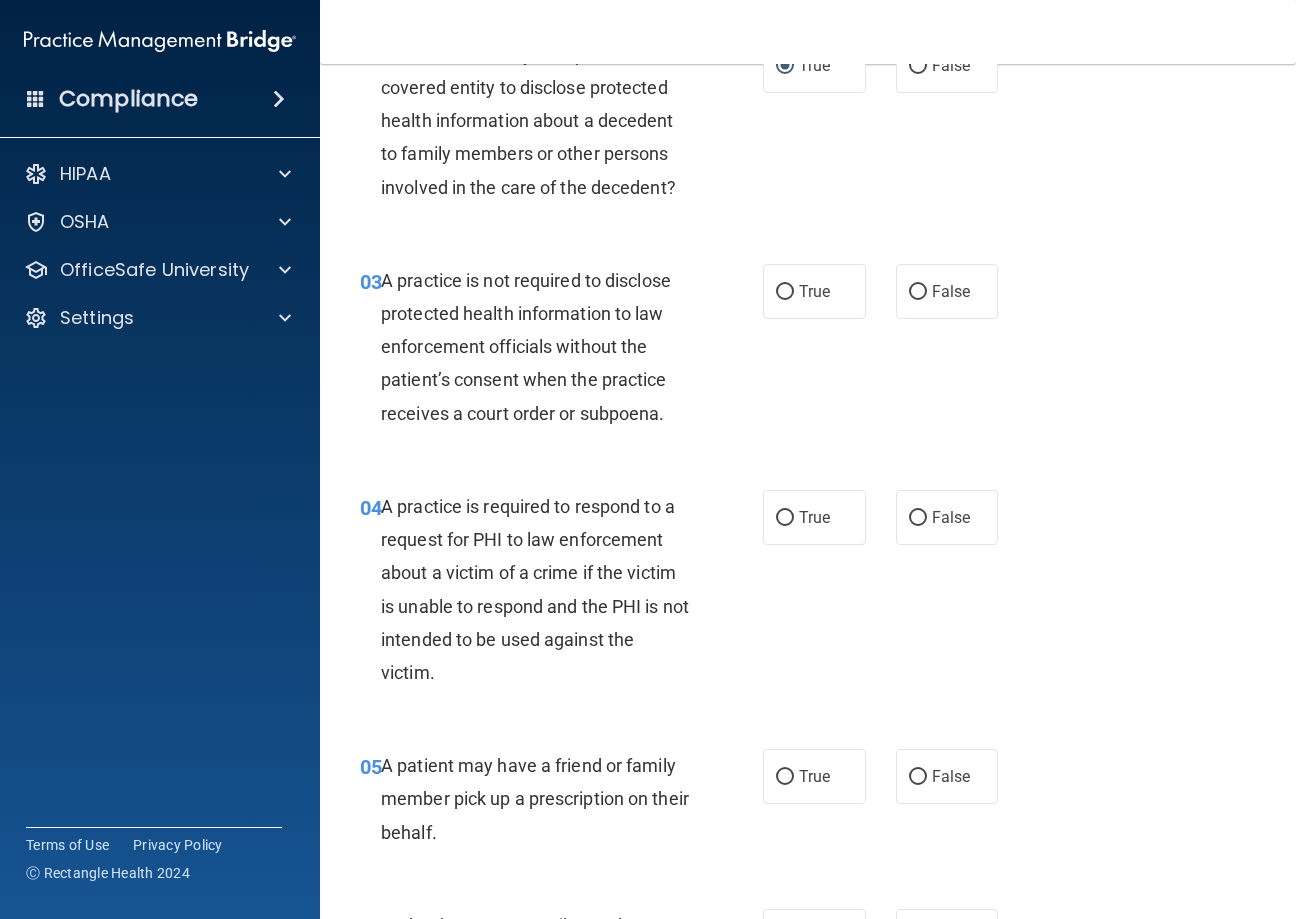 scroll, scrollTop: 400, scrollLeft: 0, axis: vertical 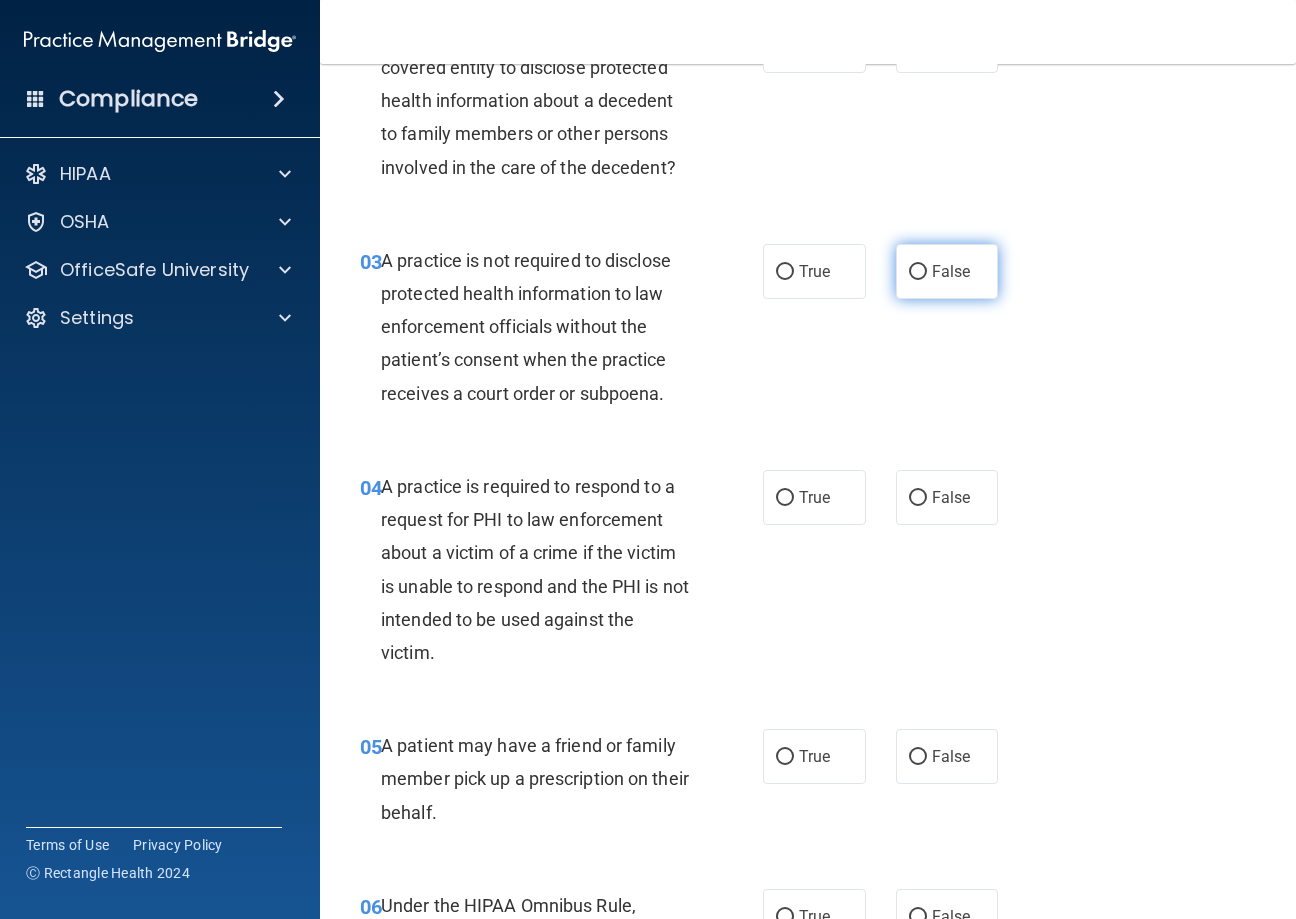 click on "False" at bounding box center [918, 272] 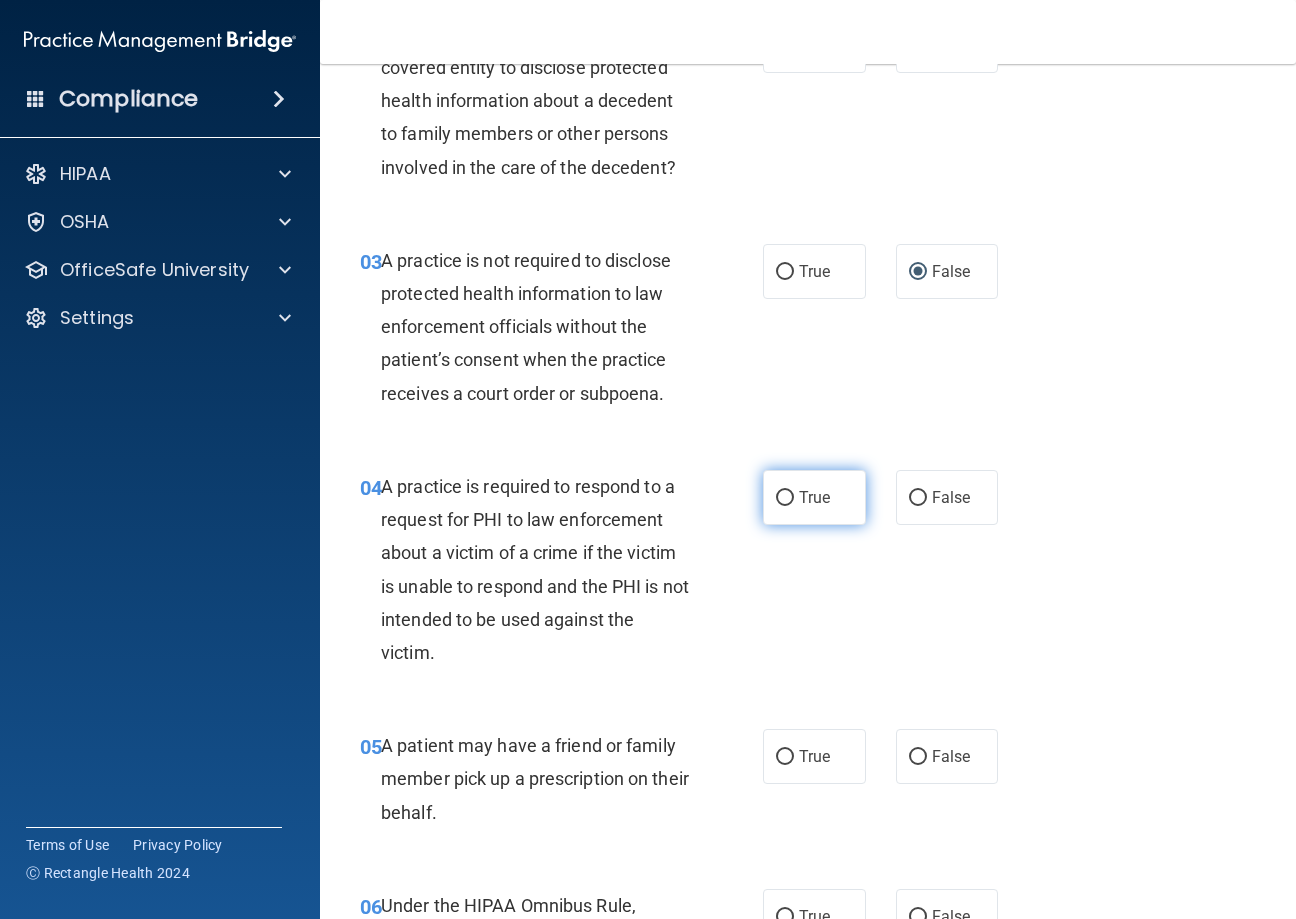 drag, startPoint x: 770, startPoint y: 495, endPoint x: 794, endPoint y: 471, distance: 33.941124 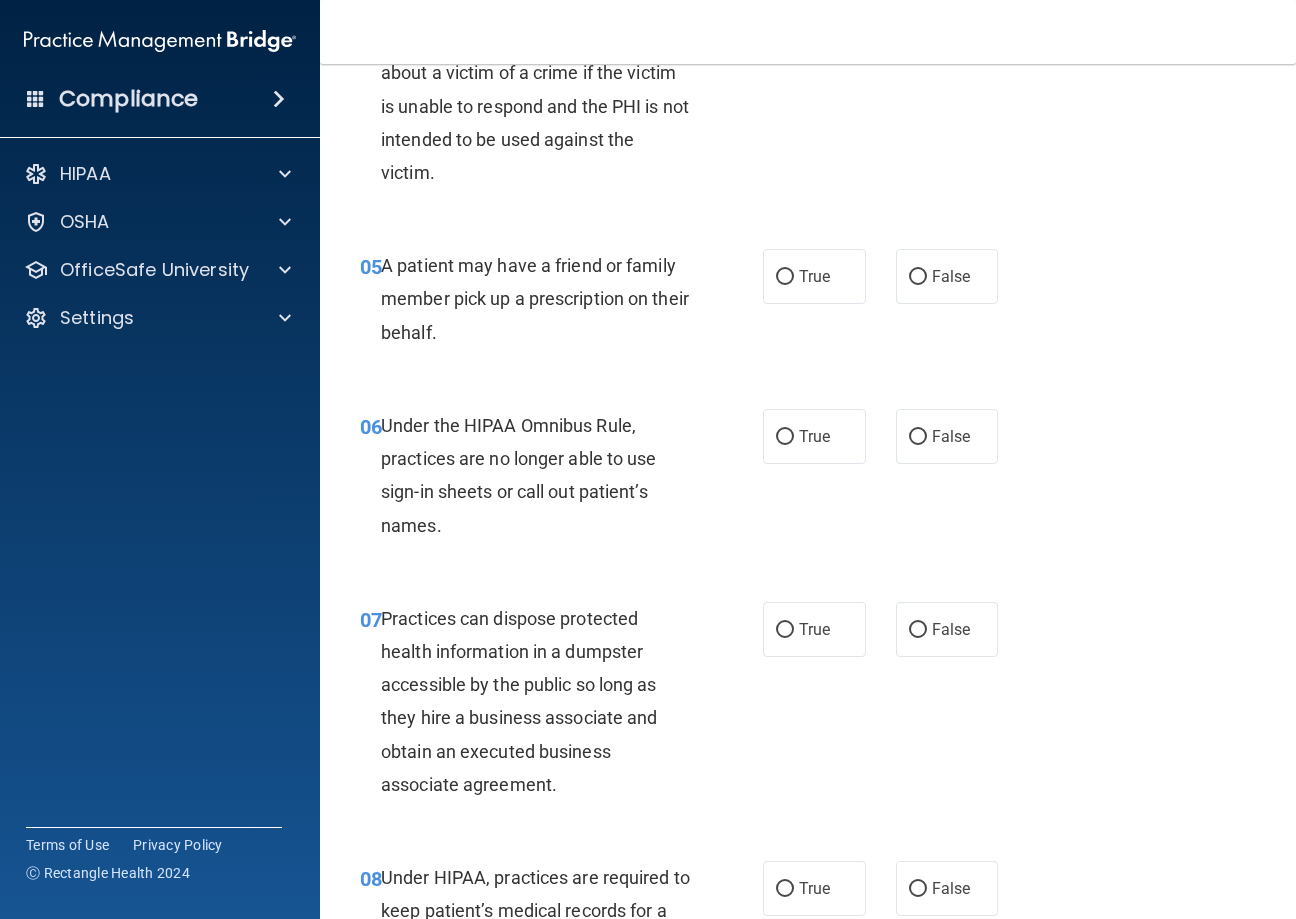 scroll, scrollTop: 900, scrollLeft: 0, axis: vertical 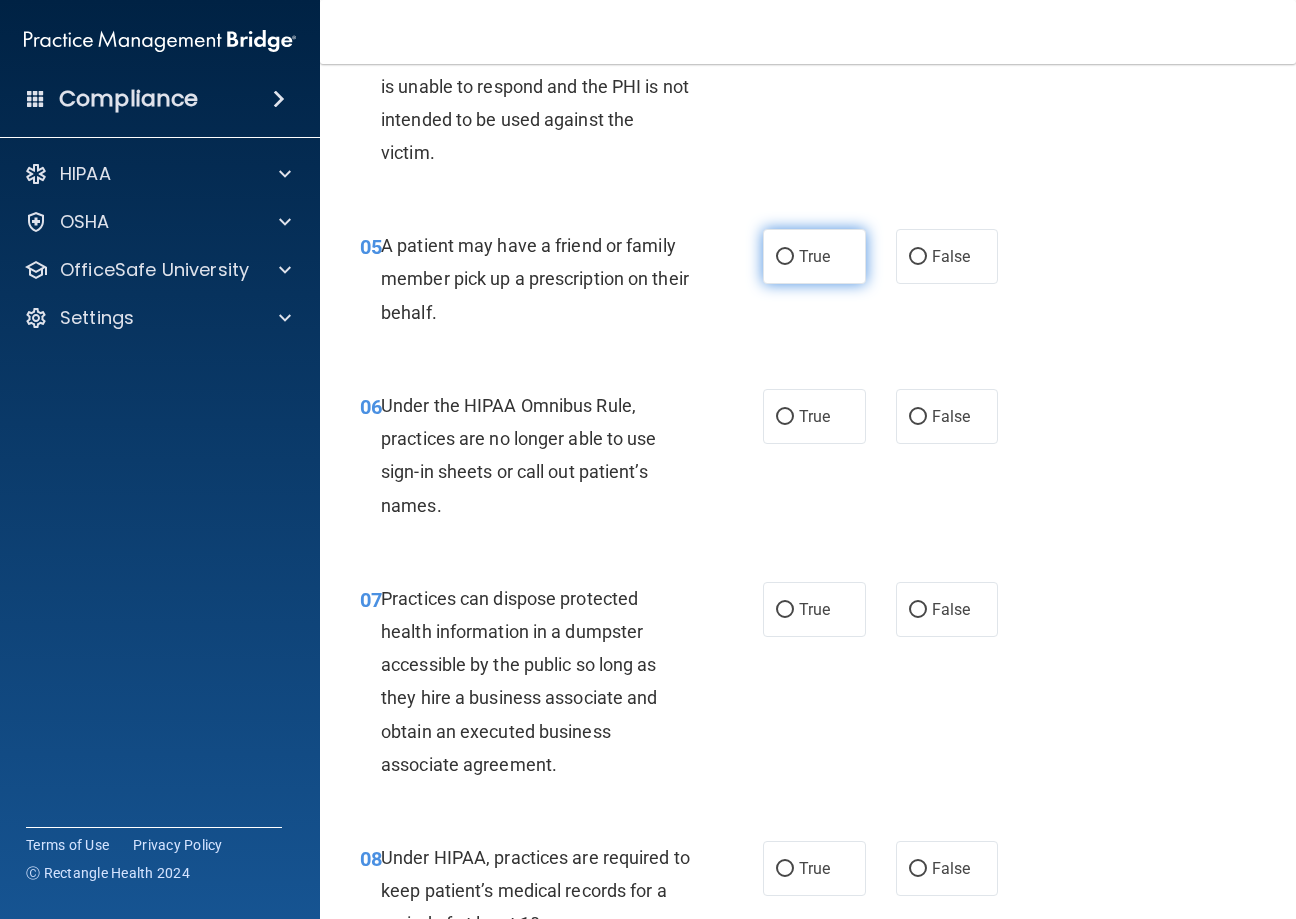click on "True" at bounding box center (814, 256) 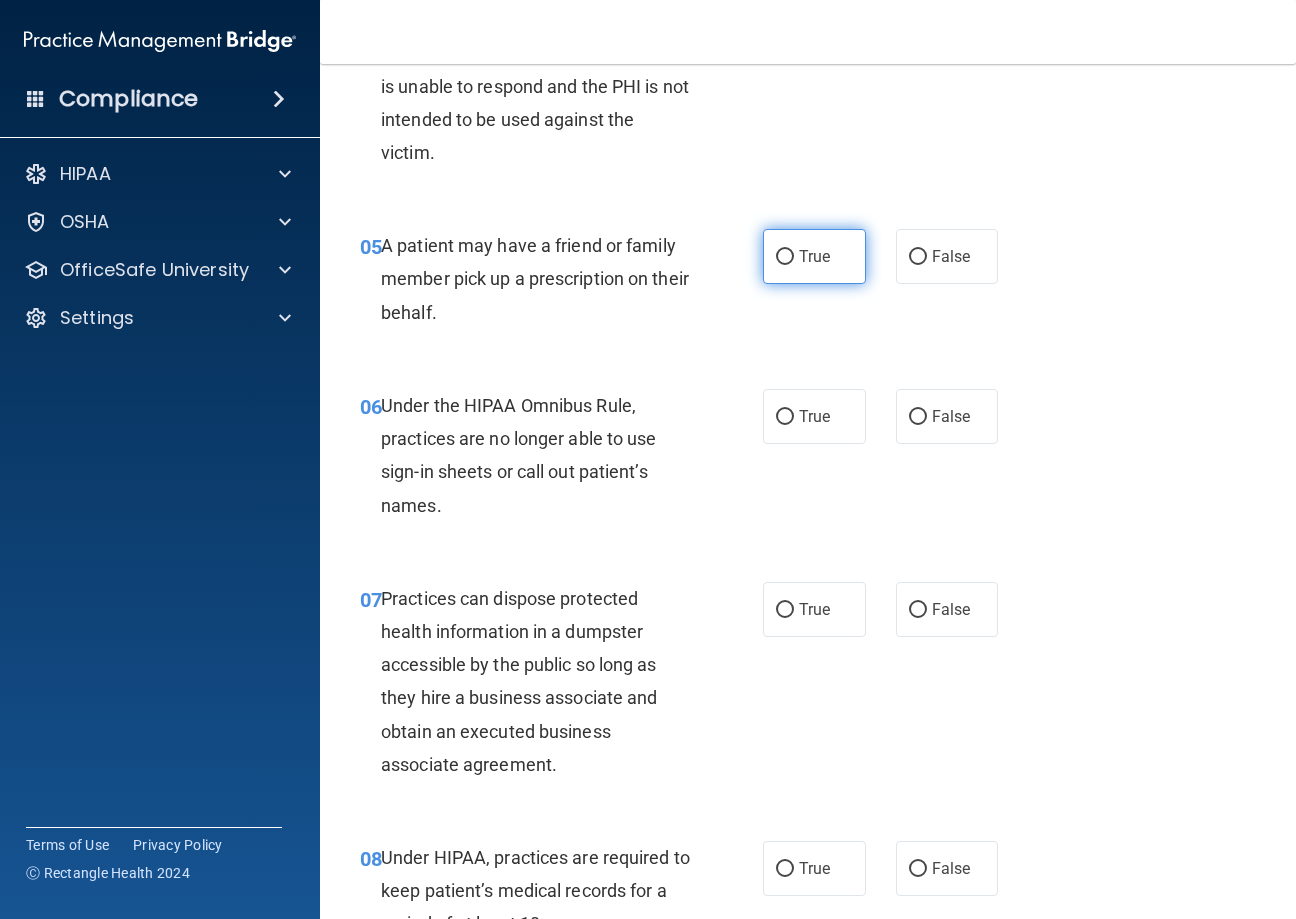 click on "True" at bounding box center [785, 257] 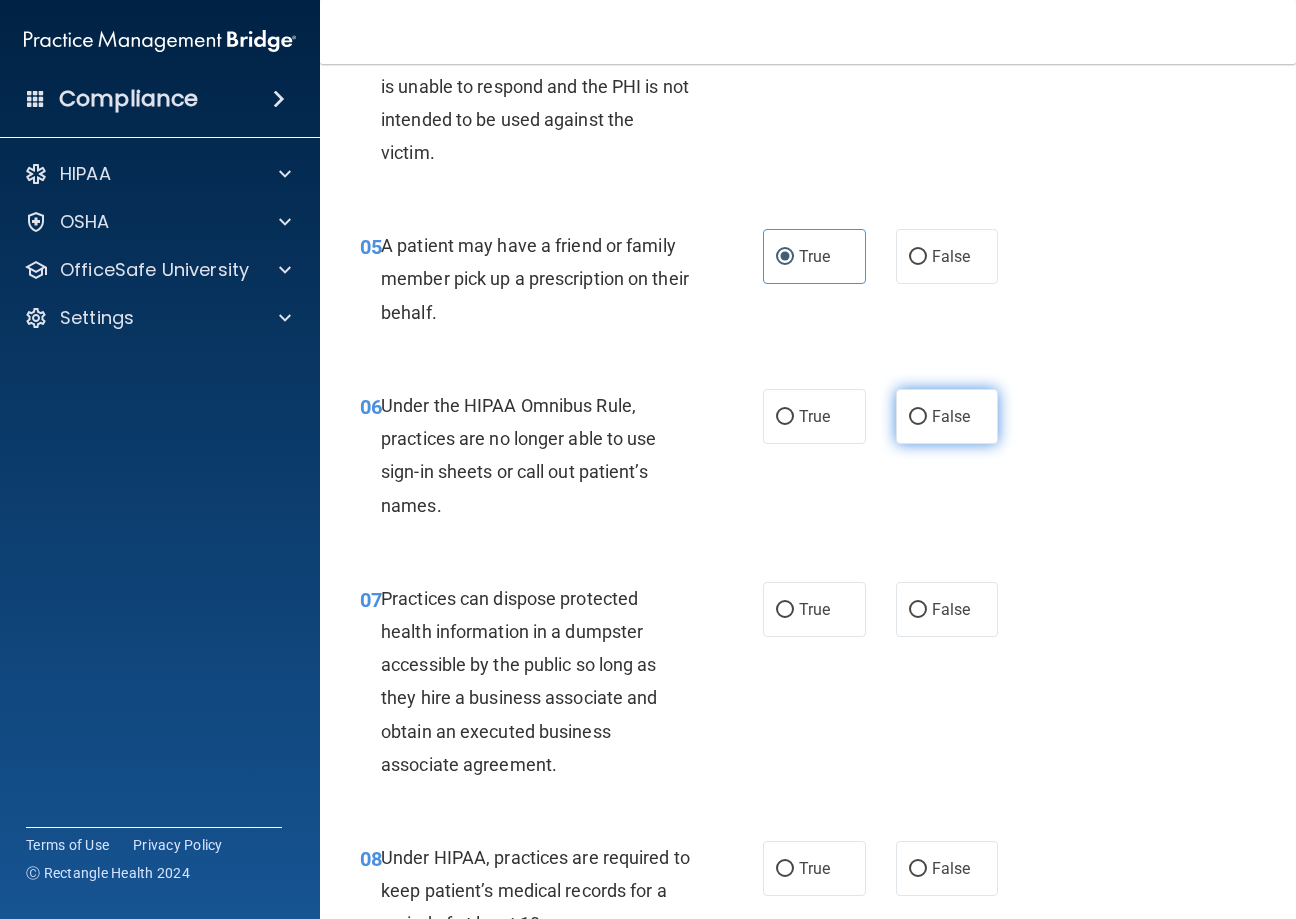 click on "False" at bounding box center [918, 417] 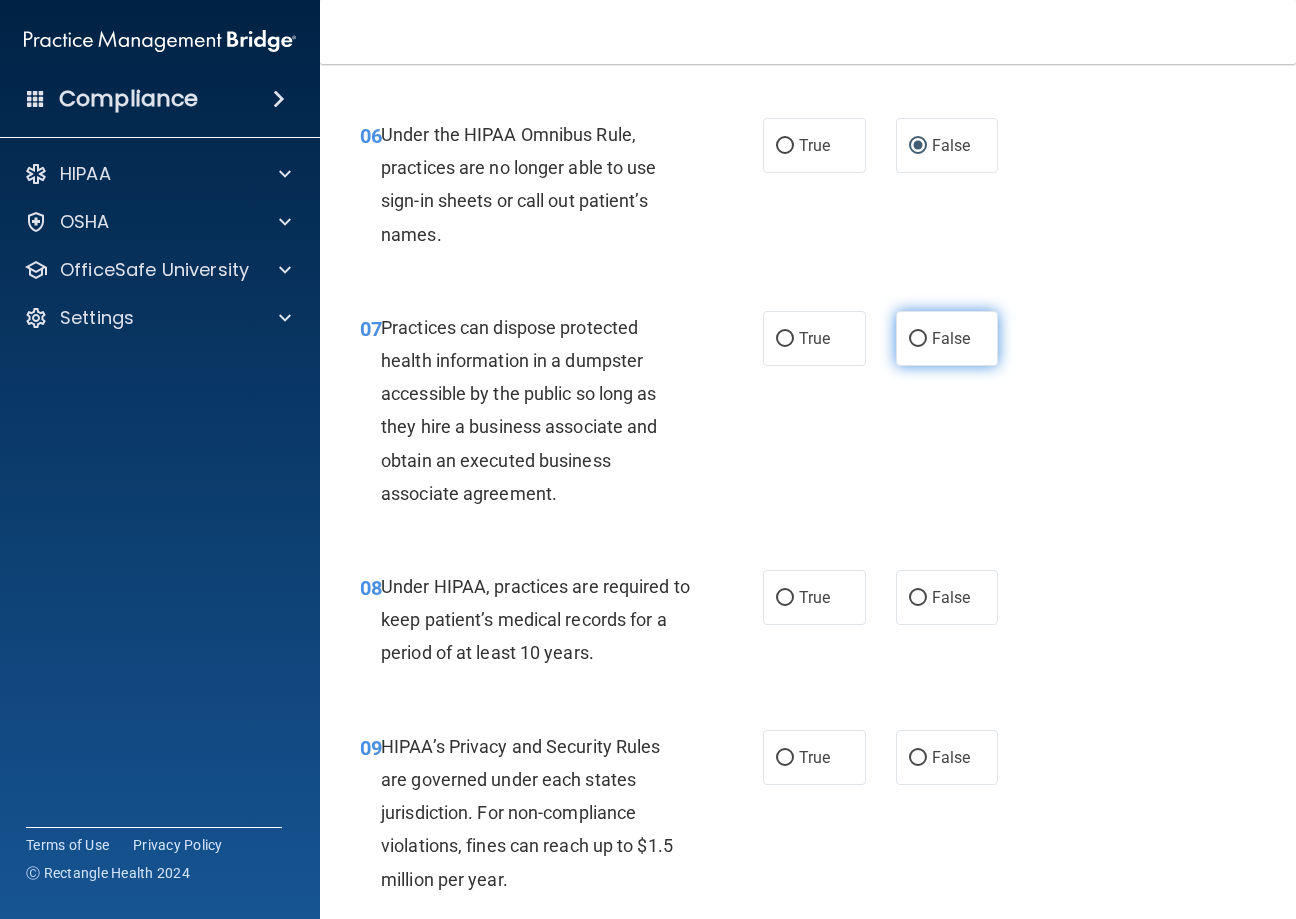 scroll, scrollTop: 1200, scrollLeft: 0, axis: vertical 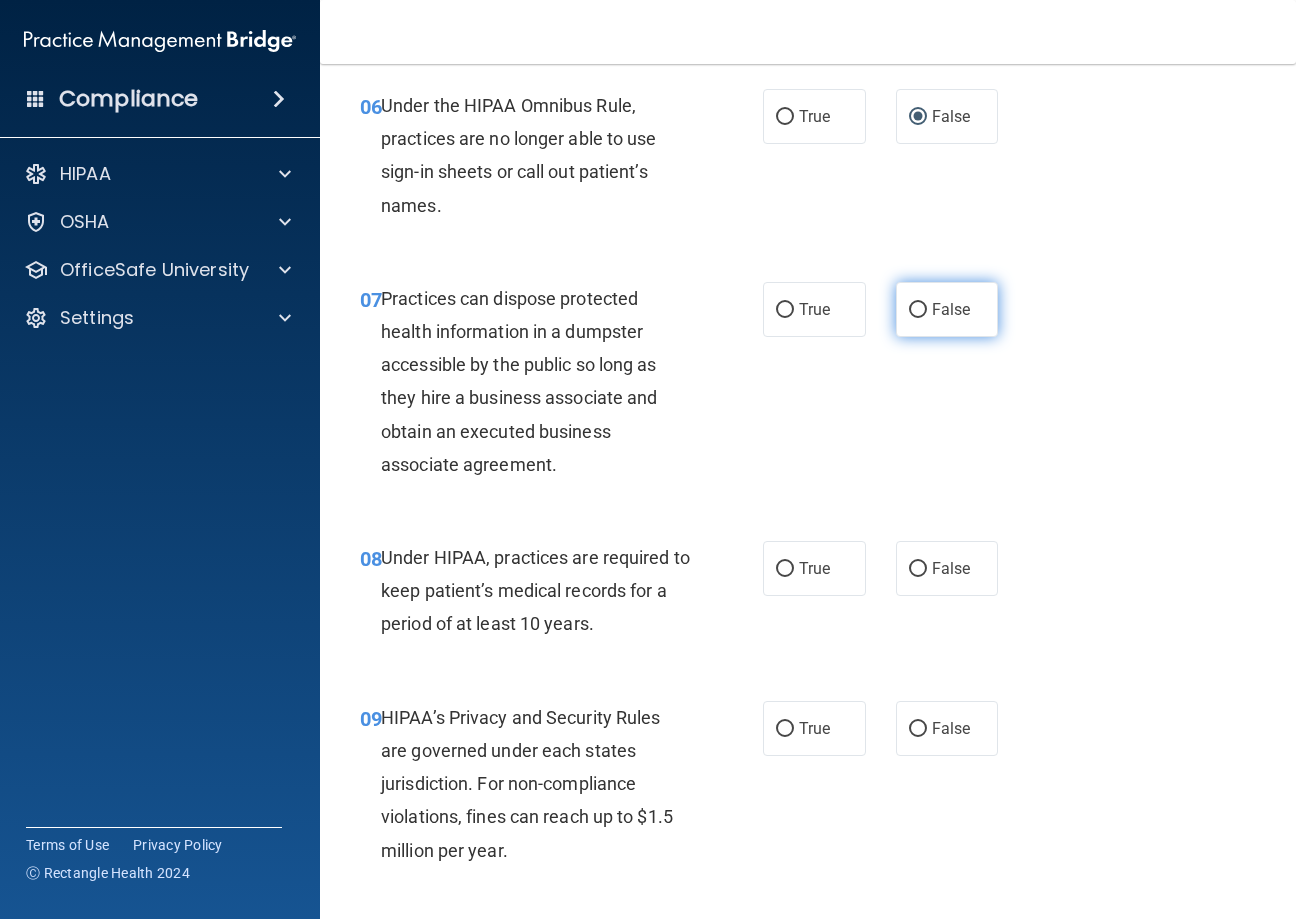 click on "False" at bounding box center (918, 310) 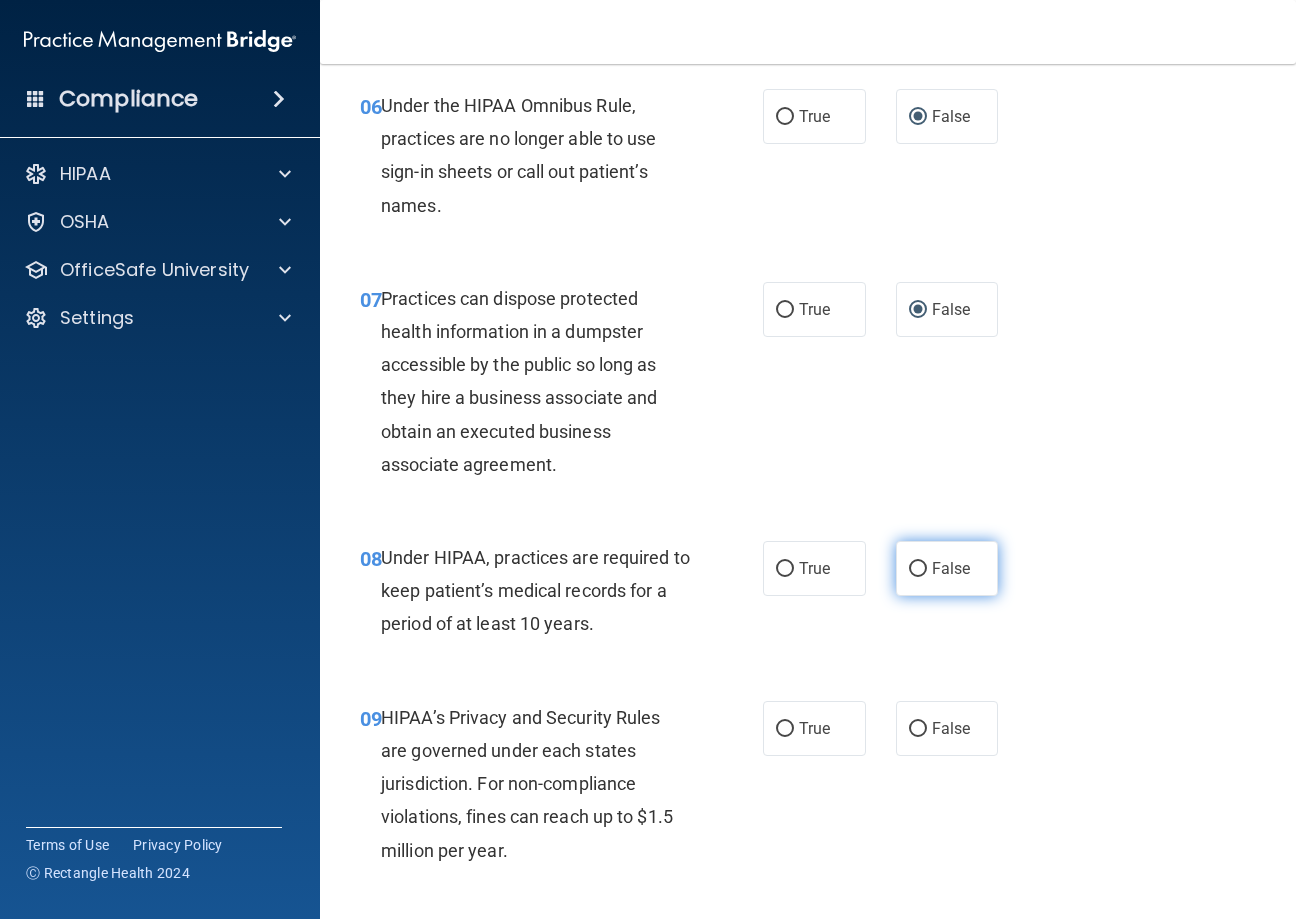 click on "False" at bounding box center (947, 568) 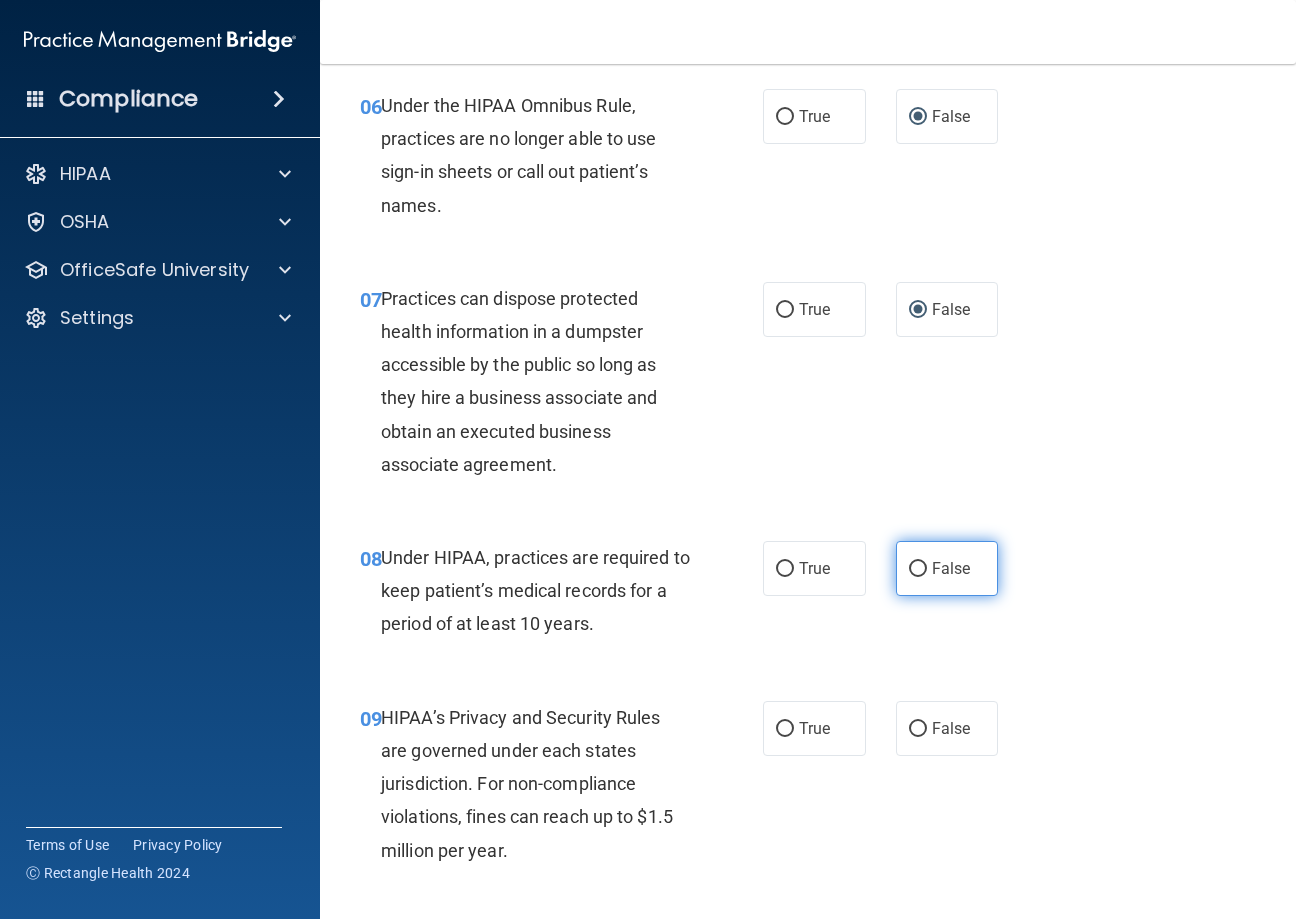 click on "False" at bounding box center (947, 568) 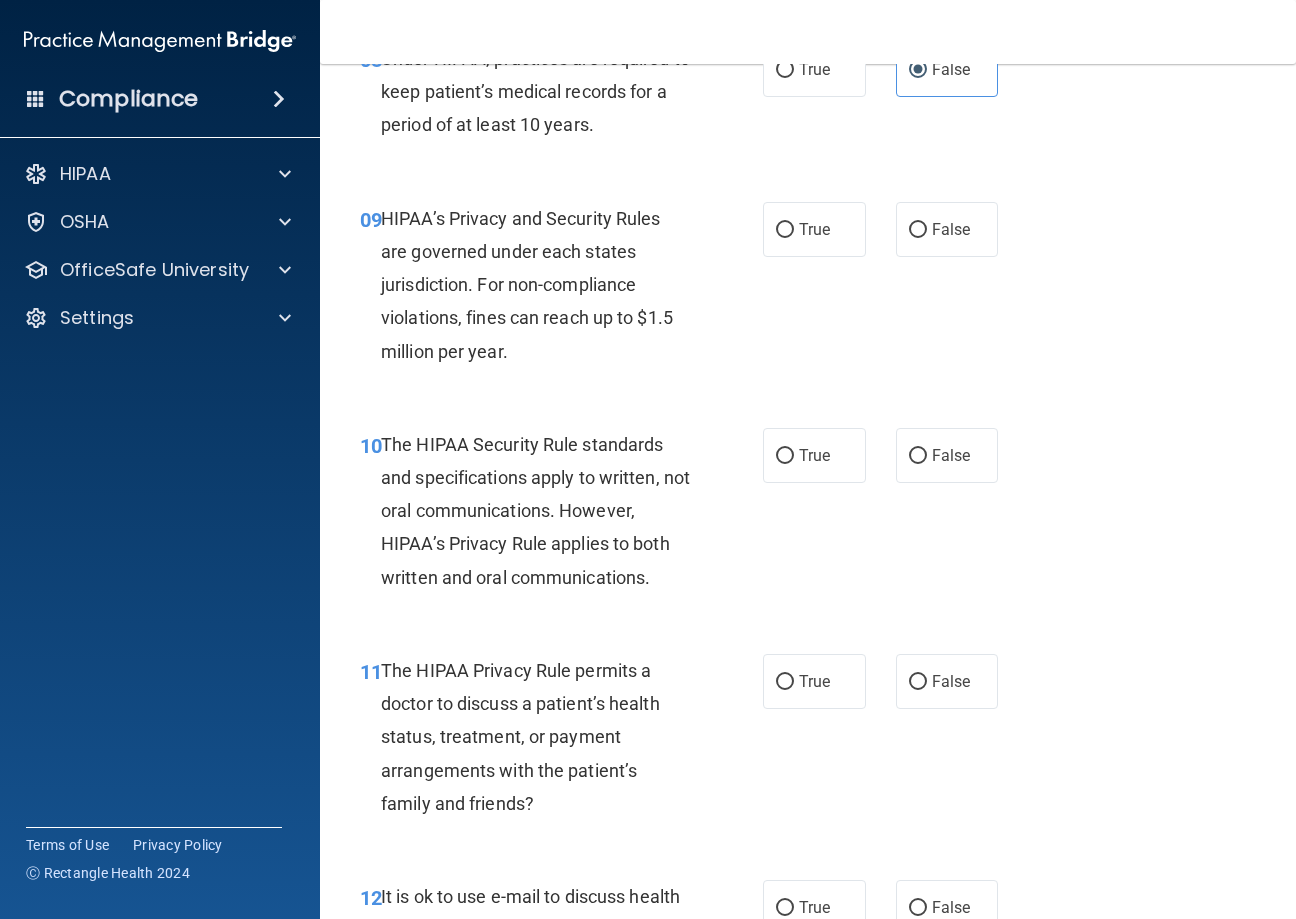 scroll, scrollTop: 1700, scrollLeft: 0, axis: vertical 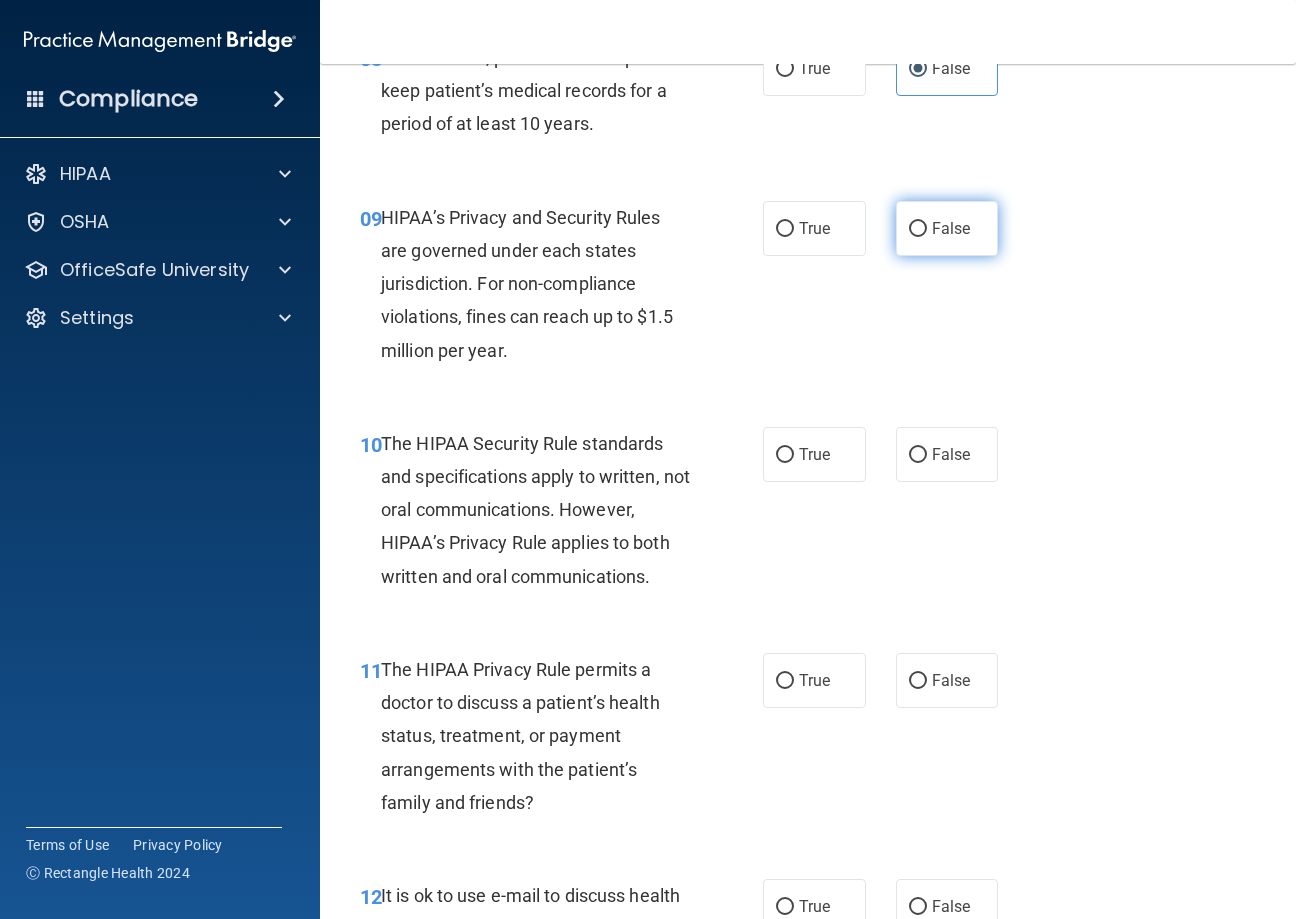 click on "False" at bounding box center (918, 229) 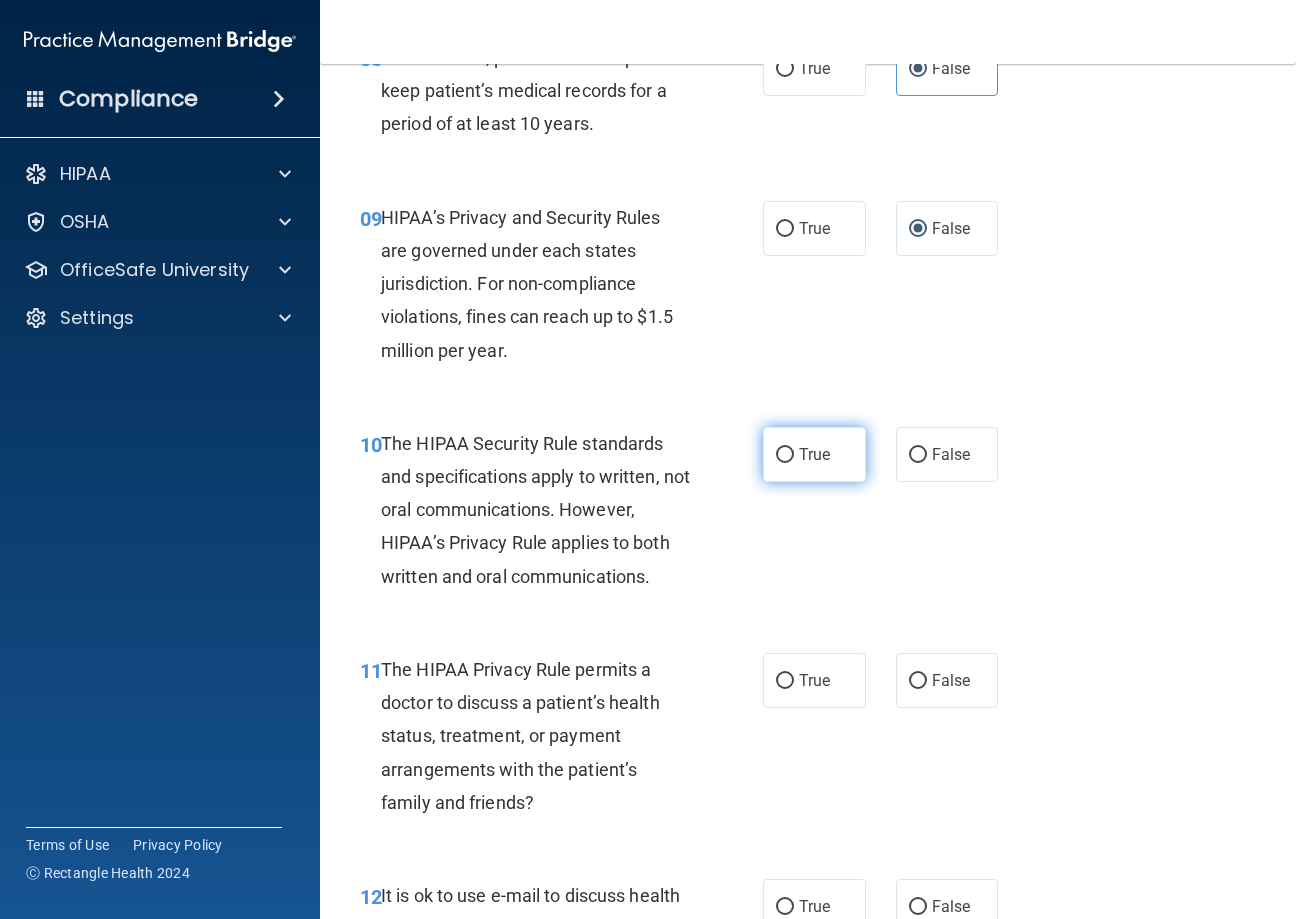 click on "True" at bounding box center [785, 455] 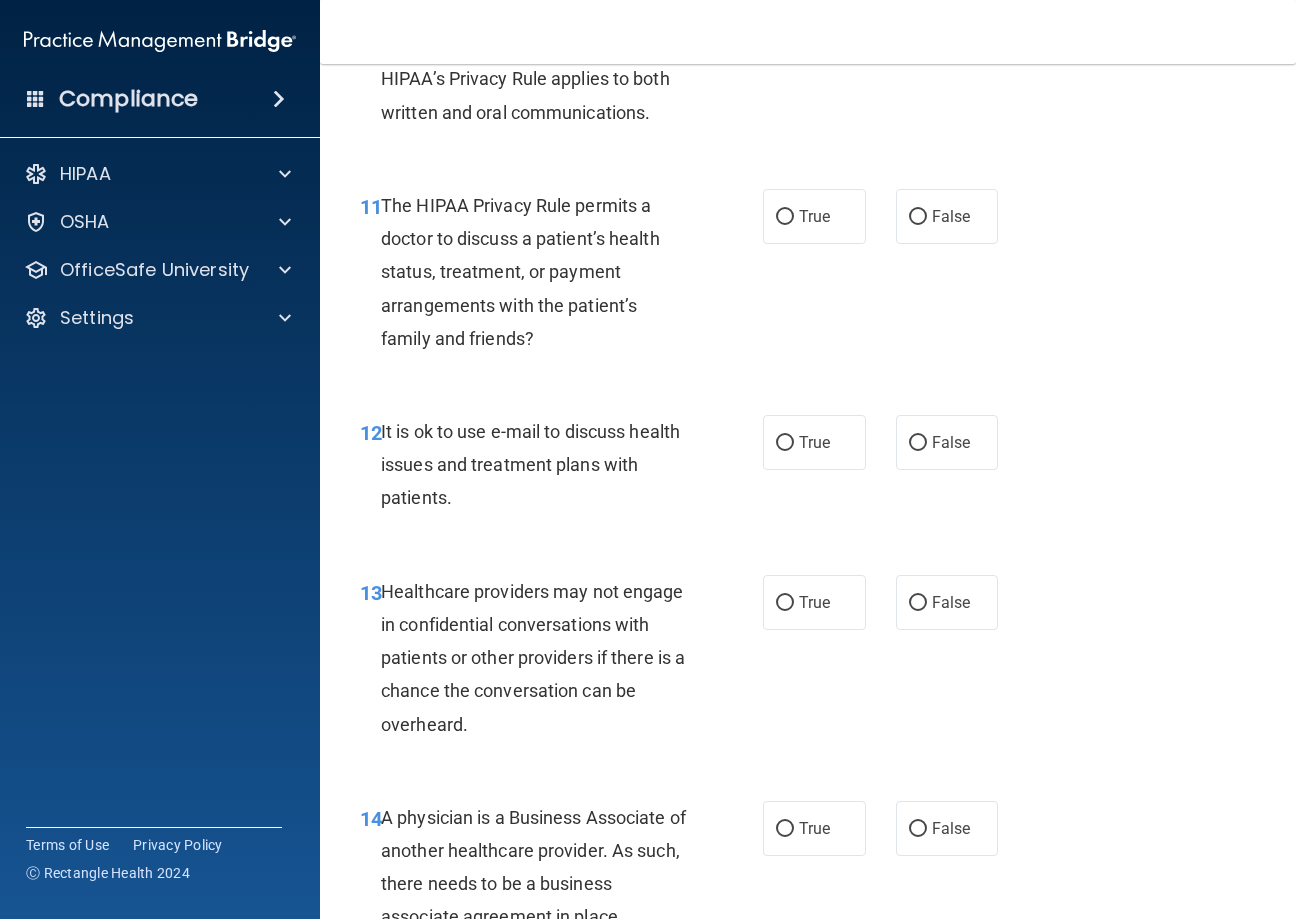 scroll, scrollTop: 2200, scrollLeft: 0, axis: vertical 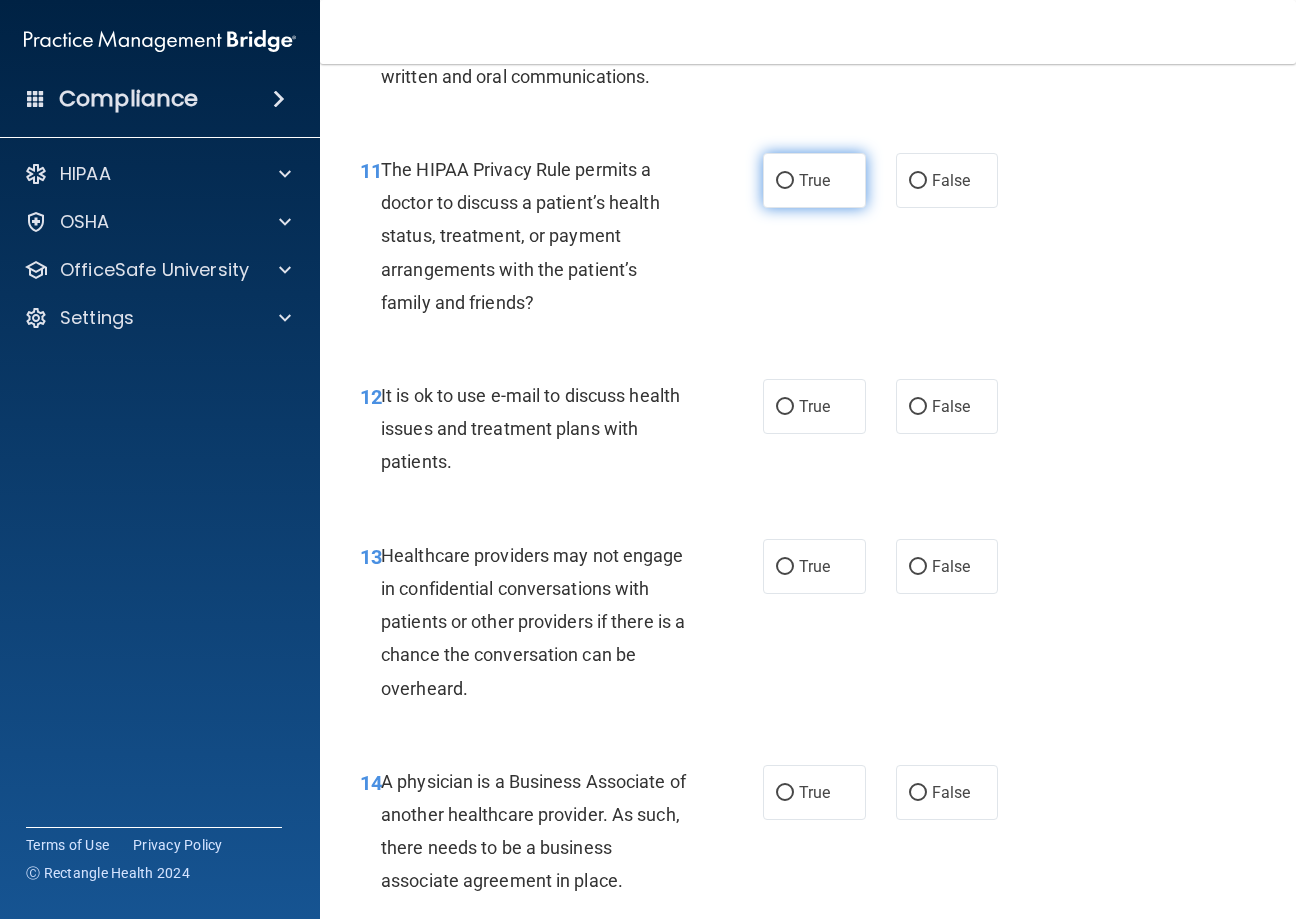 click on "True" at bounding box center (785, 181) 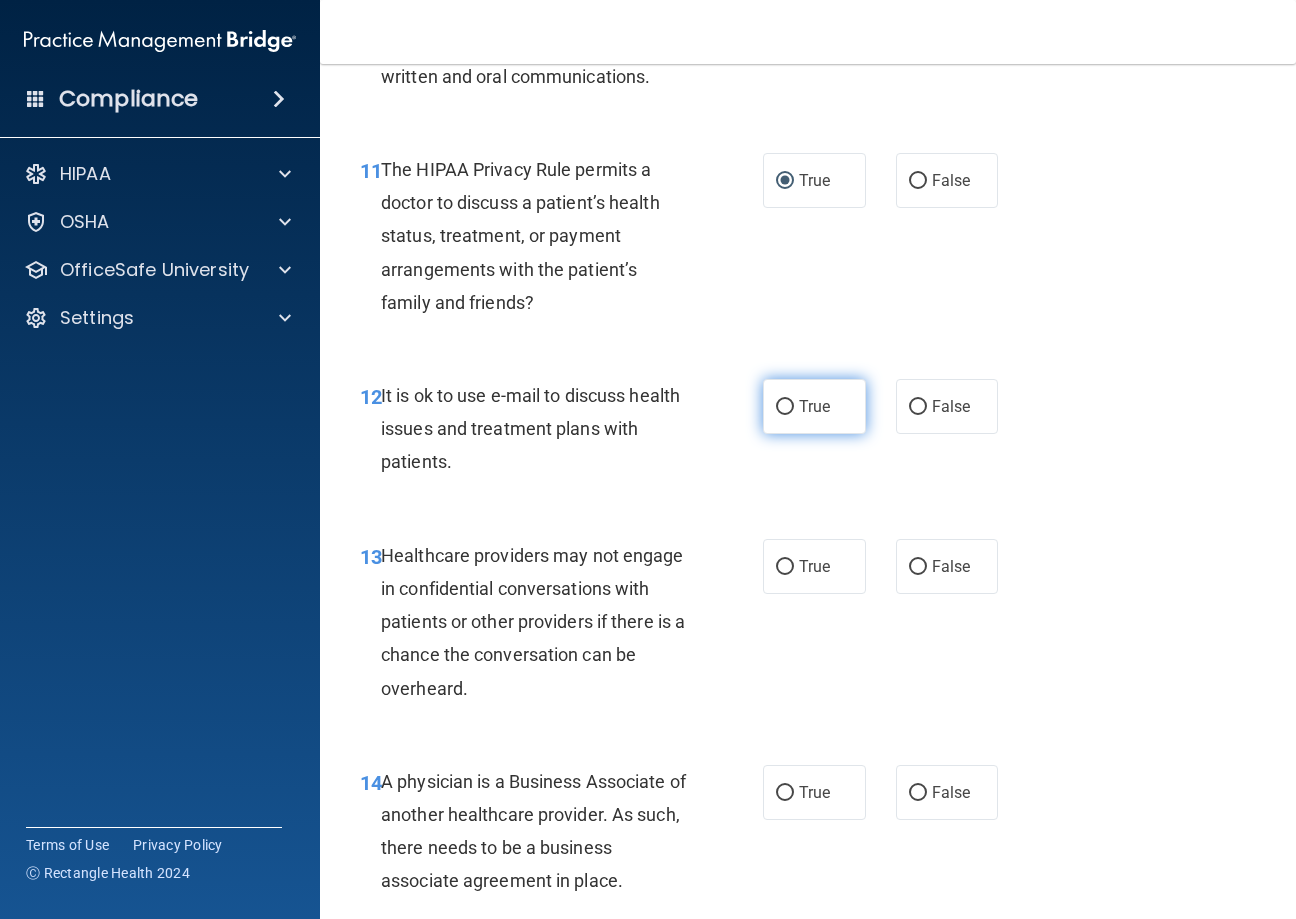 click on "True" at bounding box center (785, 407) 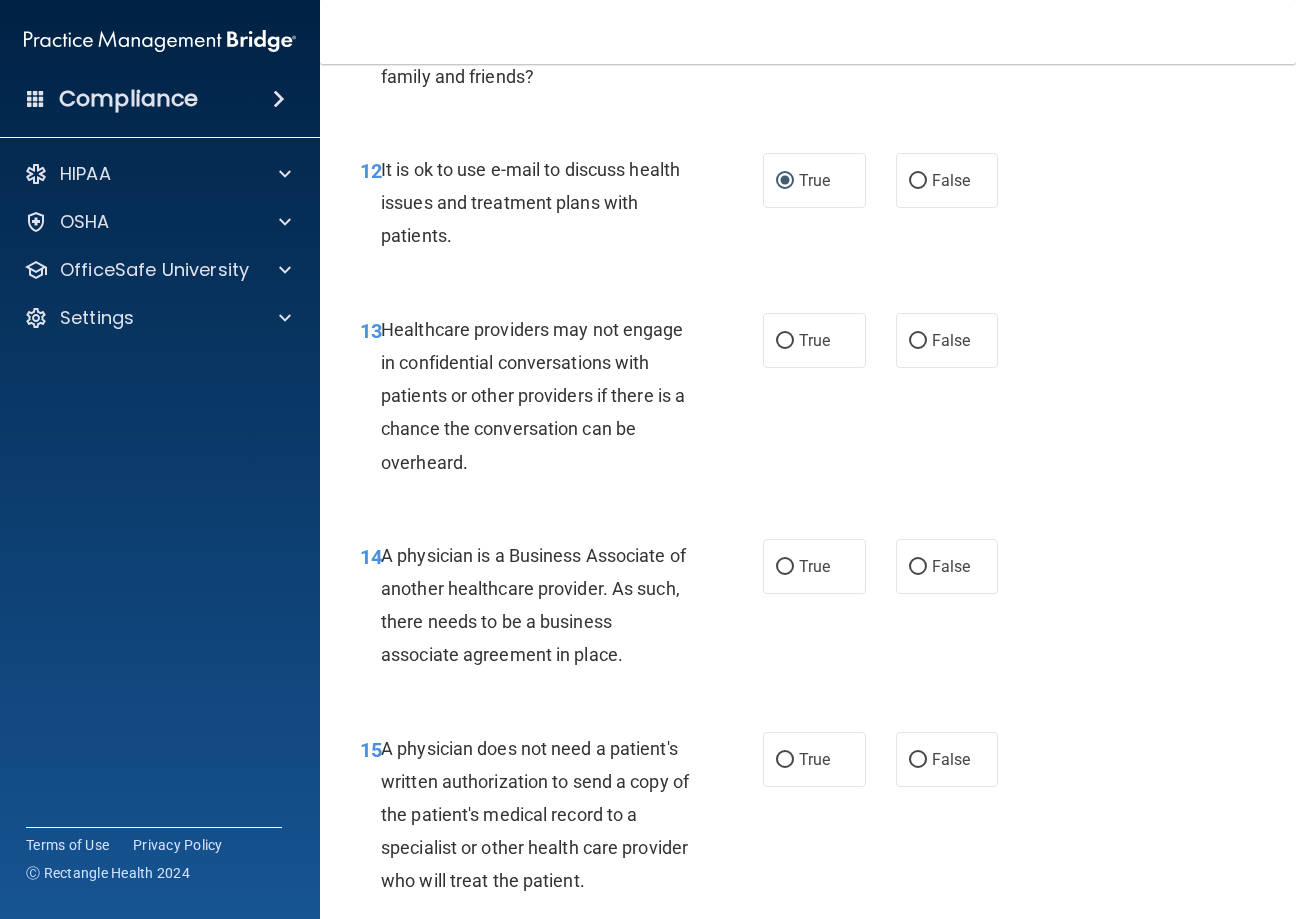 scroll, scrollTop: 2500, scrollLeft: 0, axis: vertical 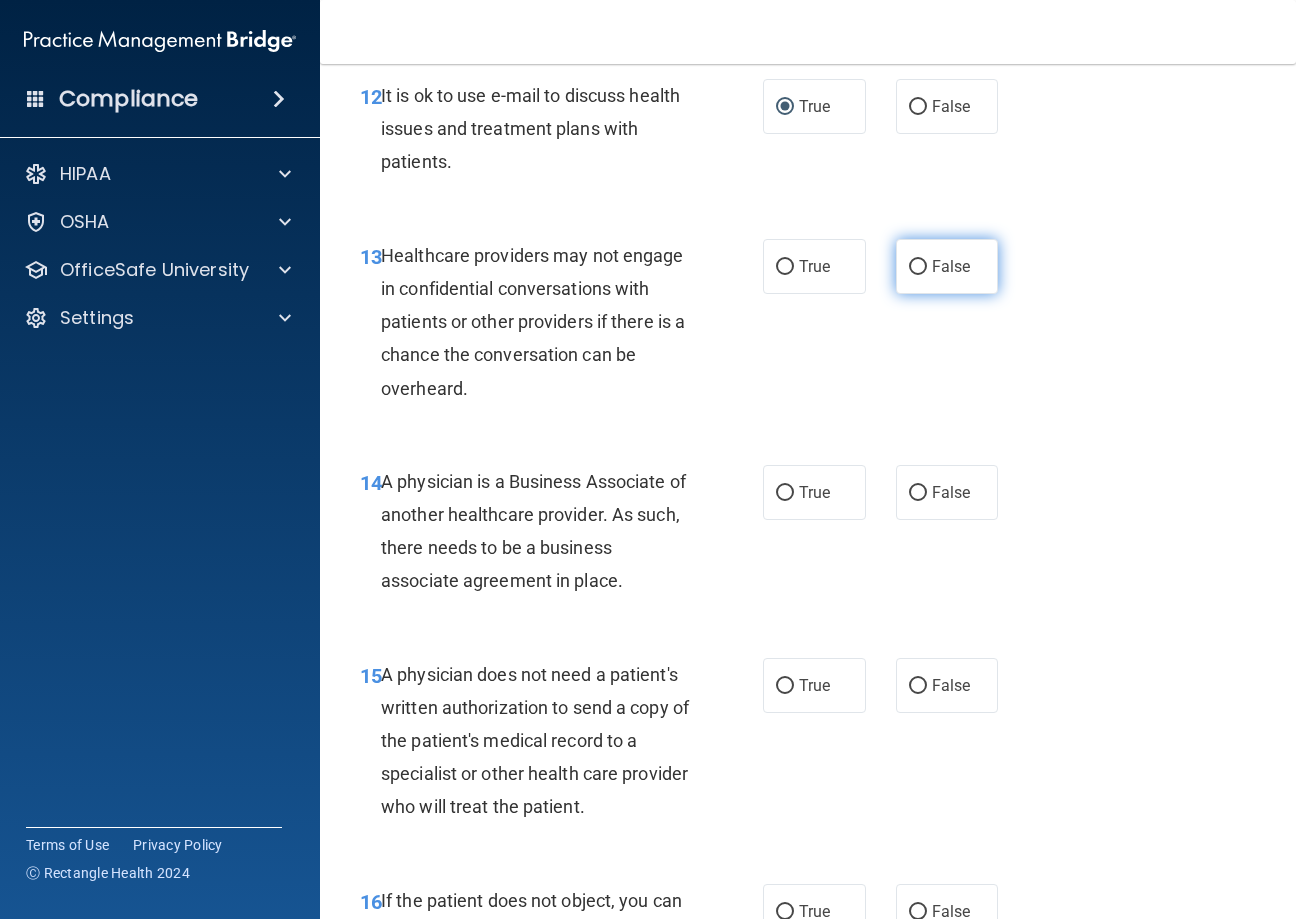 click on "False" at bounding box center [918, 267] 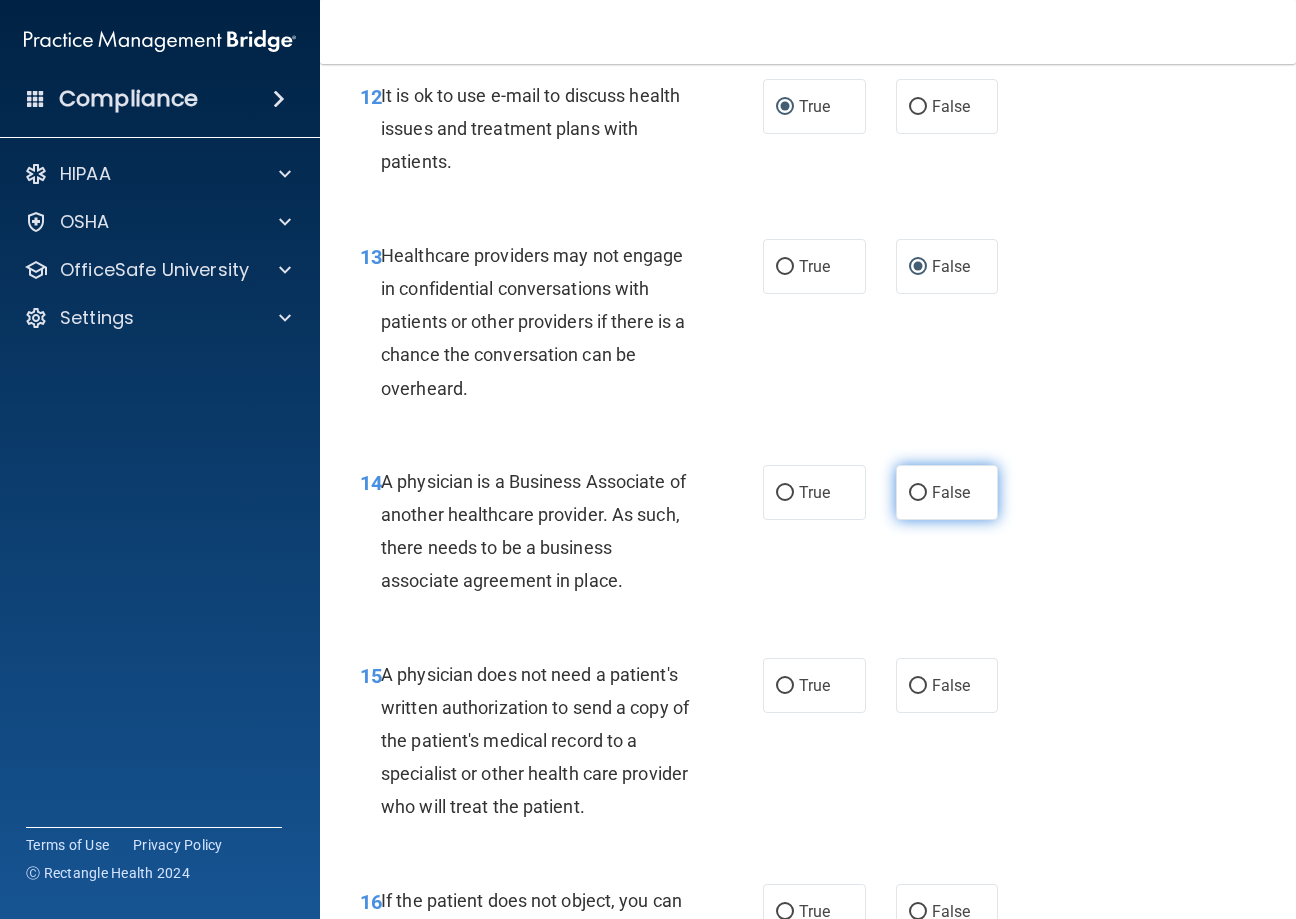 click on "False" at bounding box center (918, 493) 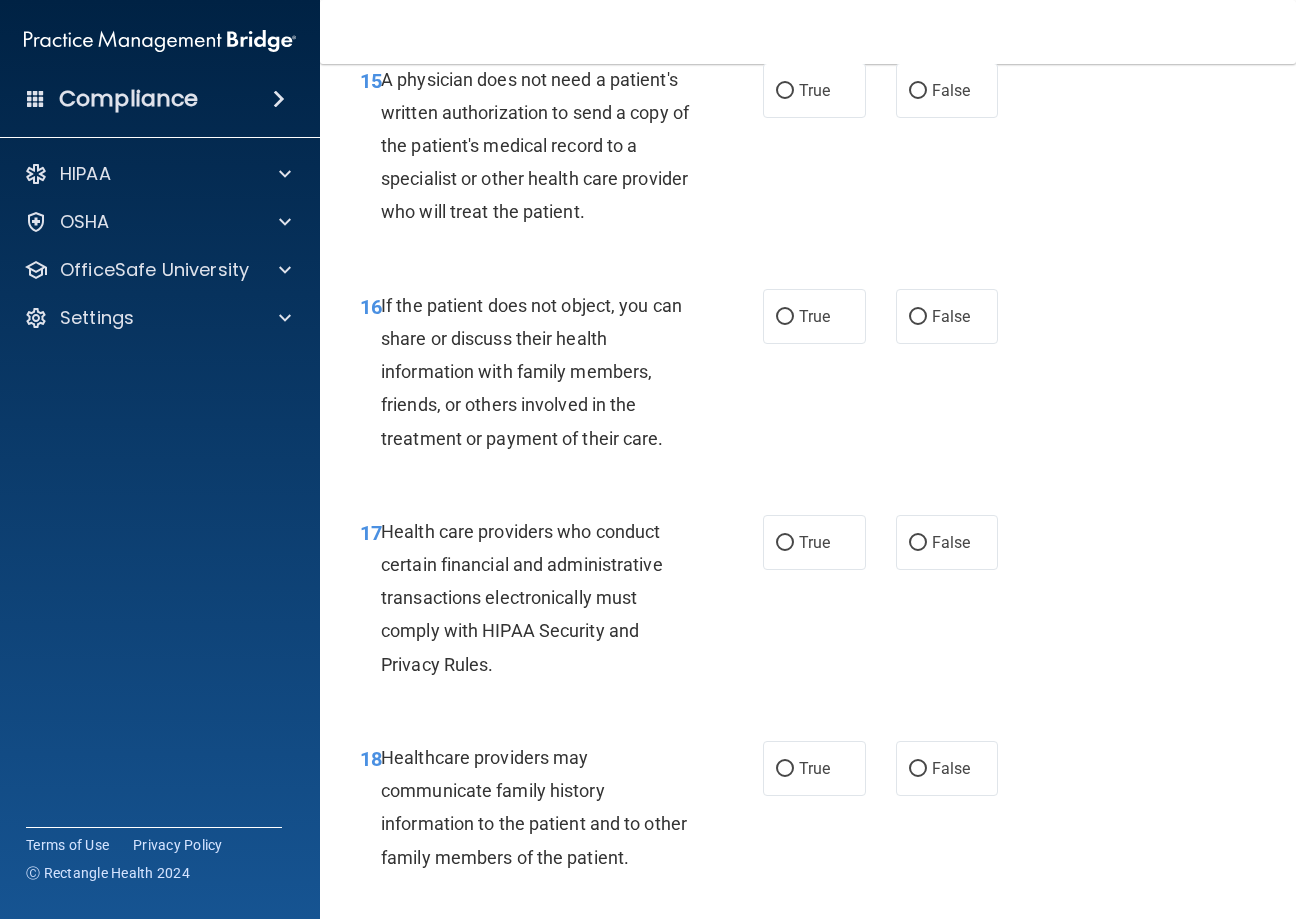 scroll, scrollTop: 3100, scrollLeft: 0, axis: vertical 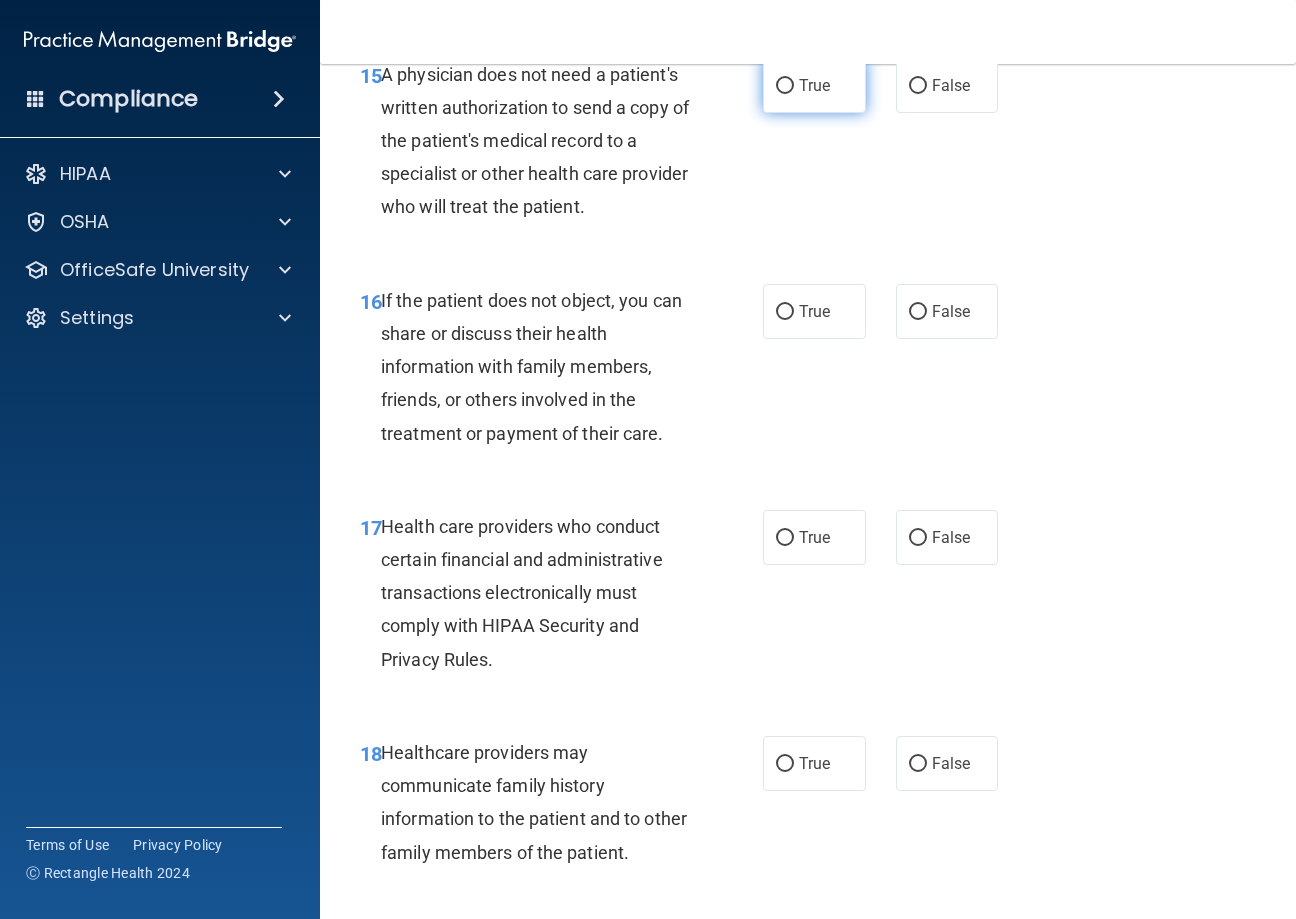 click on "True" at bounding box center [785, 86] 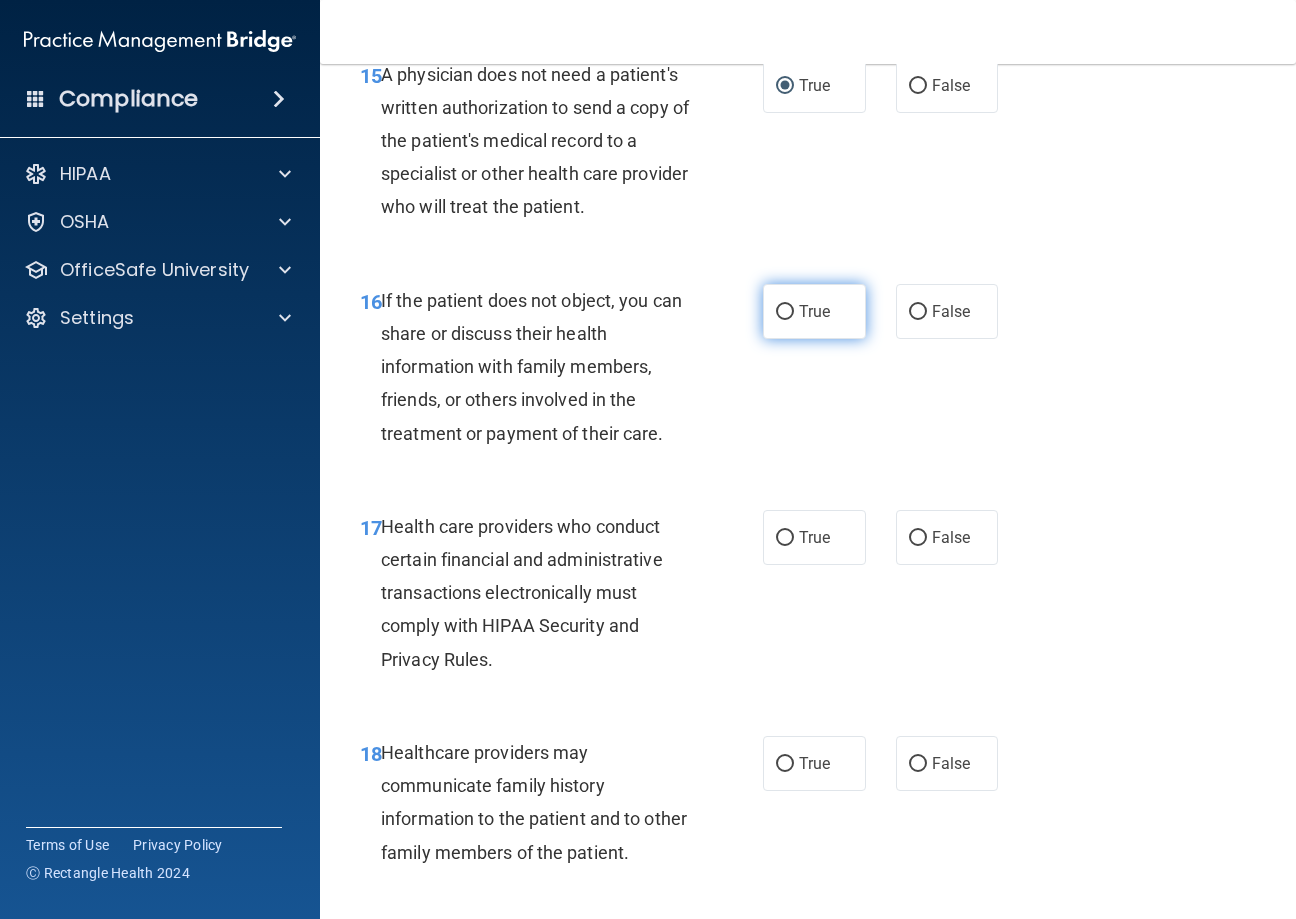 drag, startPoint x: 775, startPoint y: 314, endPoint x: 770, endPoint y: 328, distance: 14.866069 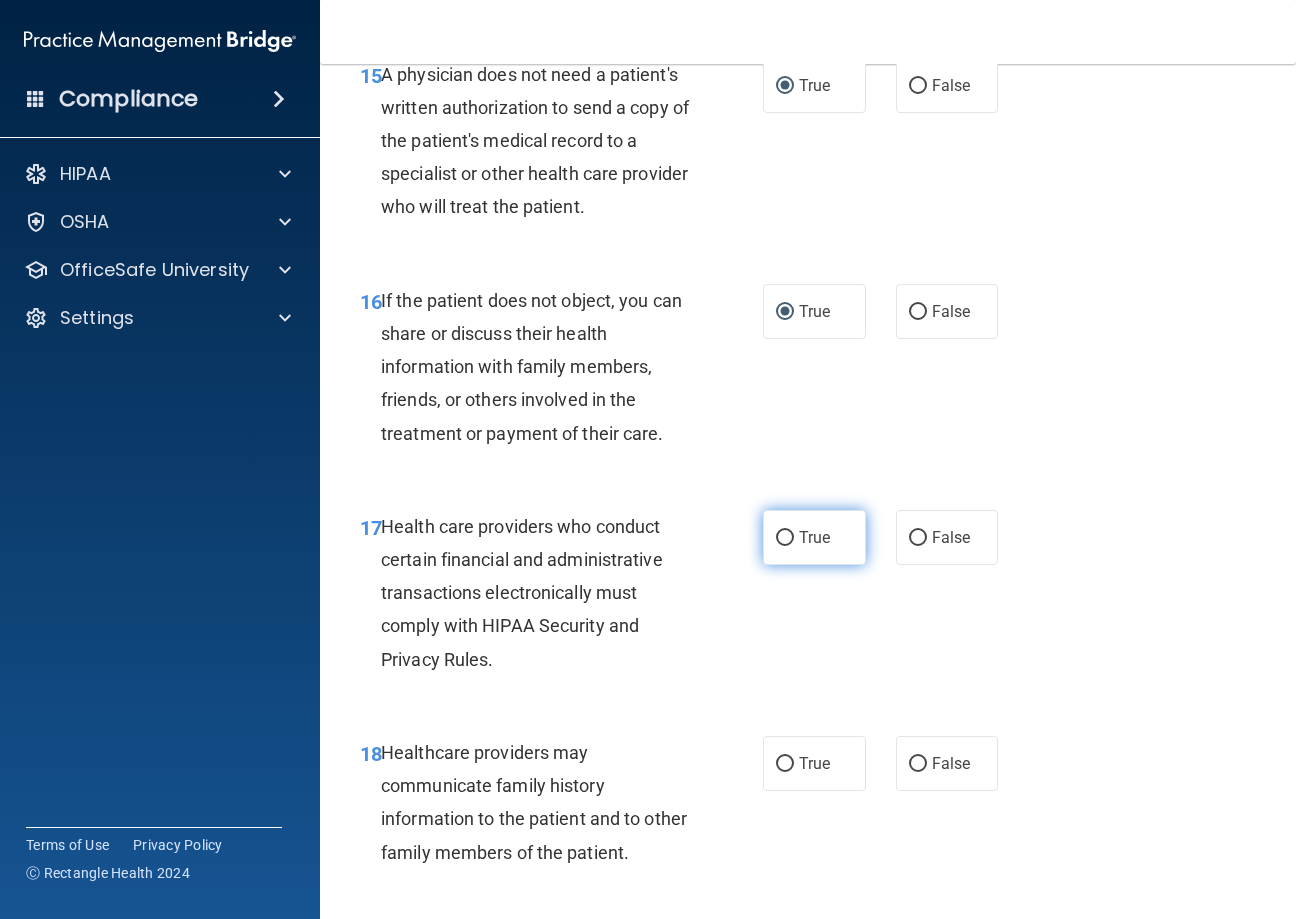 click on "True" at bounding box center (785, 538) 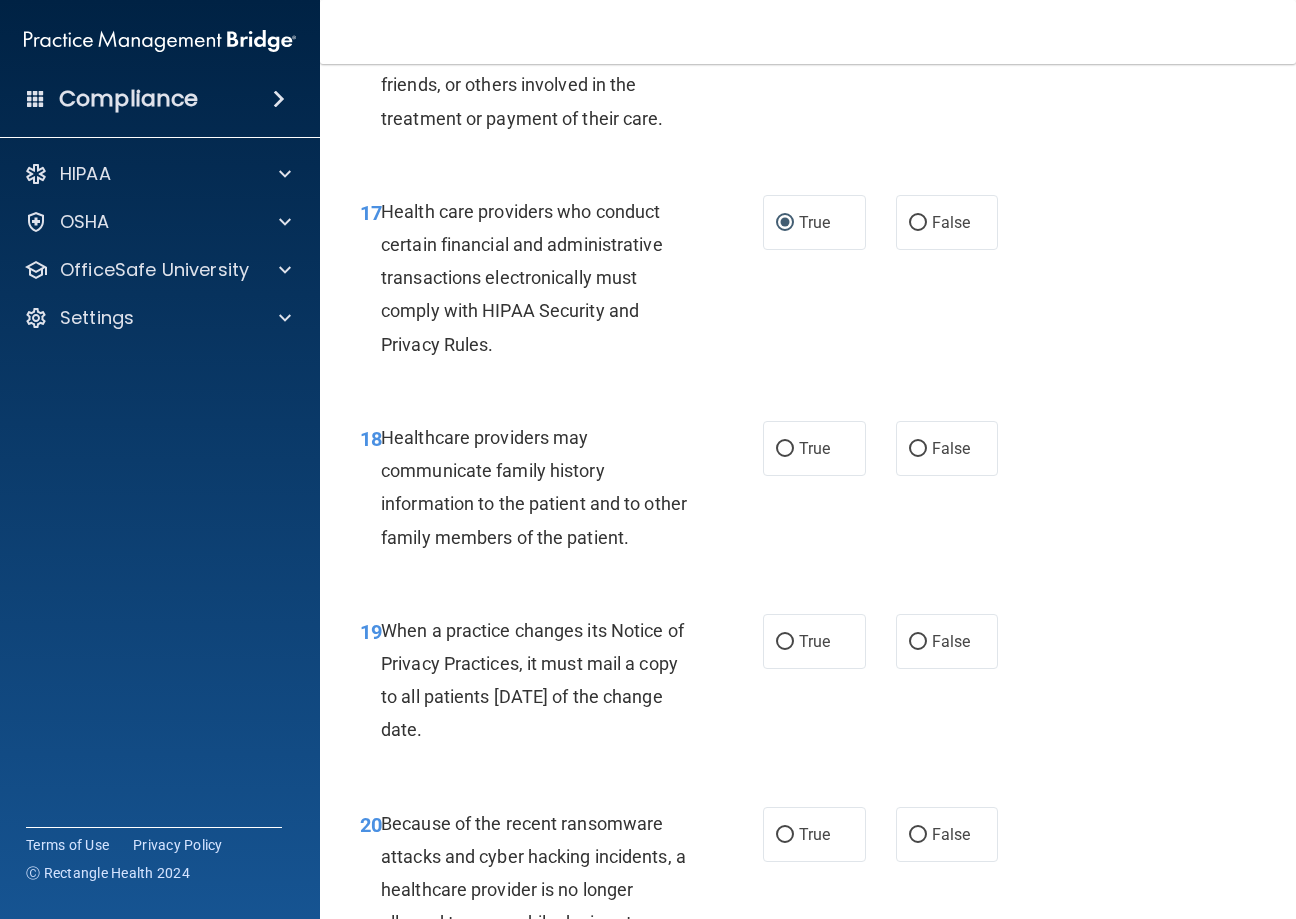 scroll, scrollTop: 3500, scrollLeft: 0, axis: vertical 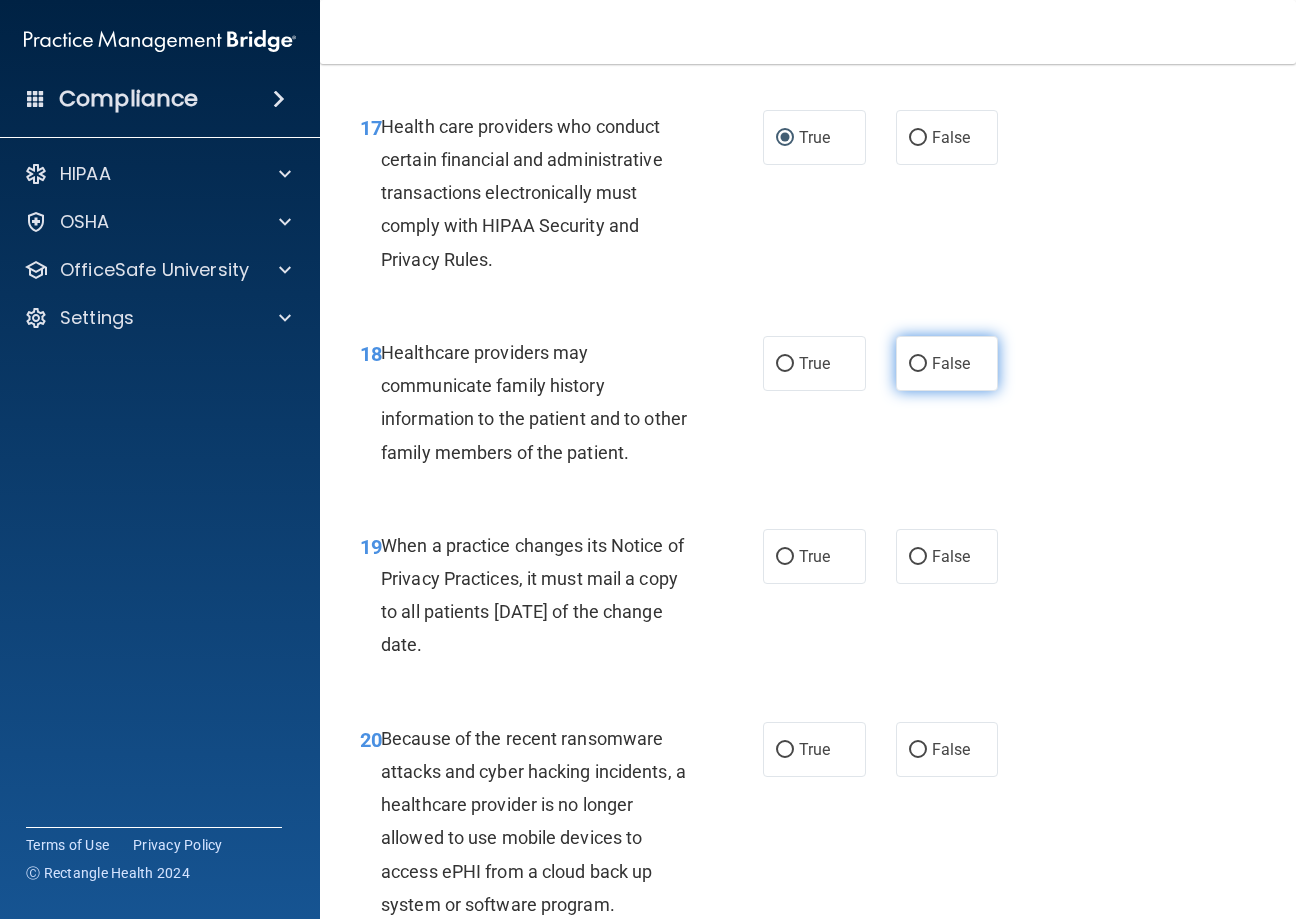 click on "False" at bounding box center (918, 364) 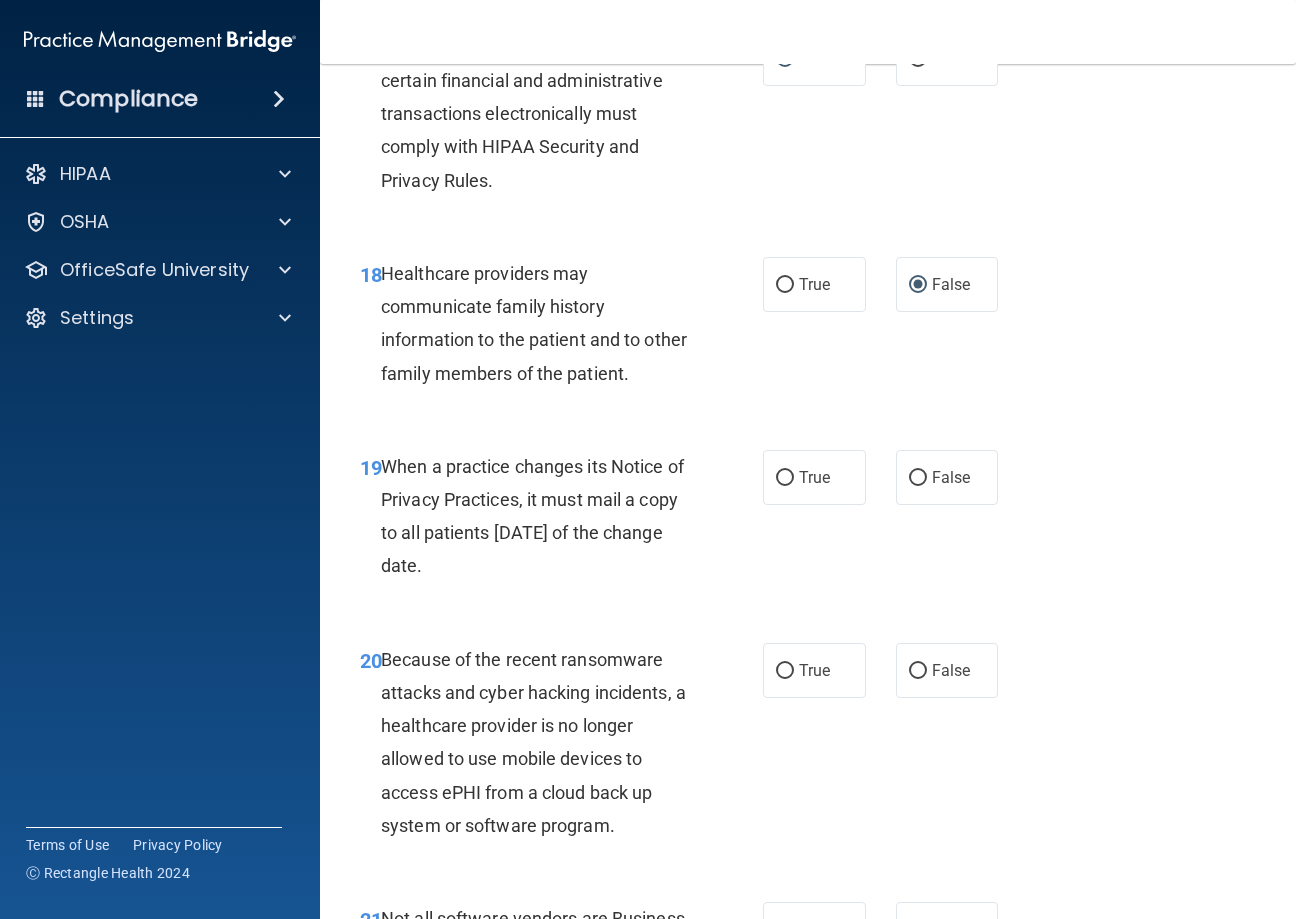 scroll, scrollTop: 3800, scrollLeft: 0, axis: vertical 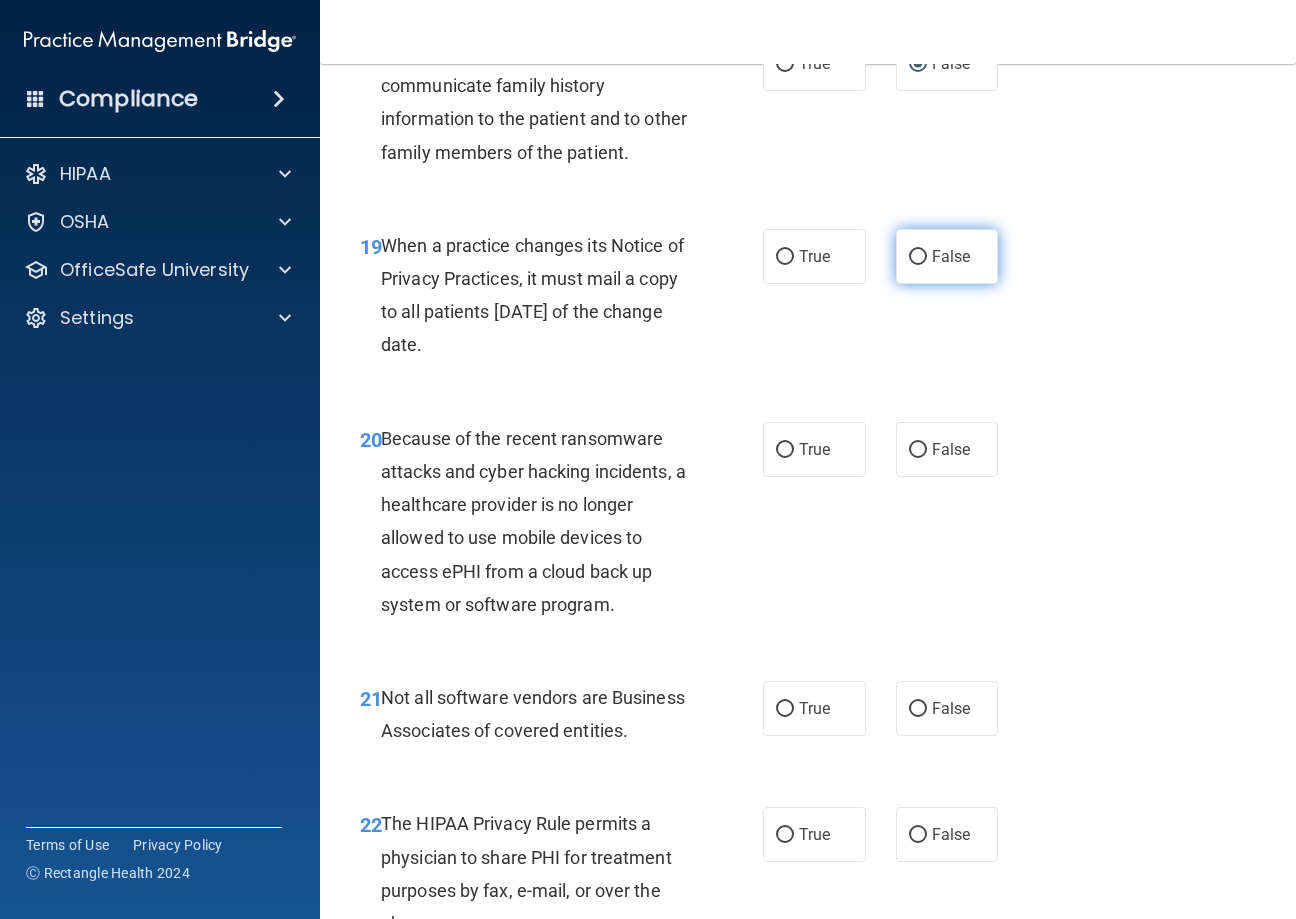click on "False" at bounding box center [947, 256] 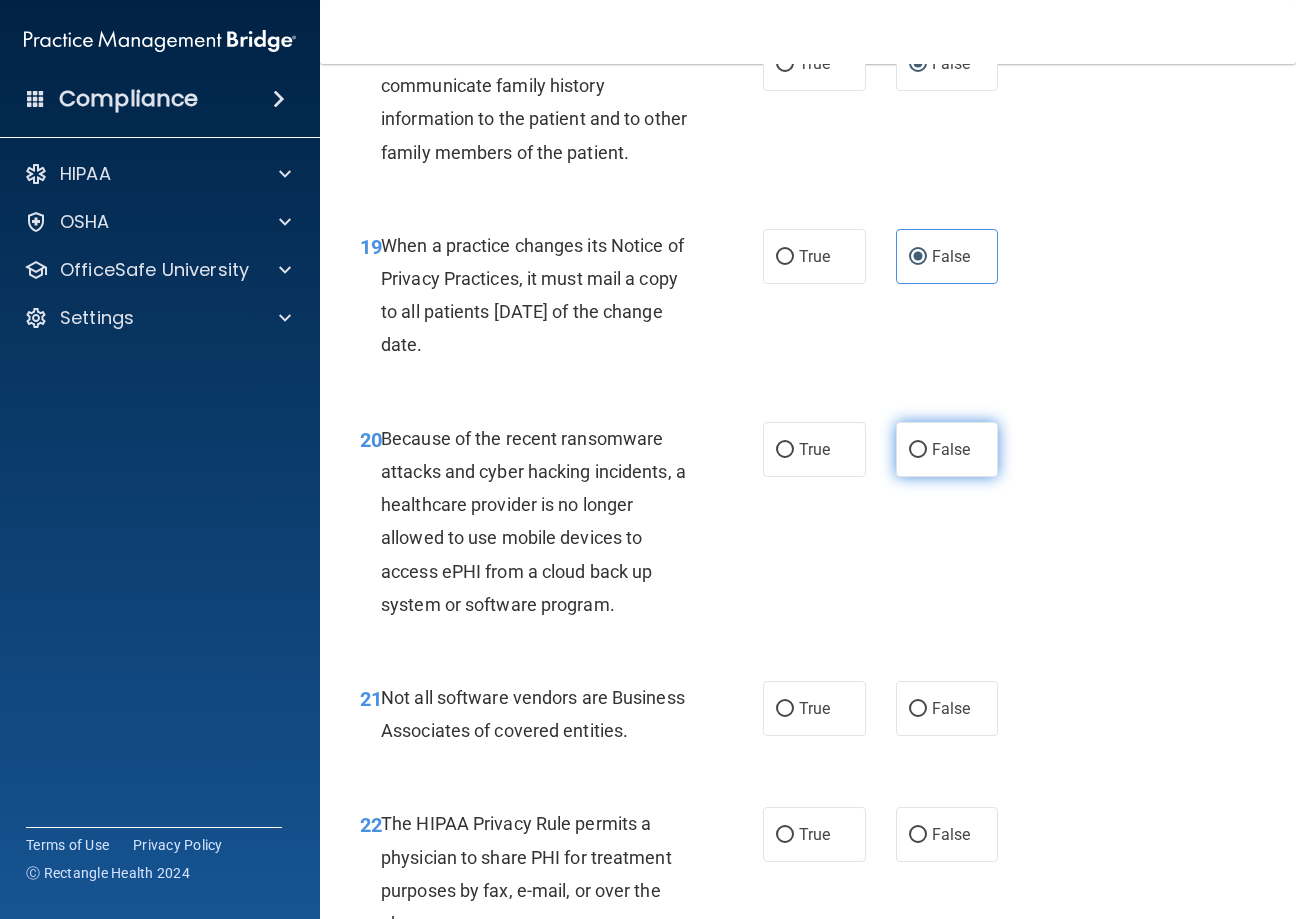click on "False" at bounding box center [918, 450] 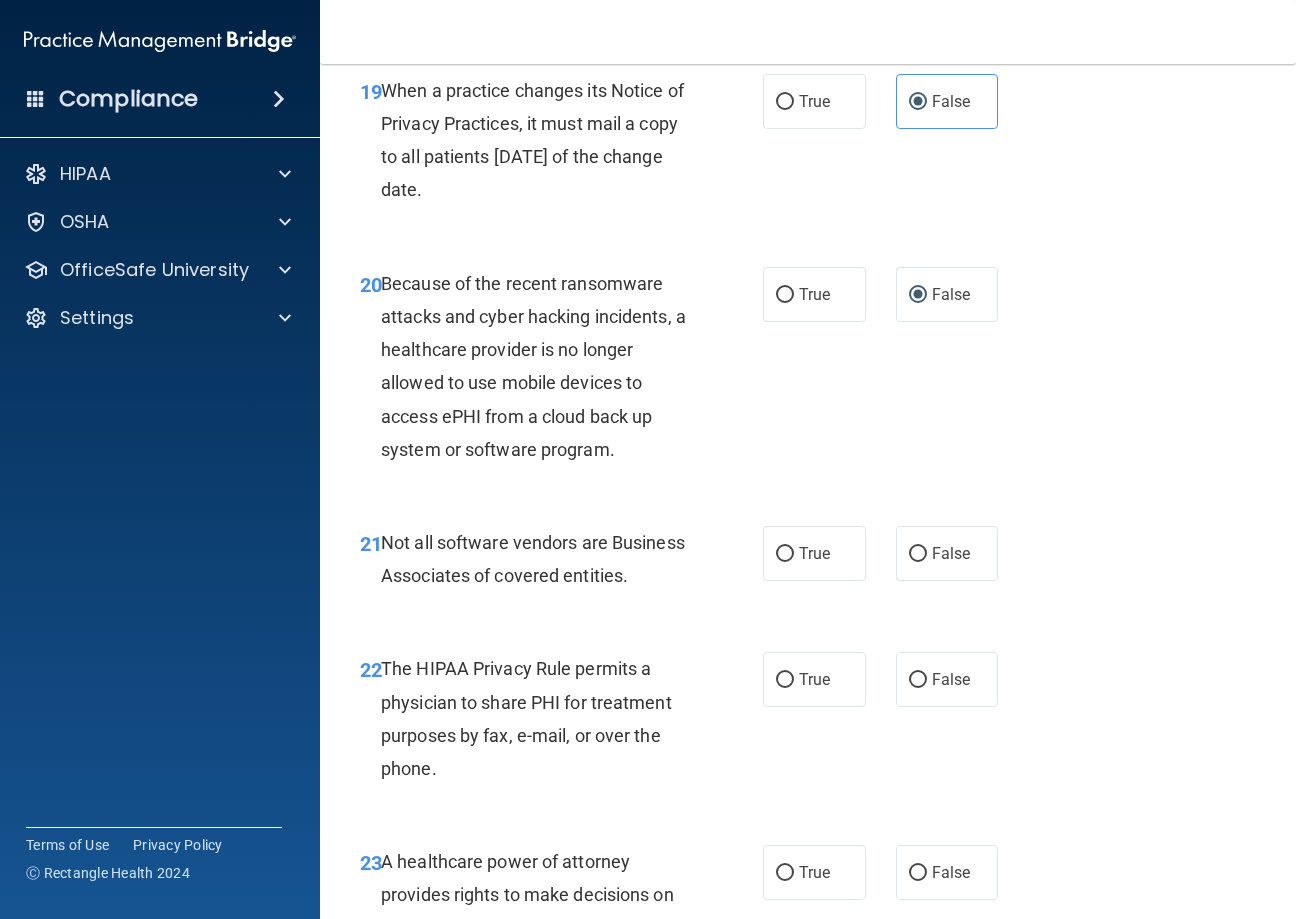 scroll, scrollTop: 4000, scrollLeft: 0, axis: vertical 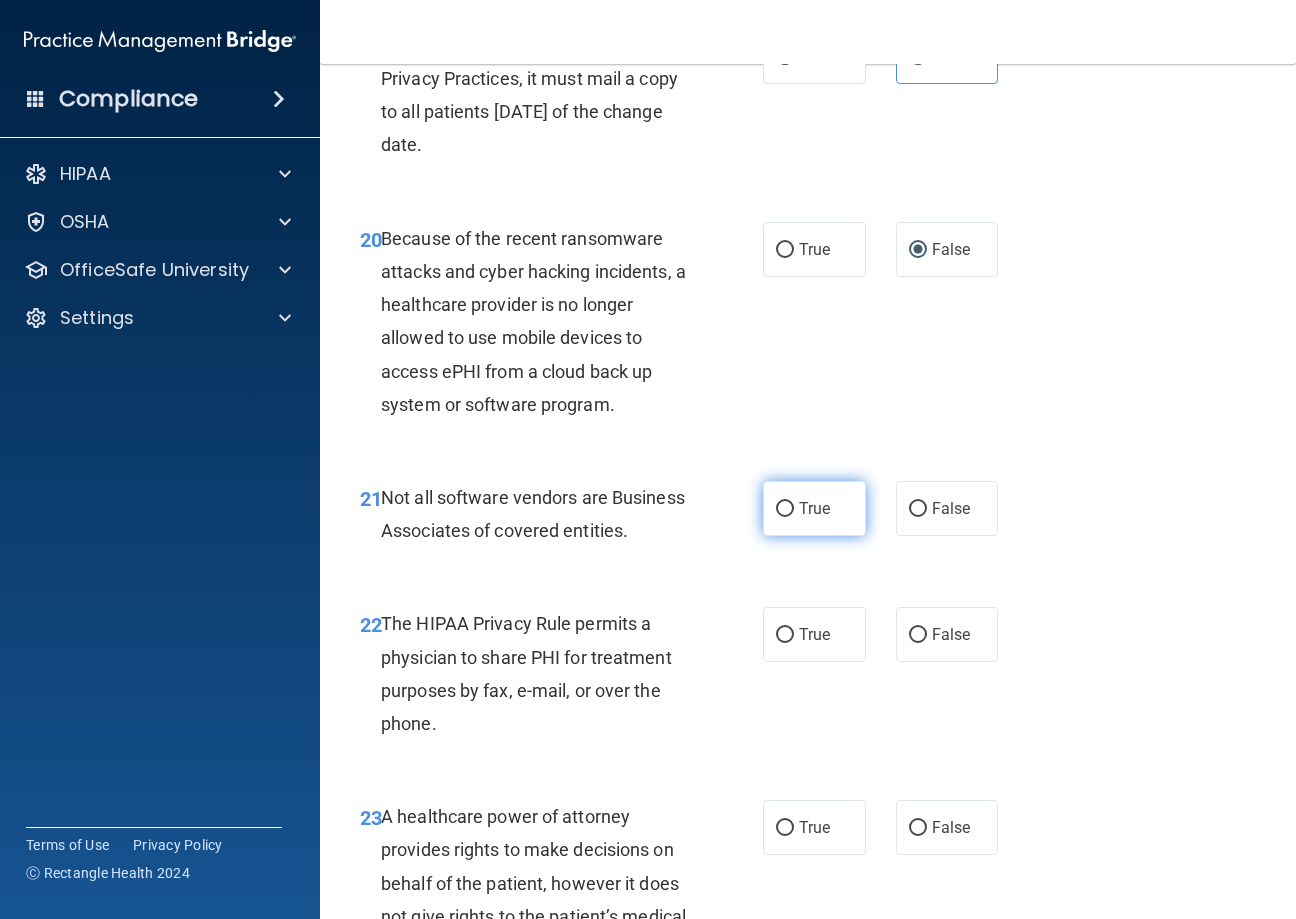 click on "True" at bounding box center [814, 508] 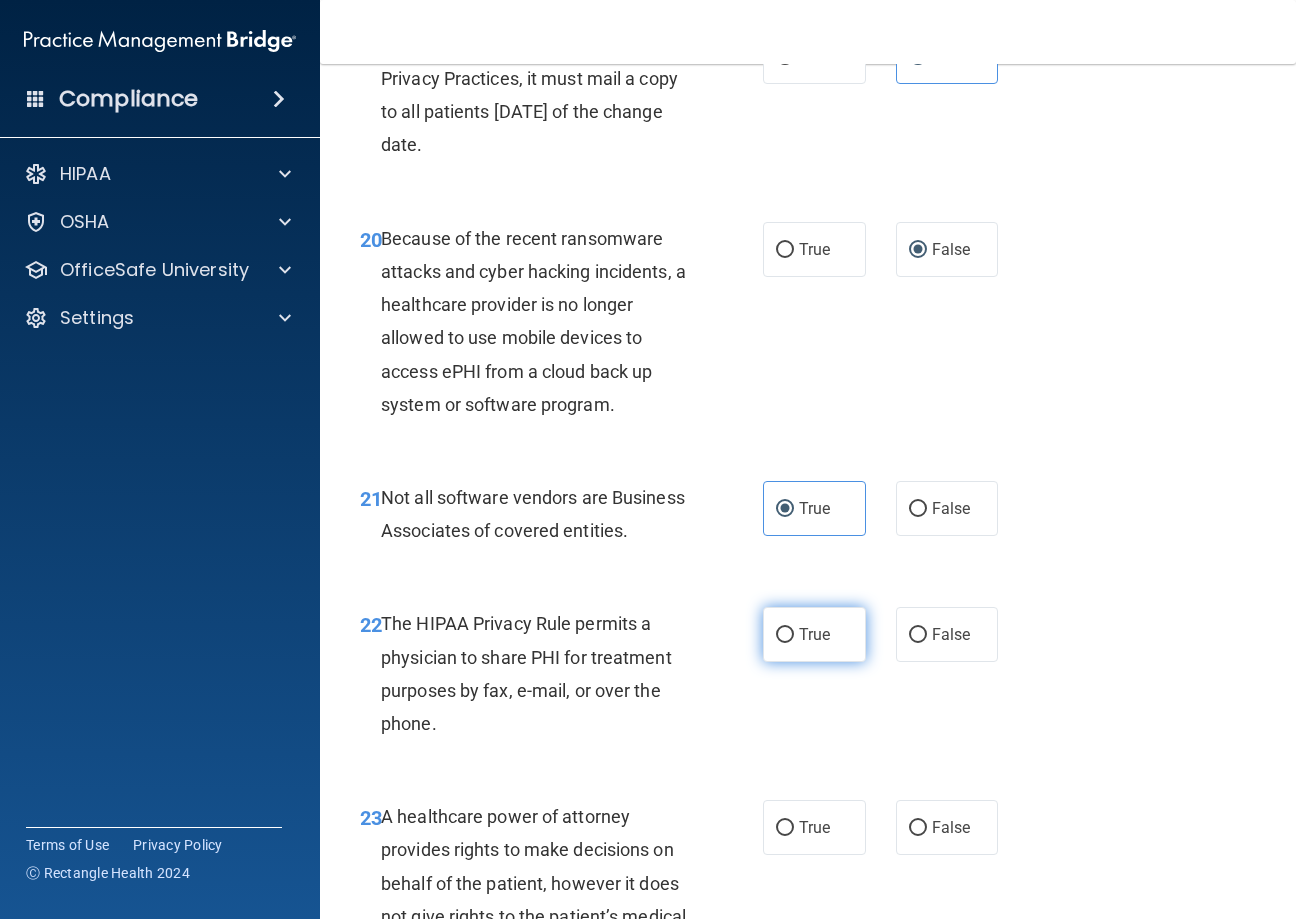 click on "True" at bounding box center [785, 635] 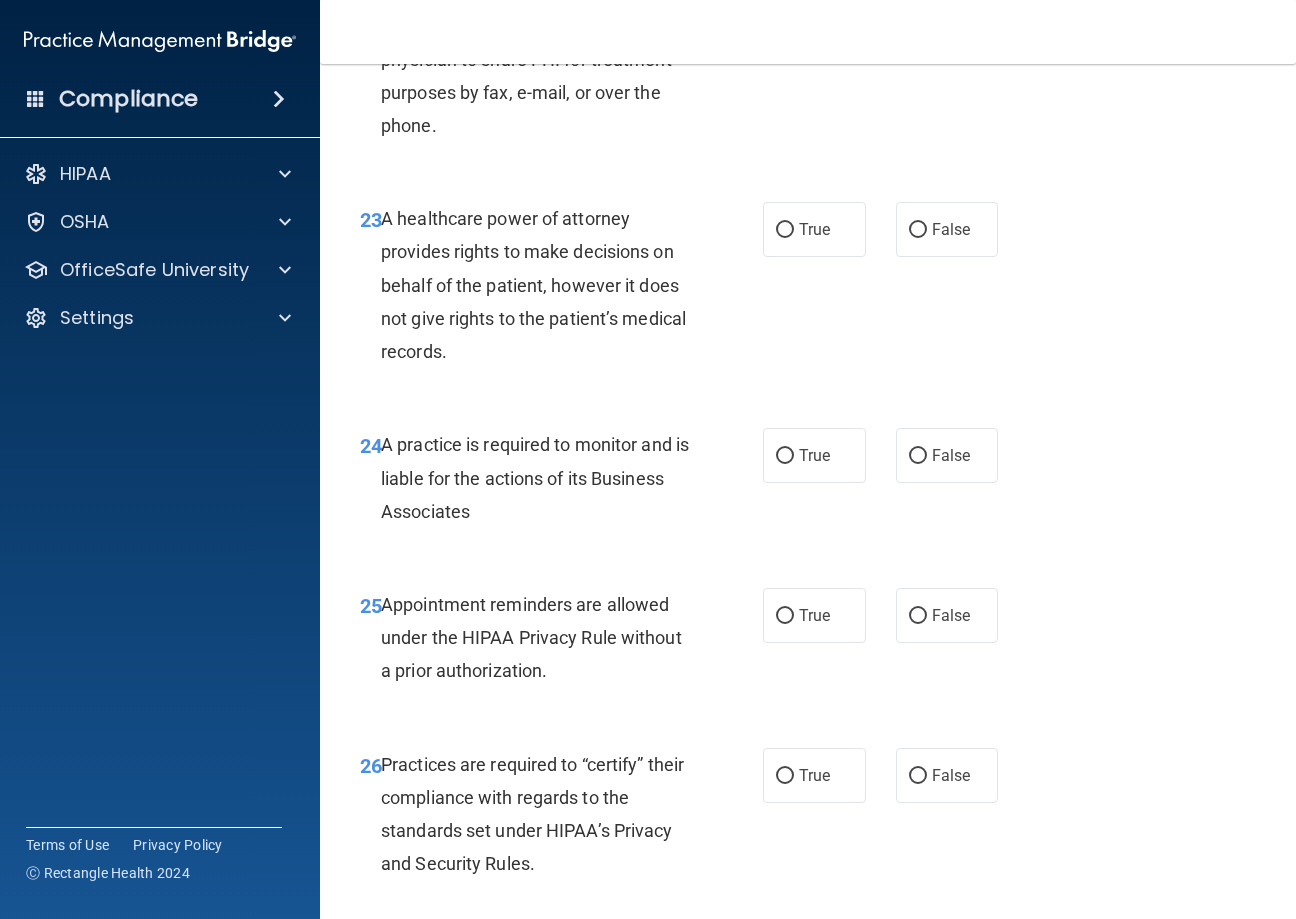 scroll, scrollTop: 4600, scrollLeft: 0, axis: vertical 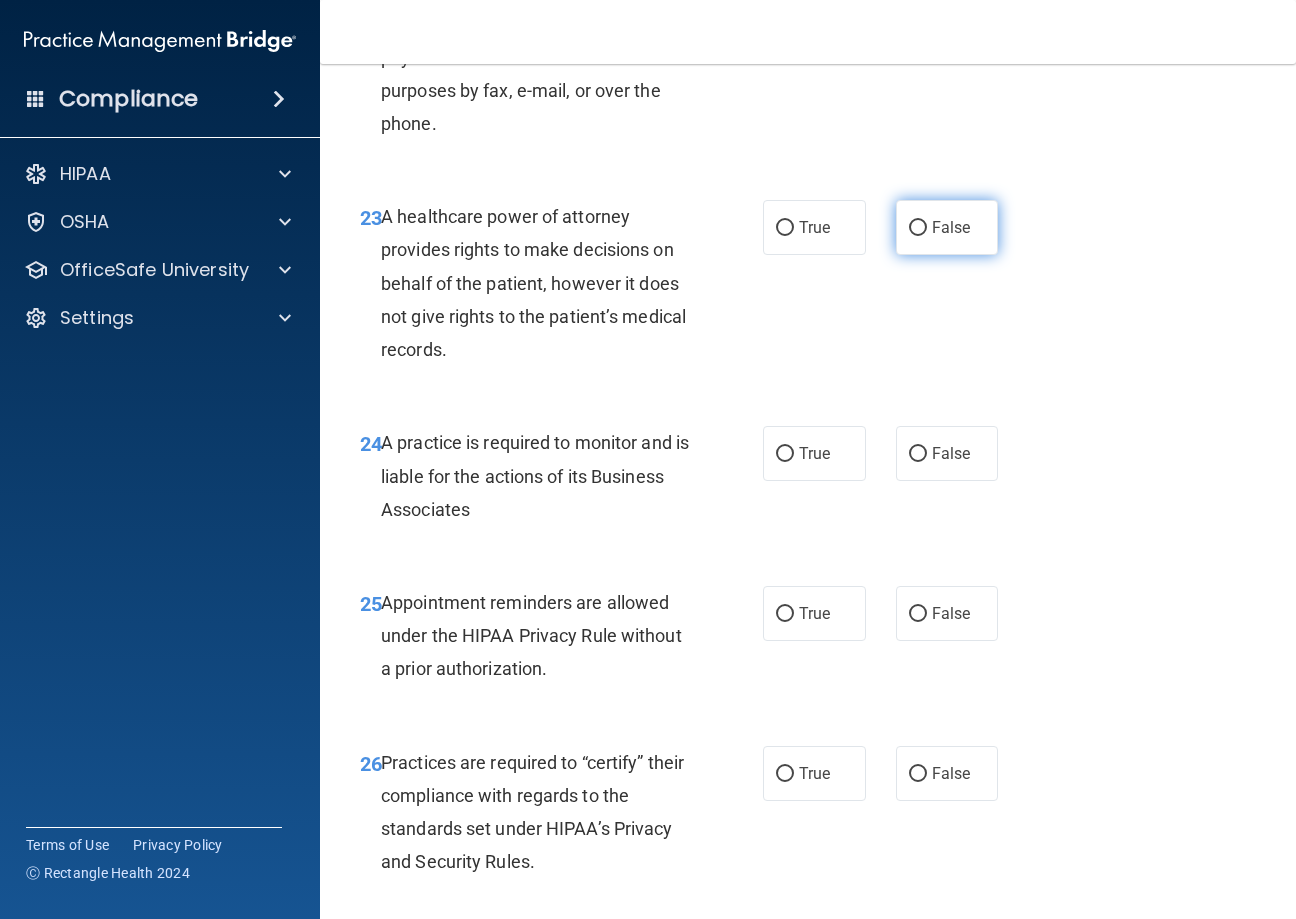 click on "False" at bounding box center [918, 228] 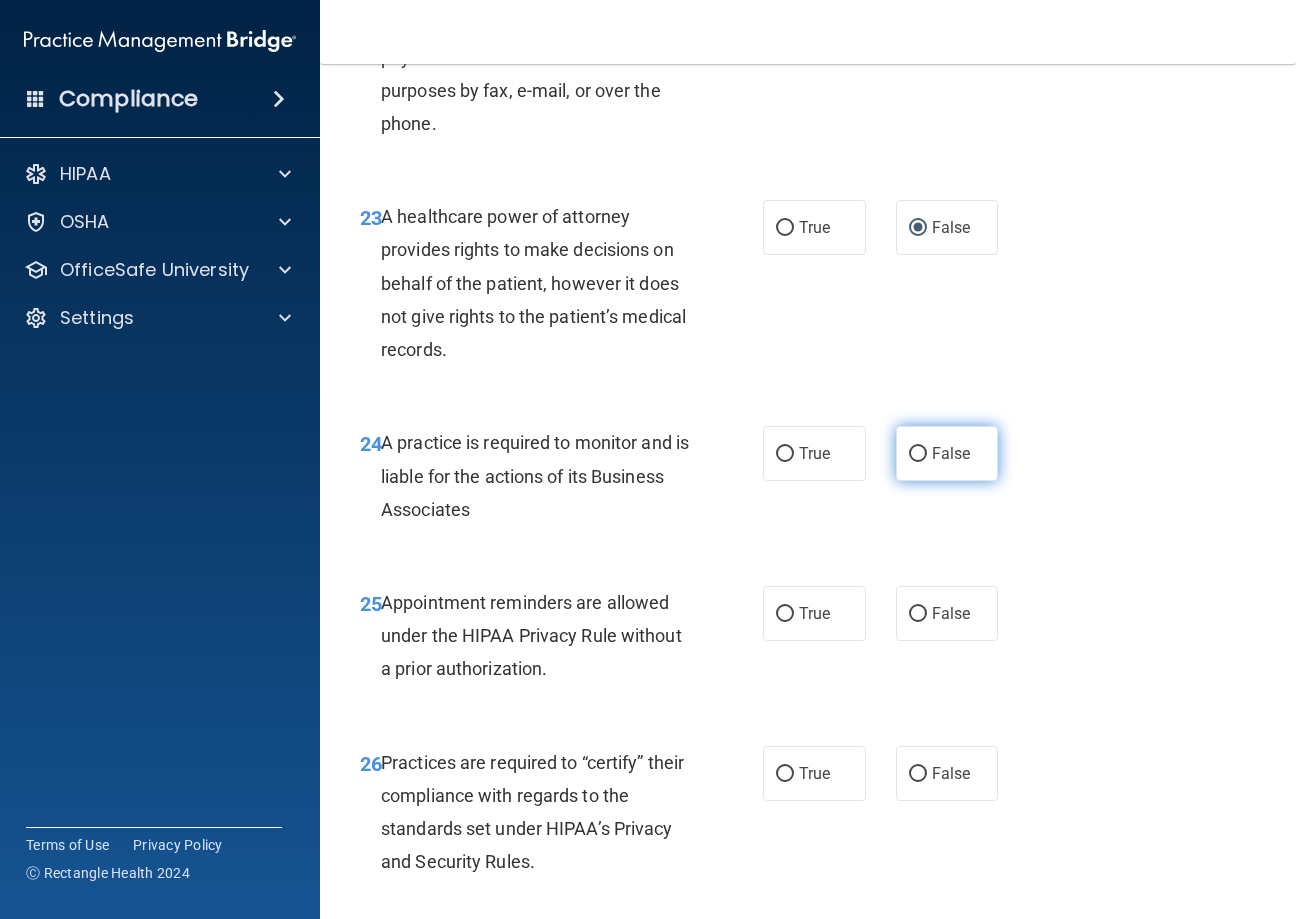 click on "False" at bounding box center (918, 454) 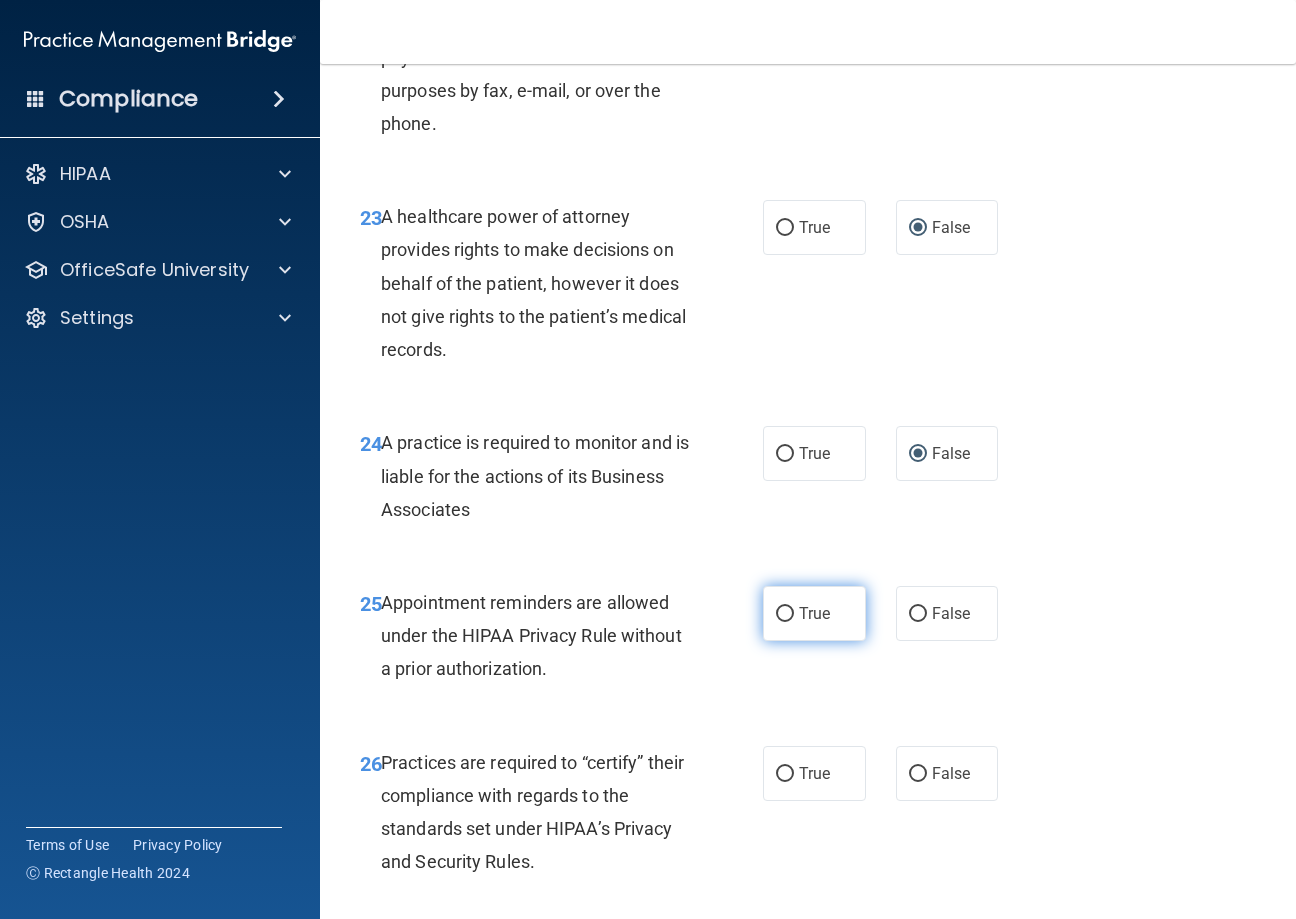click on "True" at bounding box center [785, 614] 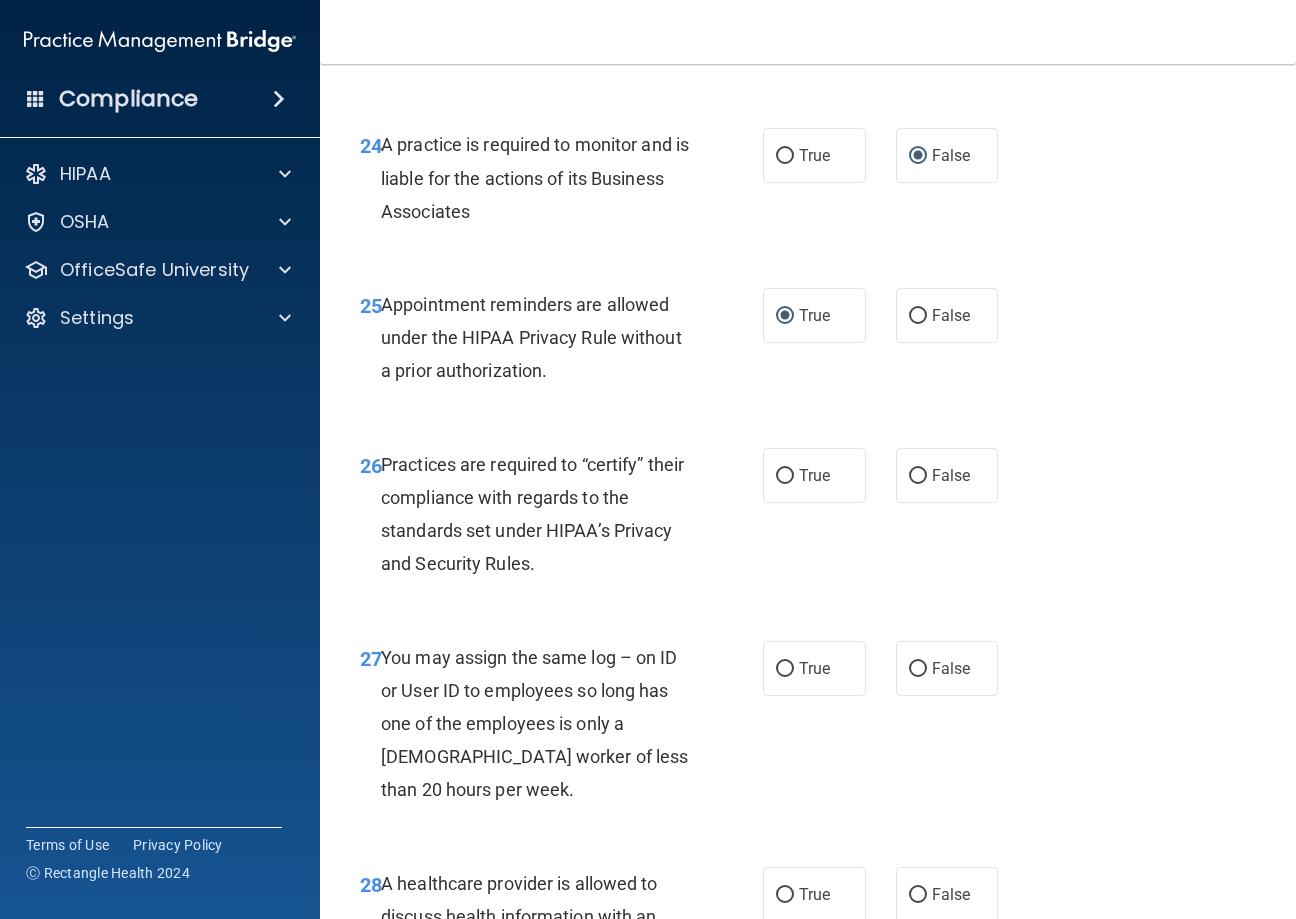 scroll, scrollTop: 4900, scrollLeft: 0, axis: vertical 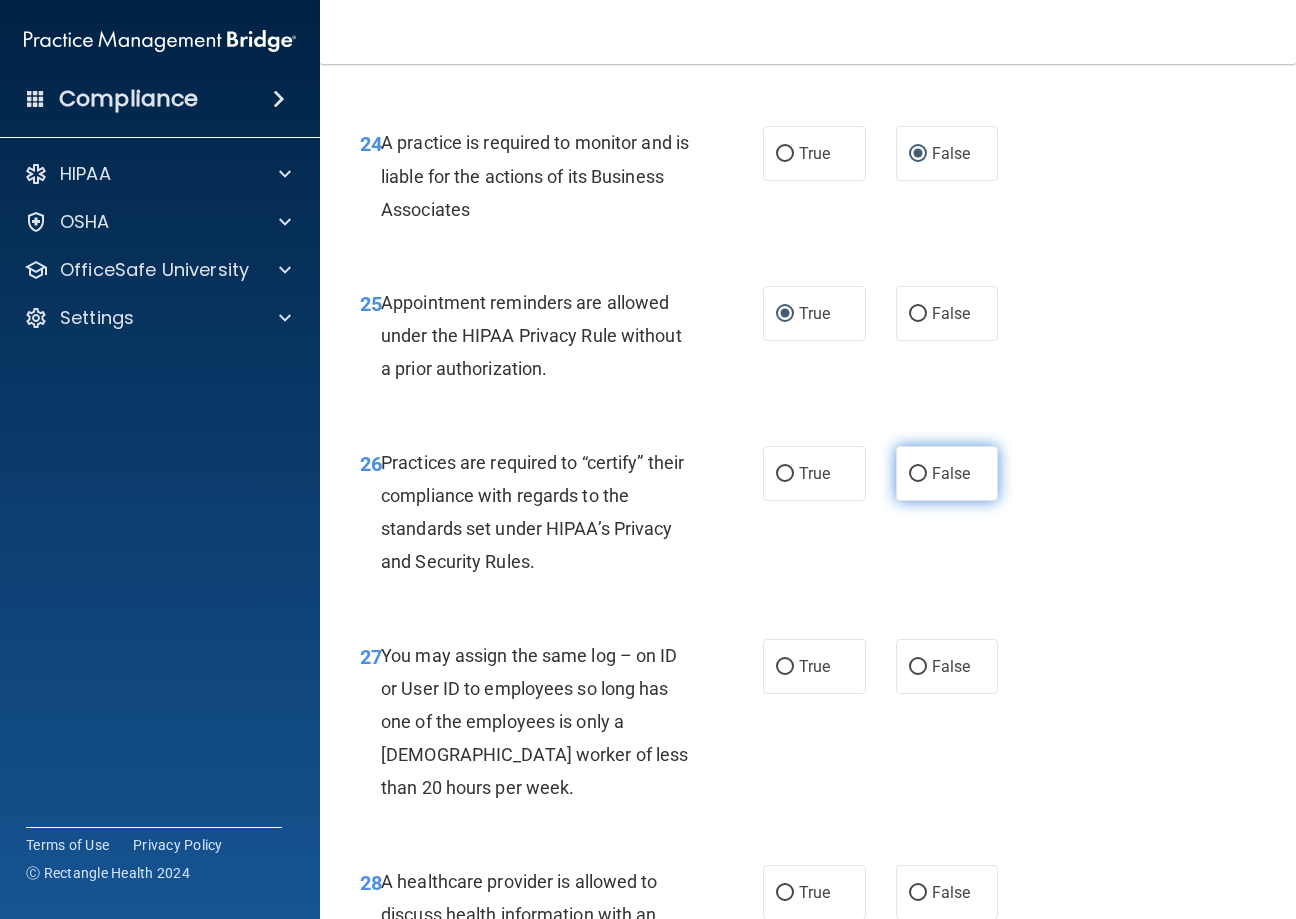 click on "False" at bounding box center (918, 474) 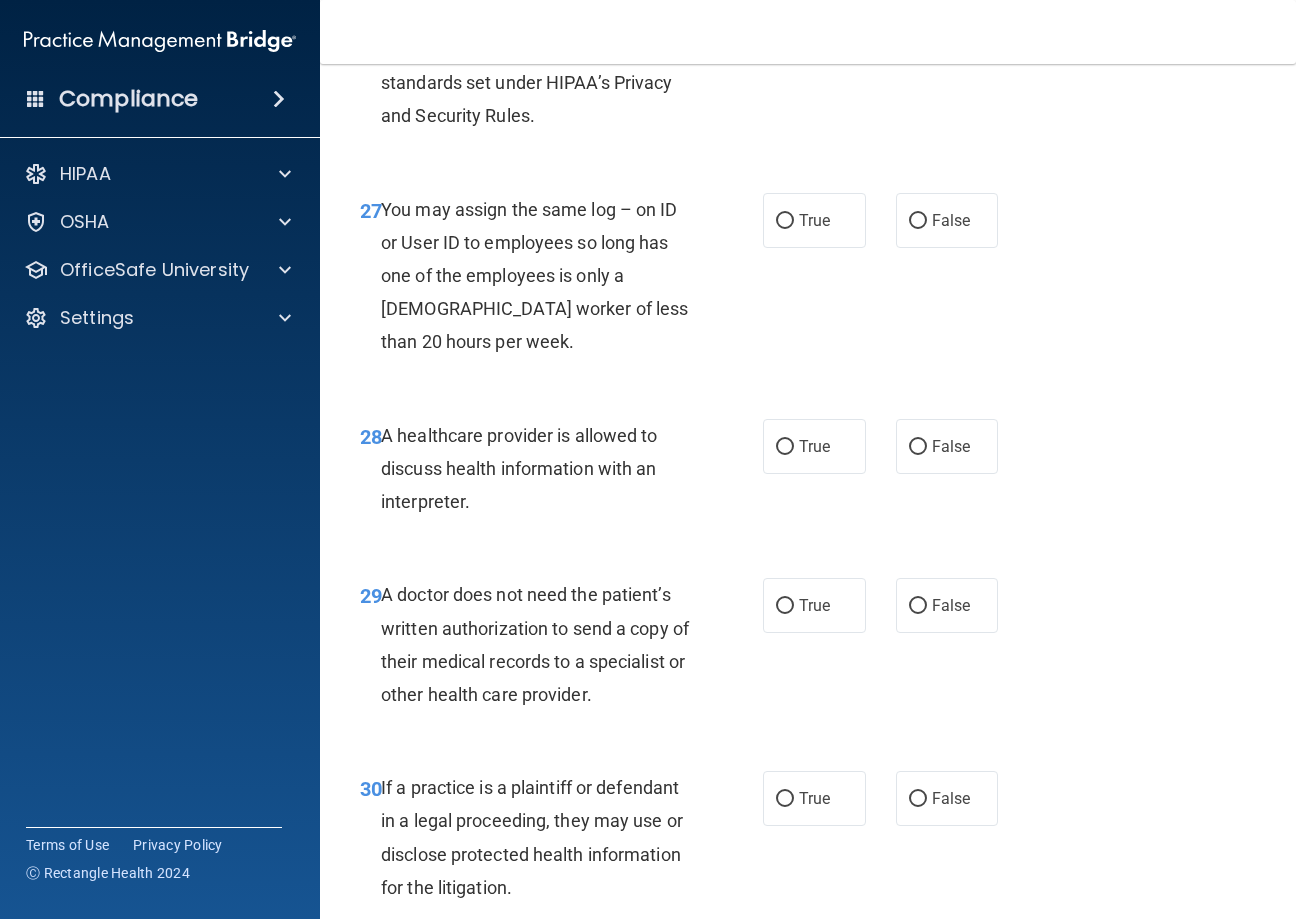 scroll, scrollTop: 5400, scrollLeft: 0, axis: vertical 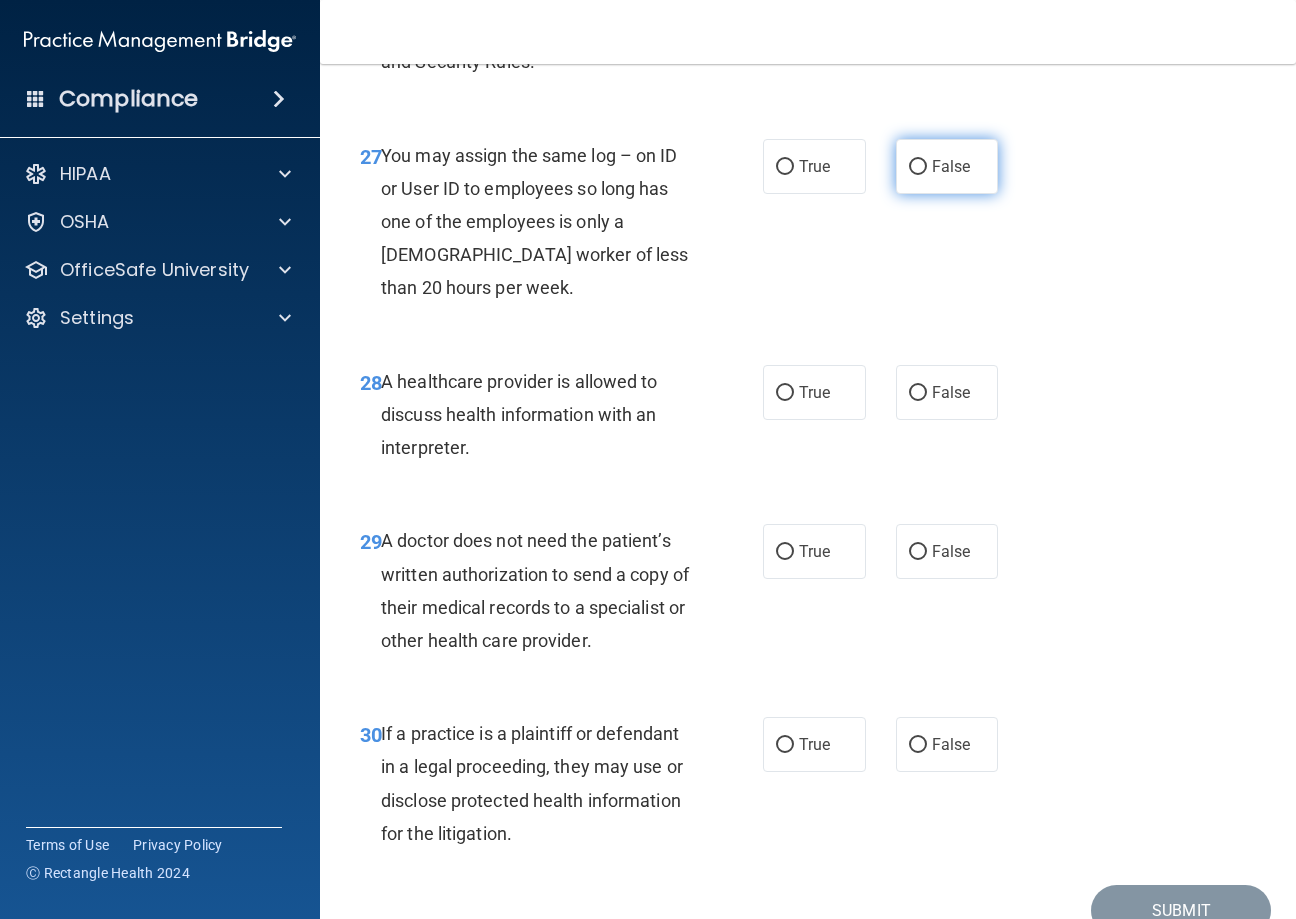 click on "False" at bounding box center (918, 167) 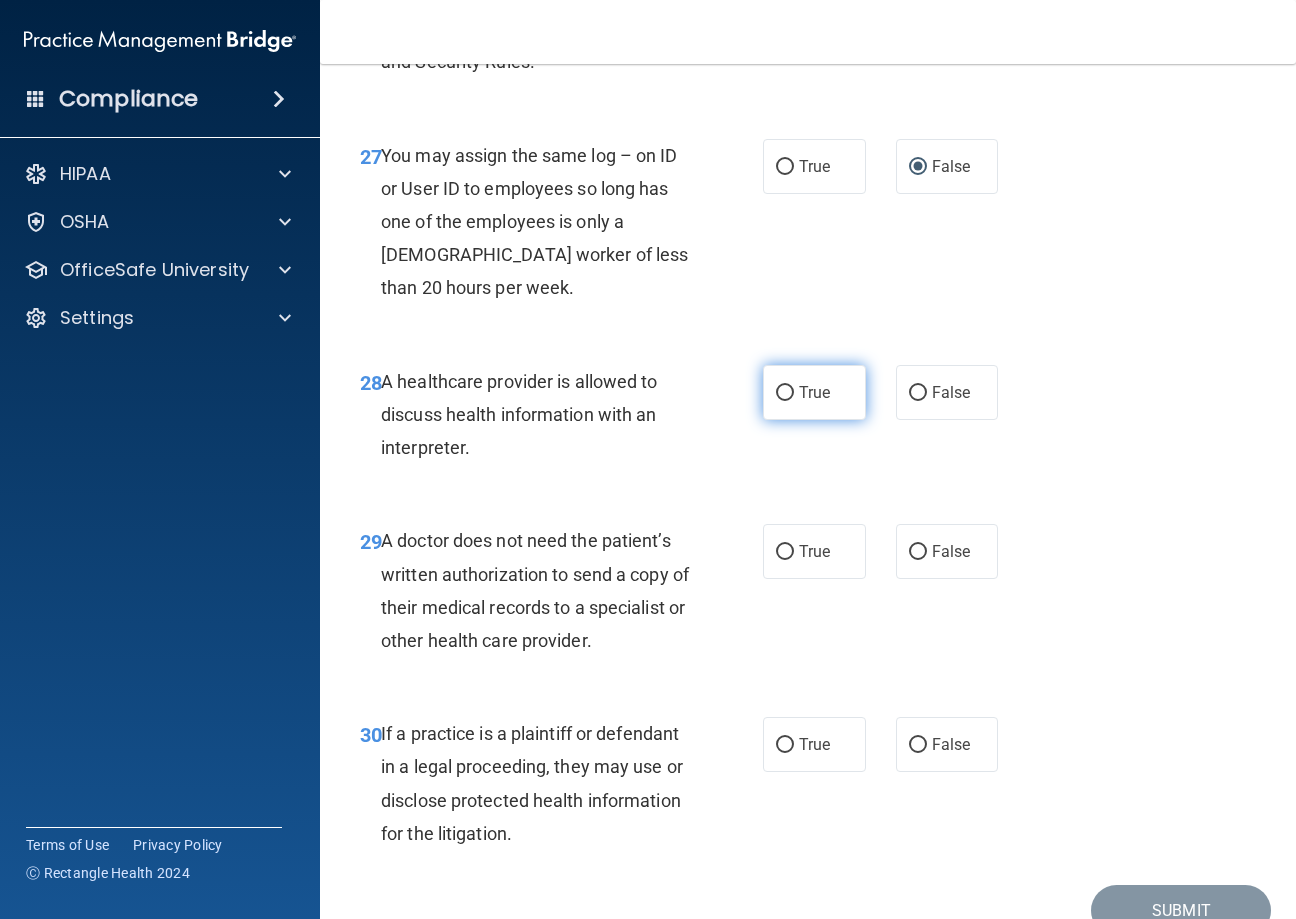 click on "True" at bounding box center [814, 392] 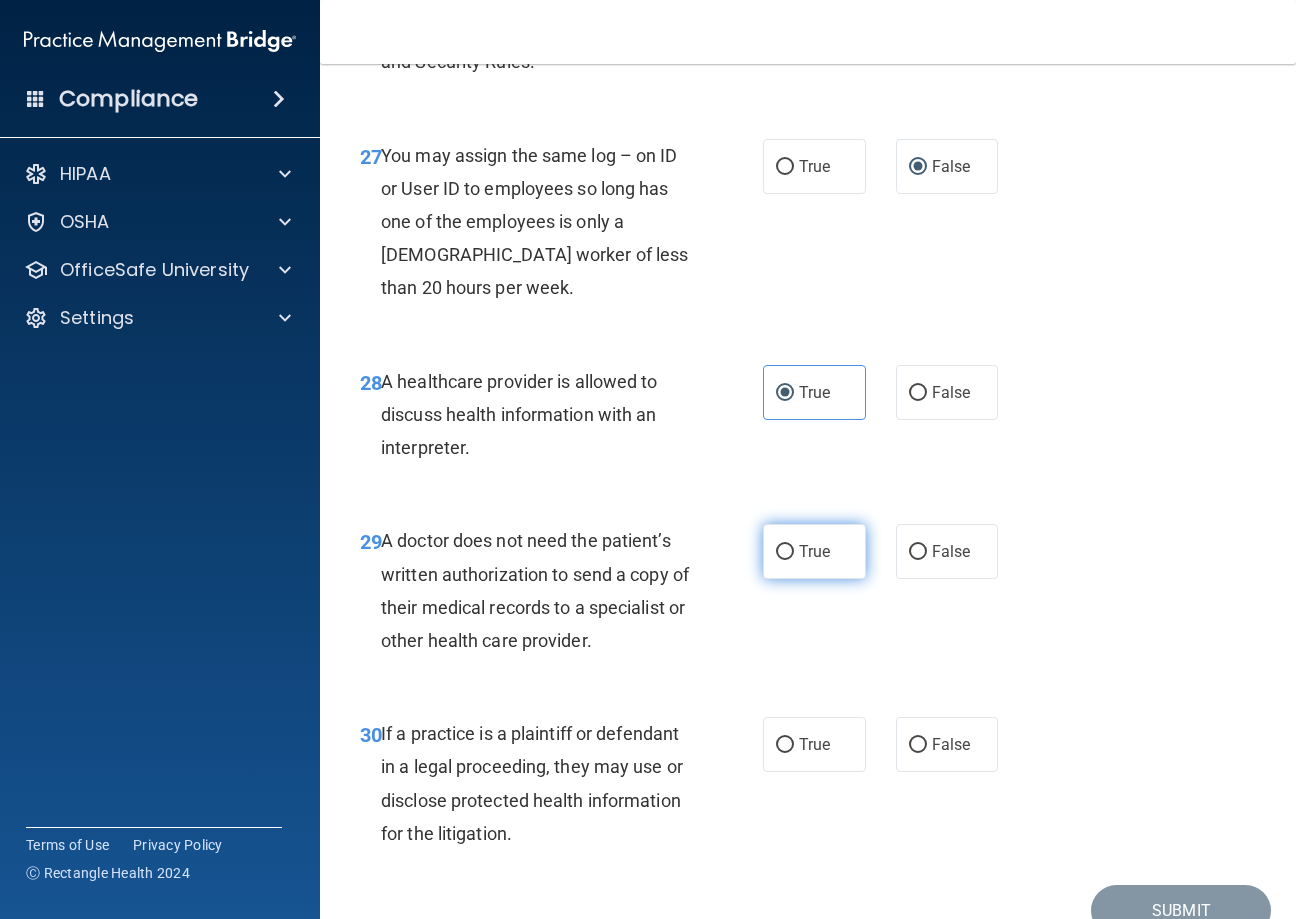 click on "True" at bounding box center (785, 552) 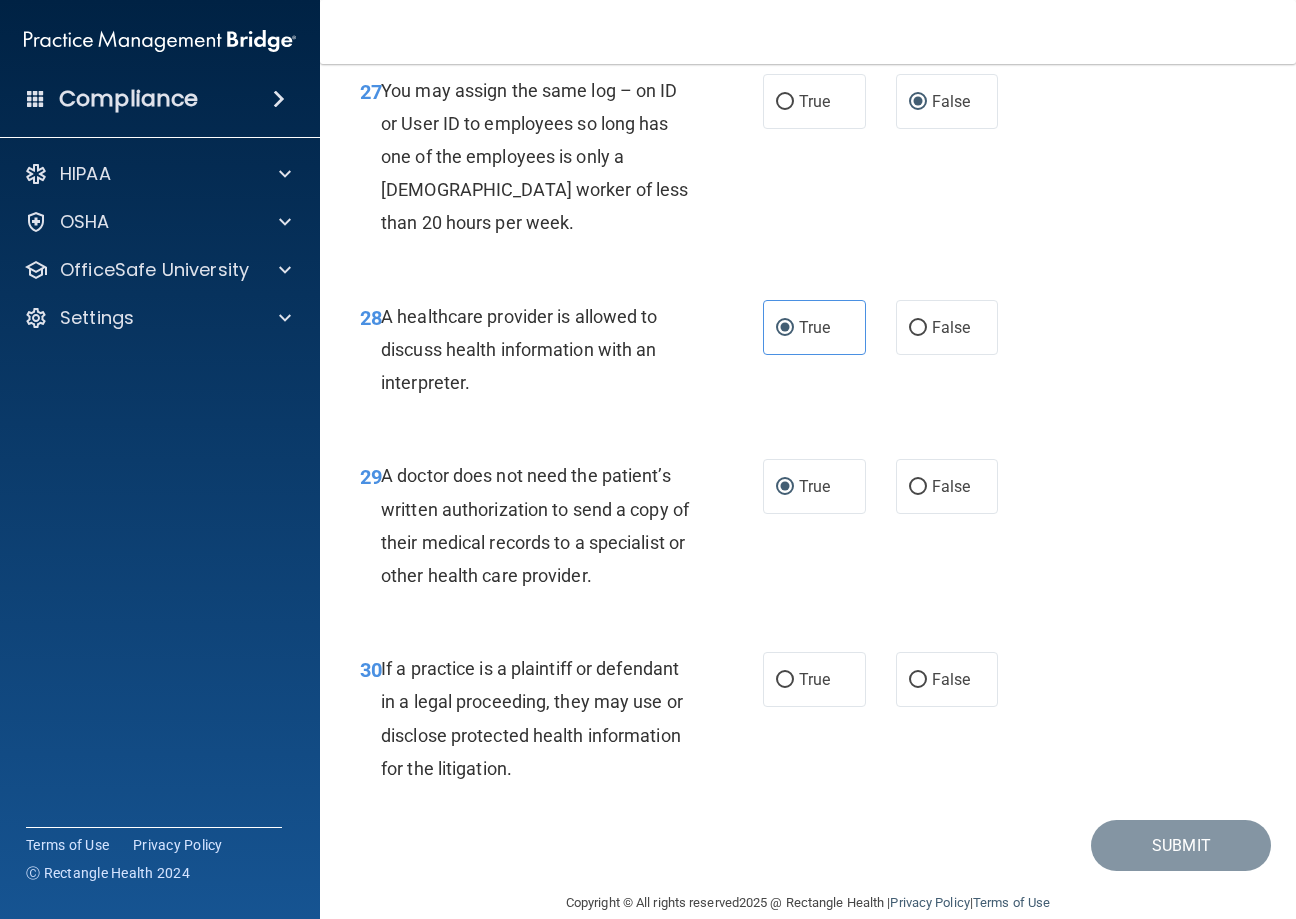 scroll, scrollTop: 5563, scrollLeft: 0, axis: vertical 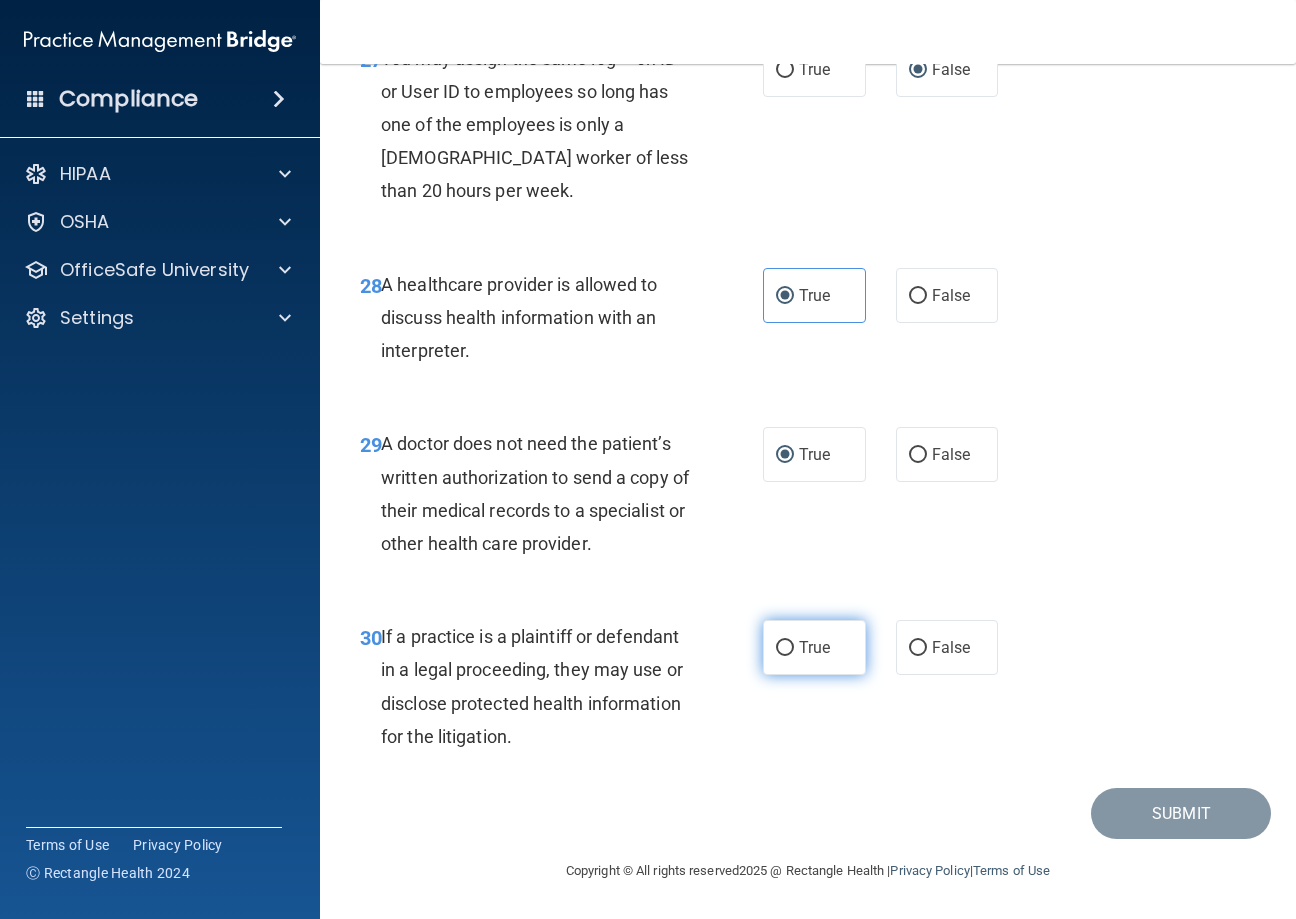 click on "True" at bounding box center (785, 648) 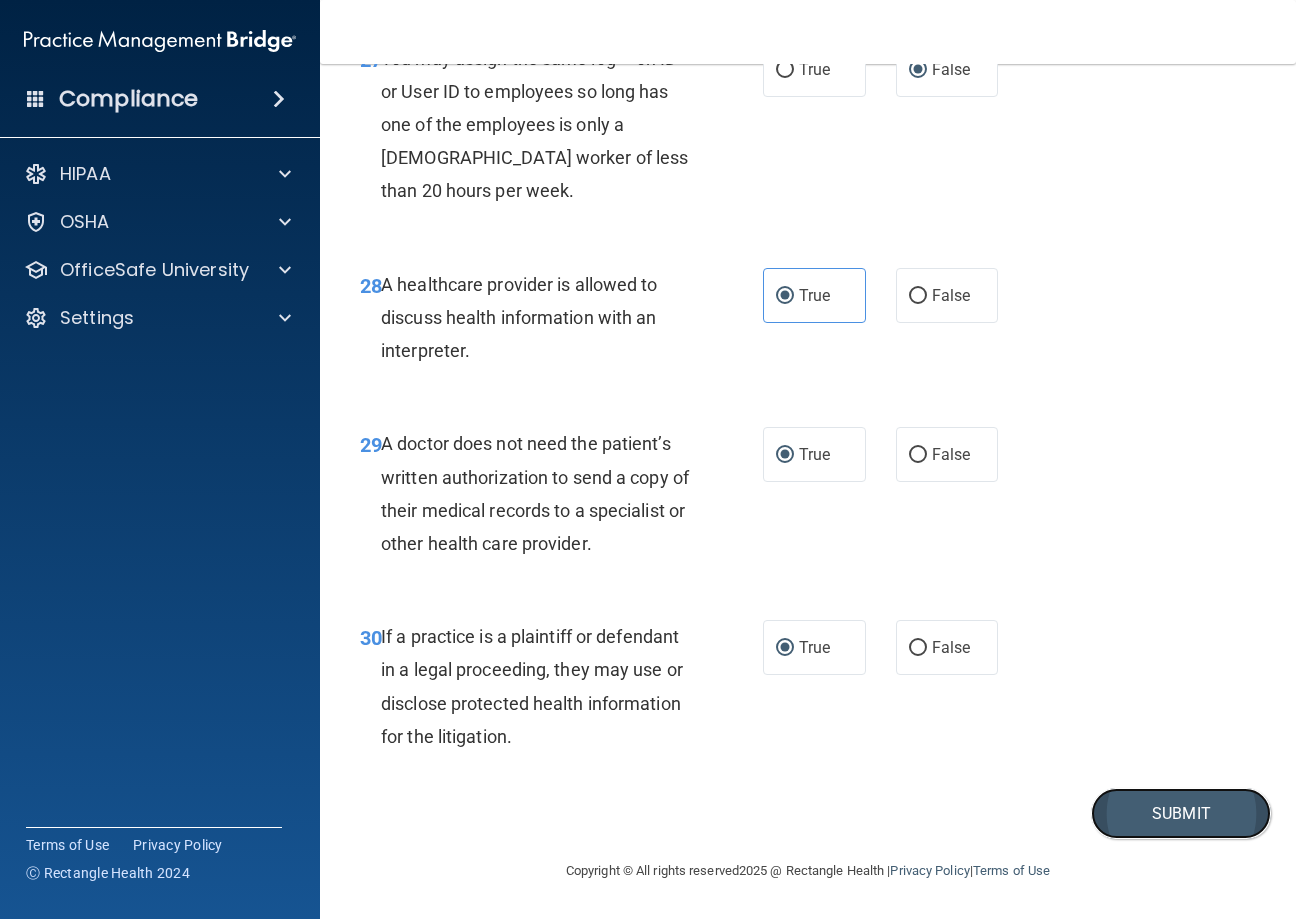 click on "Submit" at bounding box center (1181, 813) 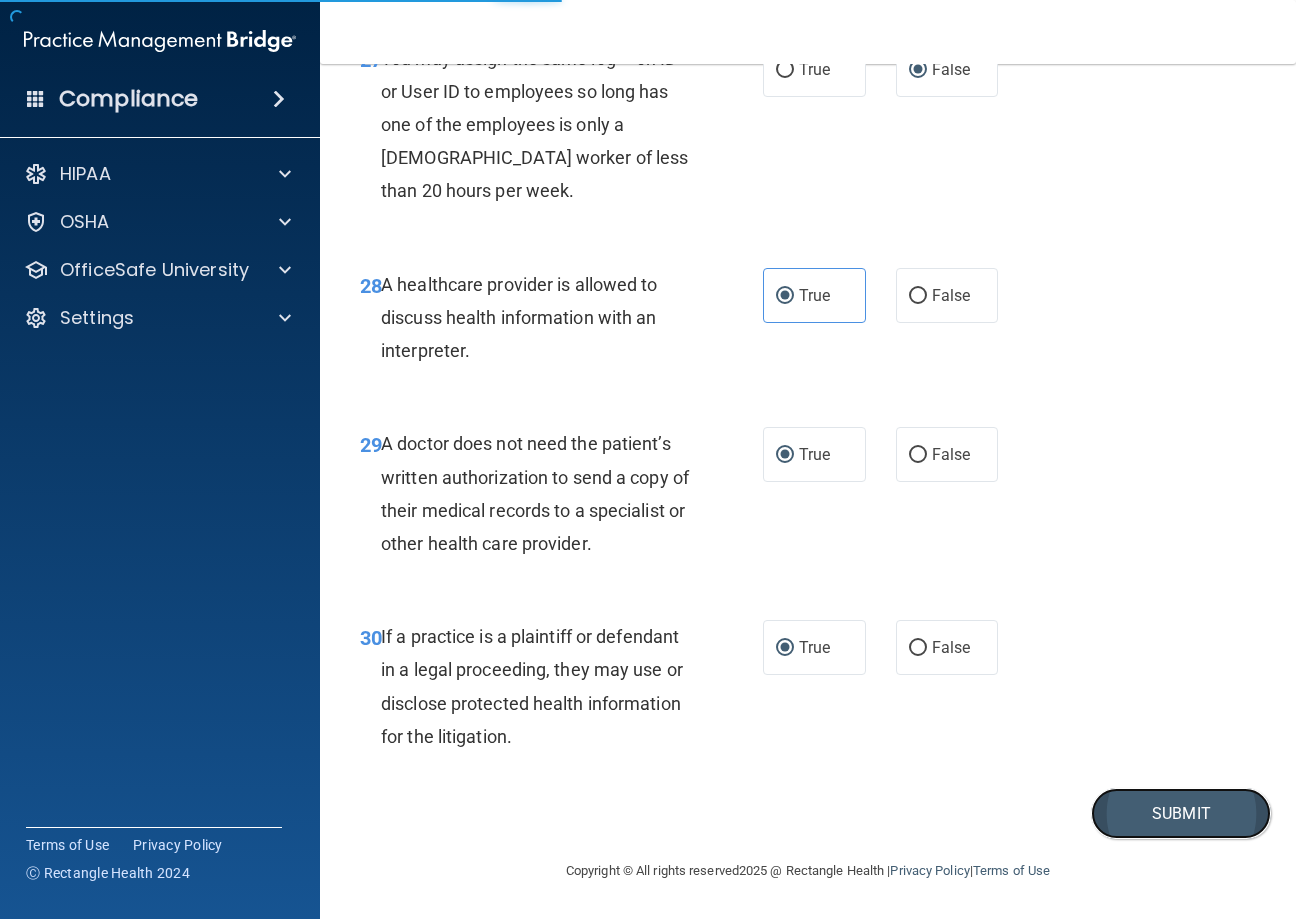 click on "Submit" at bounding box center (1181, 813) 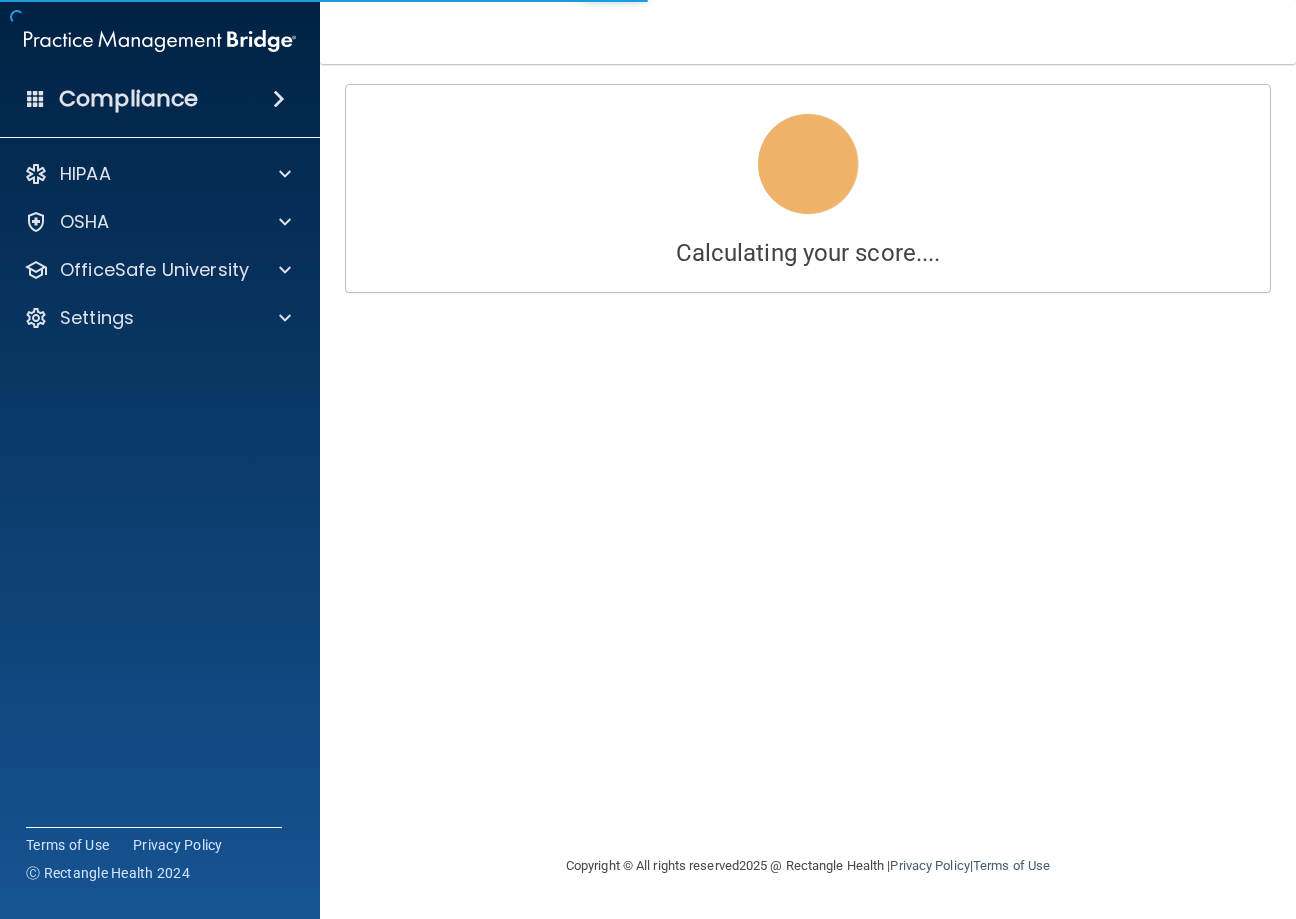 scroll, scrollTop: 0, scrollLeft: 0, axis: both 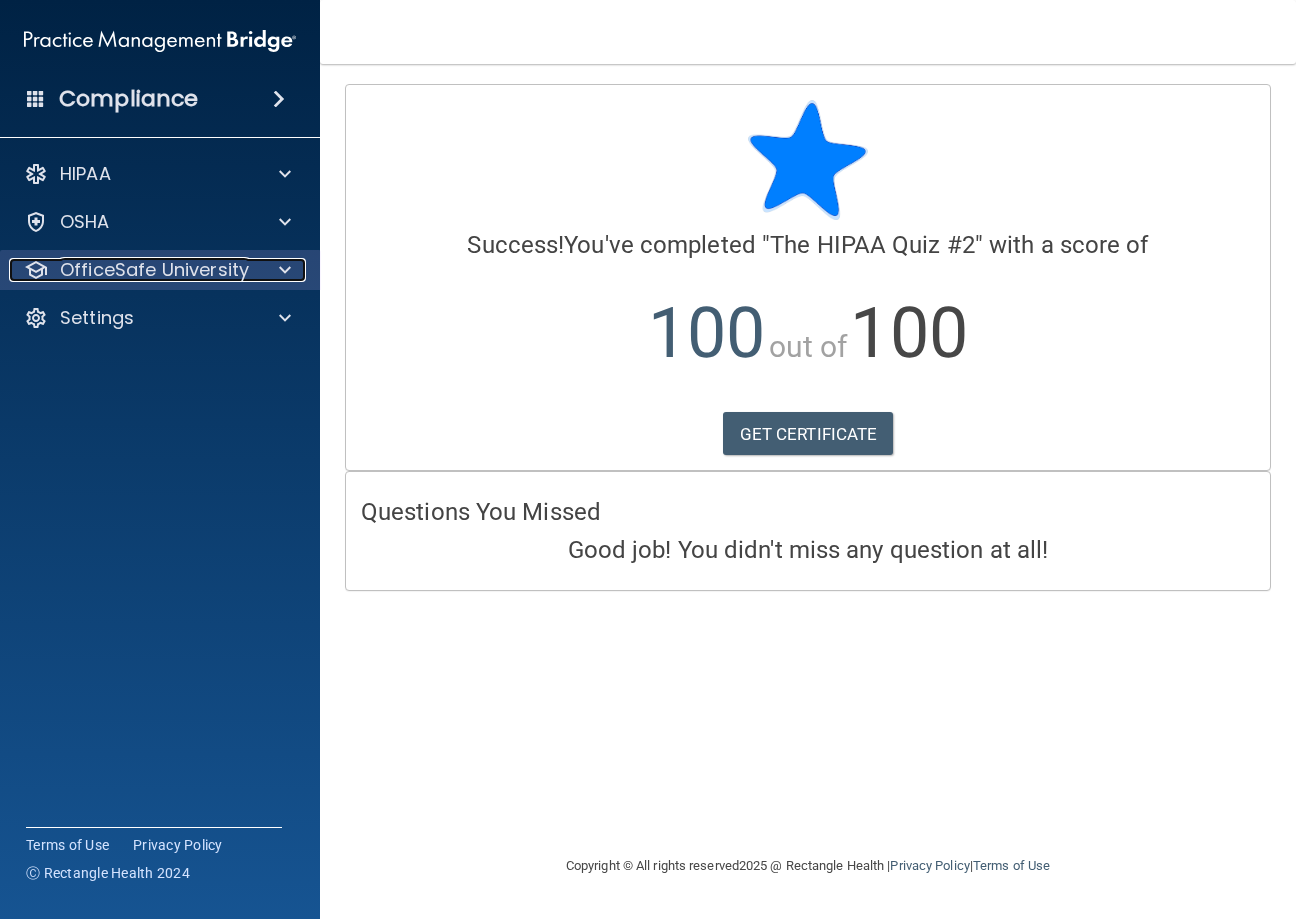 click at bounding box center (282, 270) 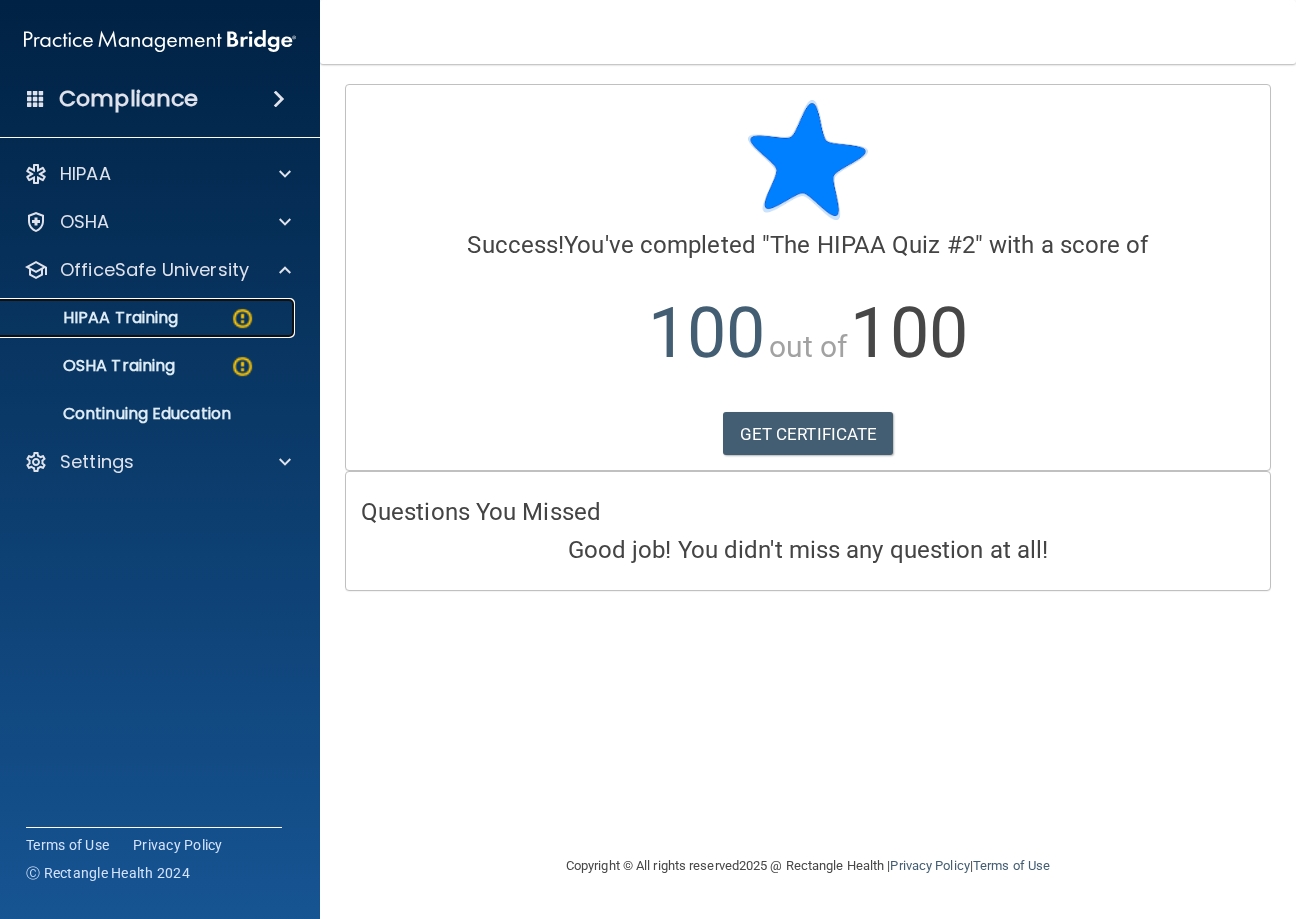click at bounding box center (242, 318) 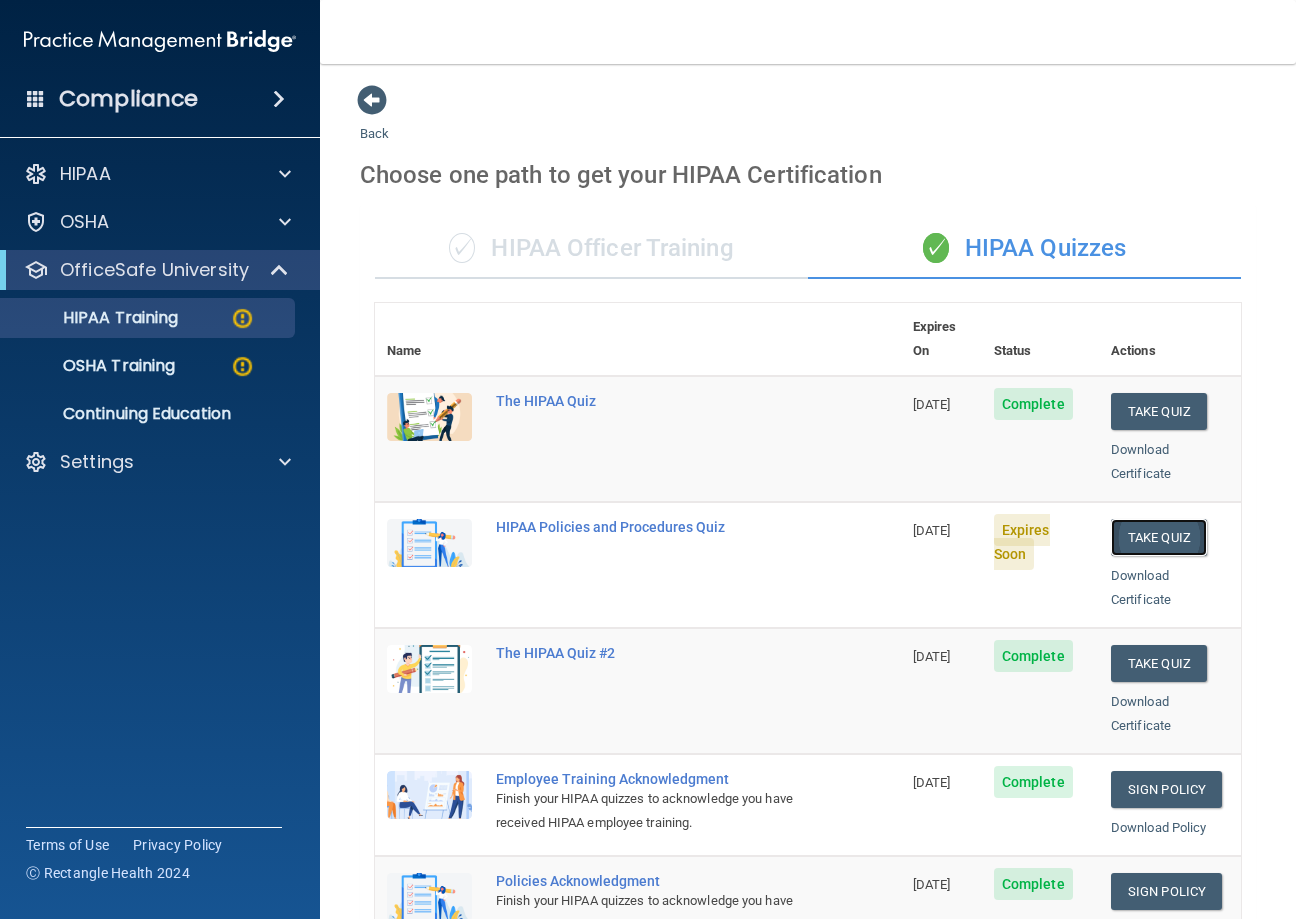 click on "Take Quiz" at bounding box center [1159, 537] 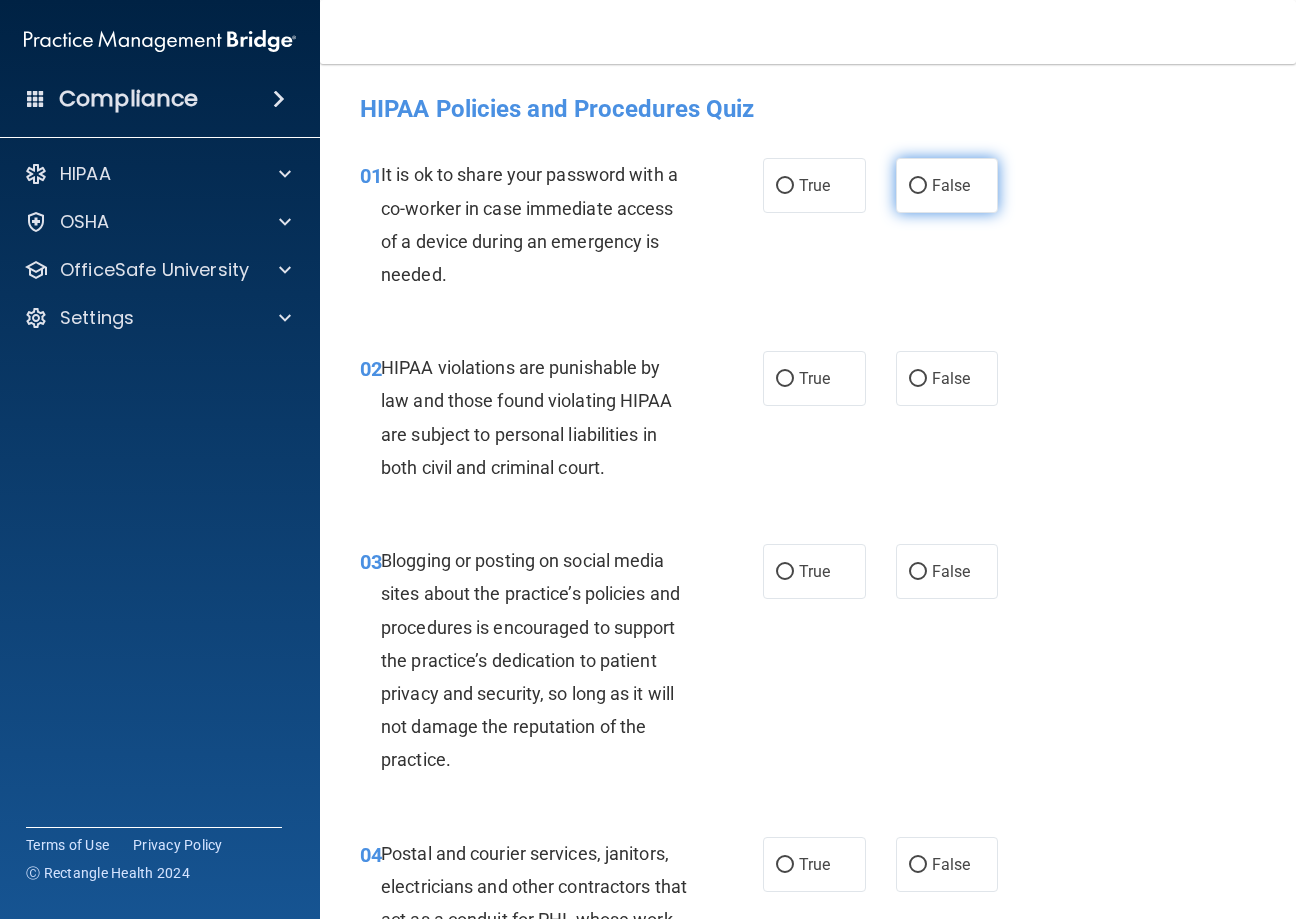 drag, startPoint x: 910, startPoint y: 187, endPoint x: 902, endPoint y: 200, distance: 15.264338 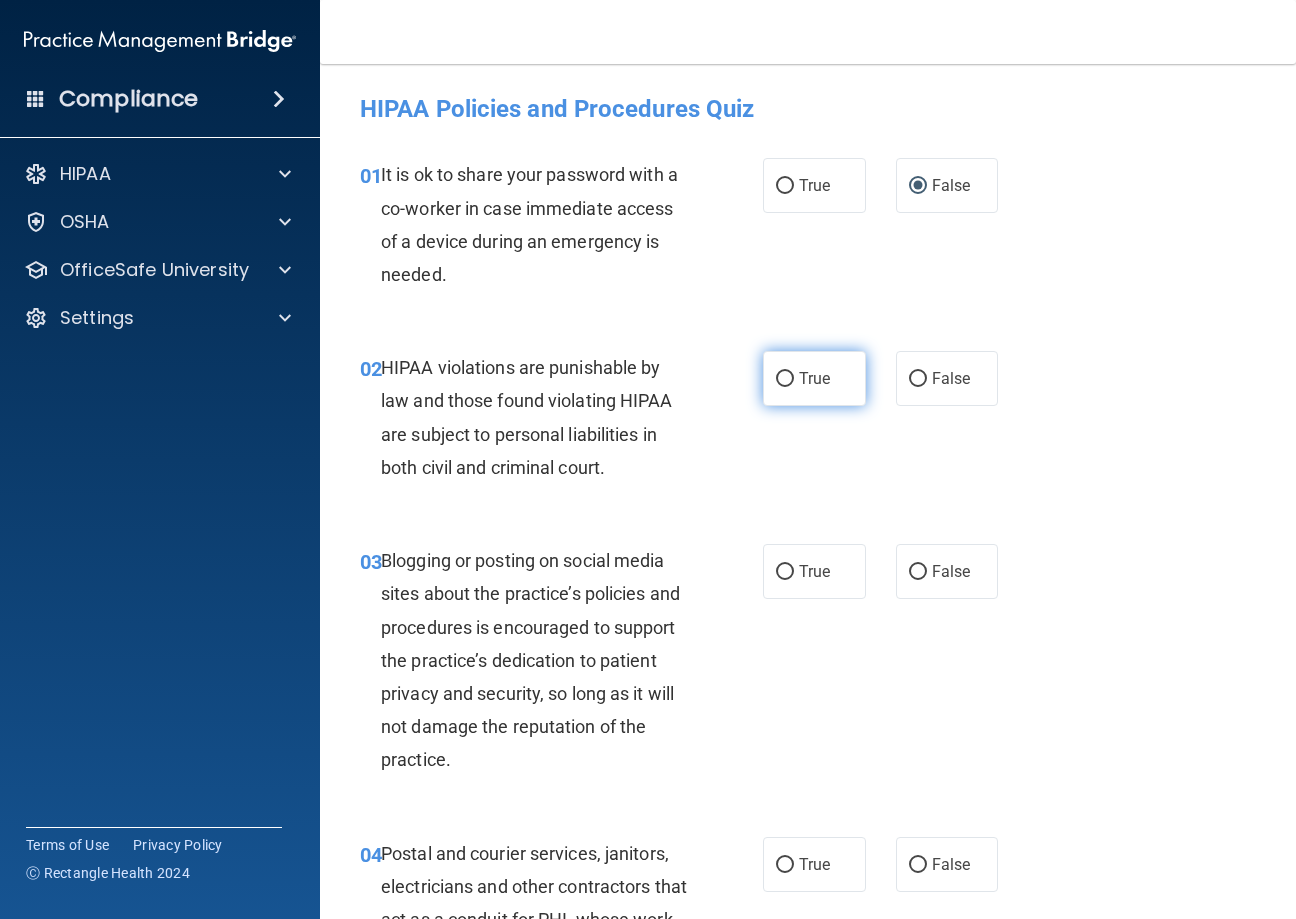 click on "True" at bounding box center (814, 378) 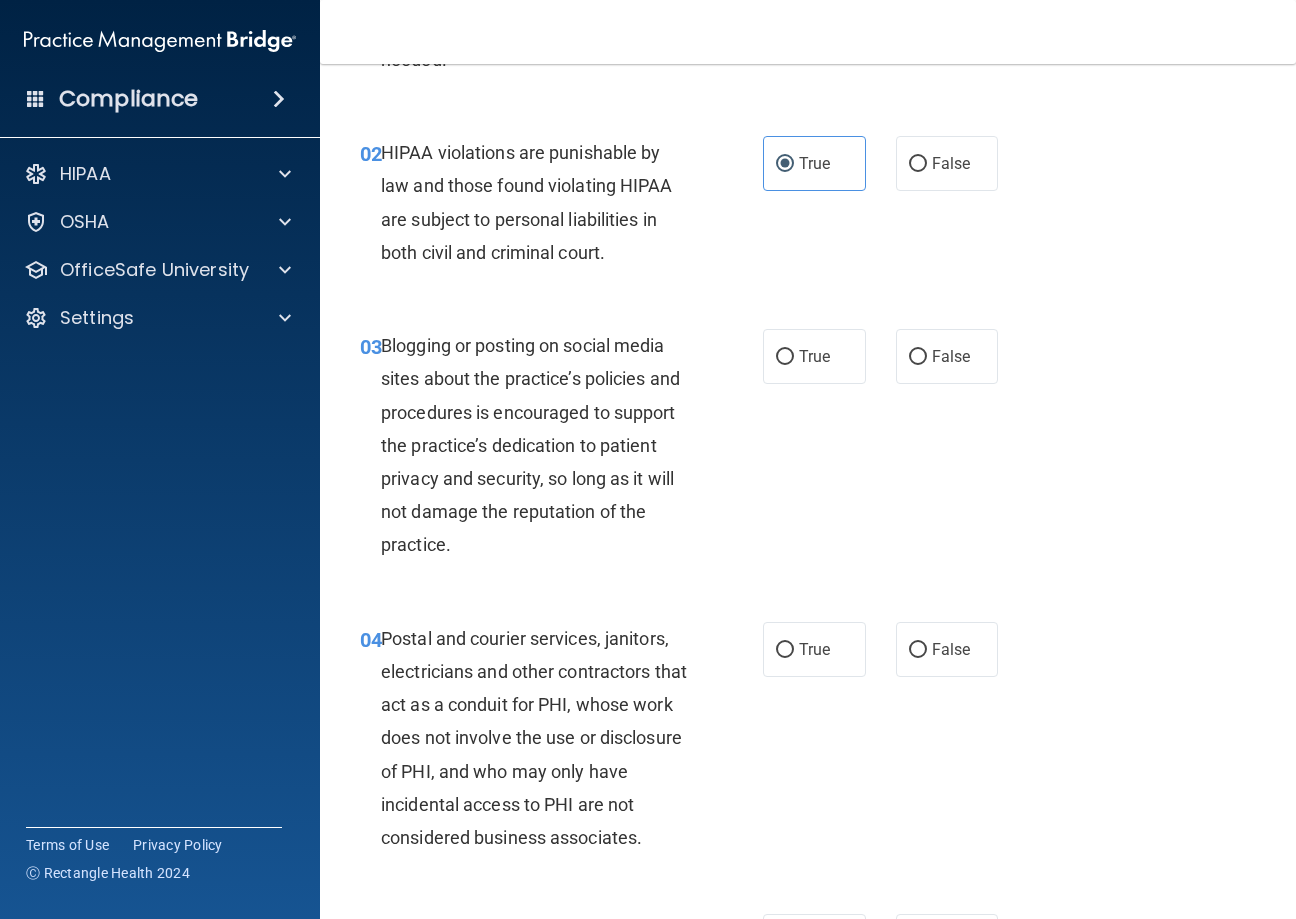 scroll, scrollTop: 300, scrollLeft: 0, axis: vertical 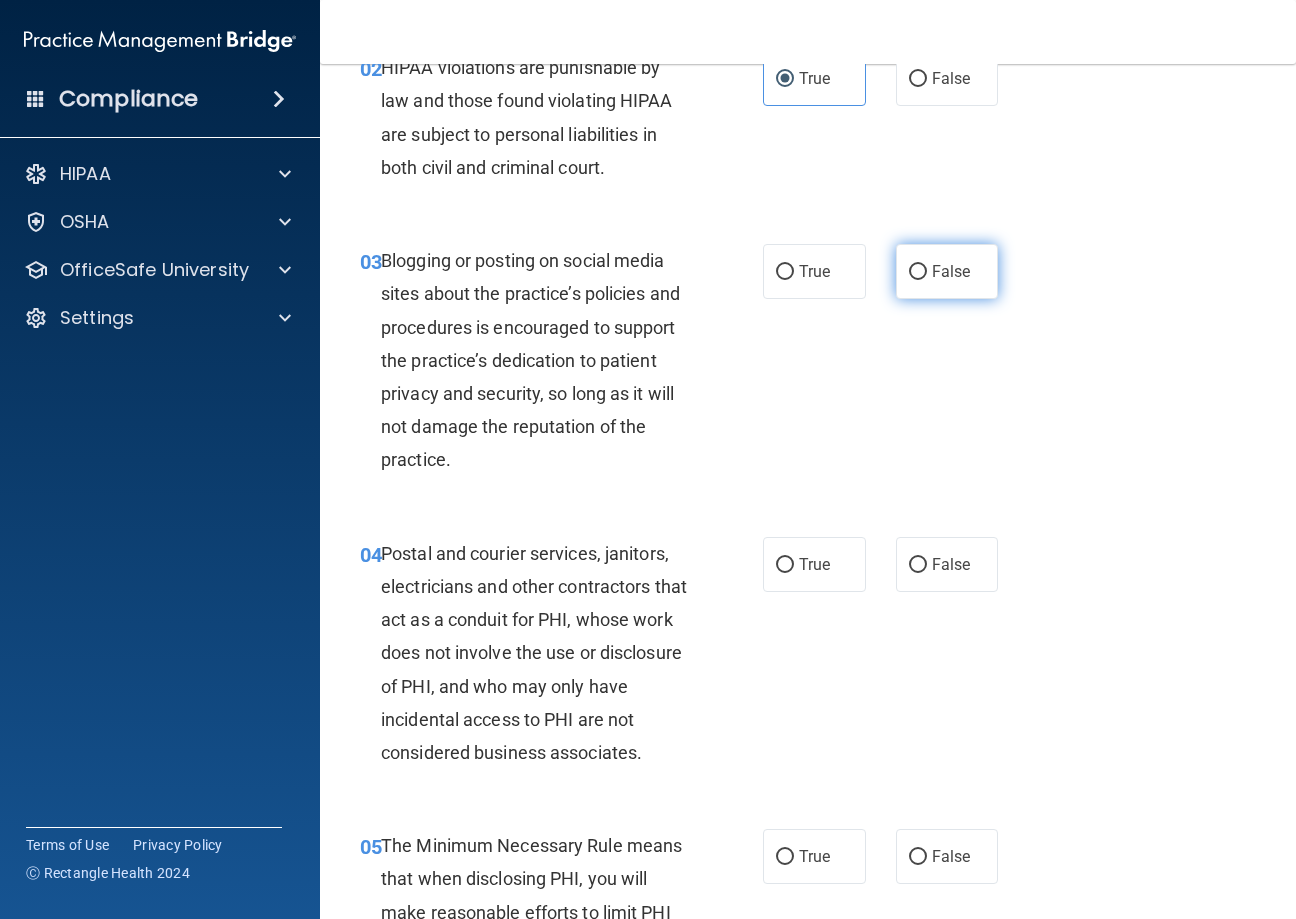 click on "False" at bounding box center [918, 272] 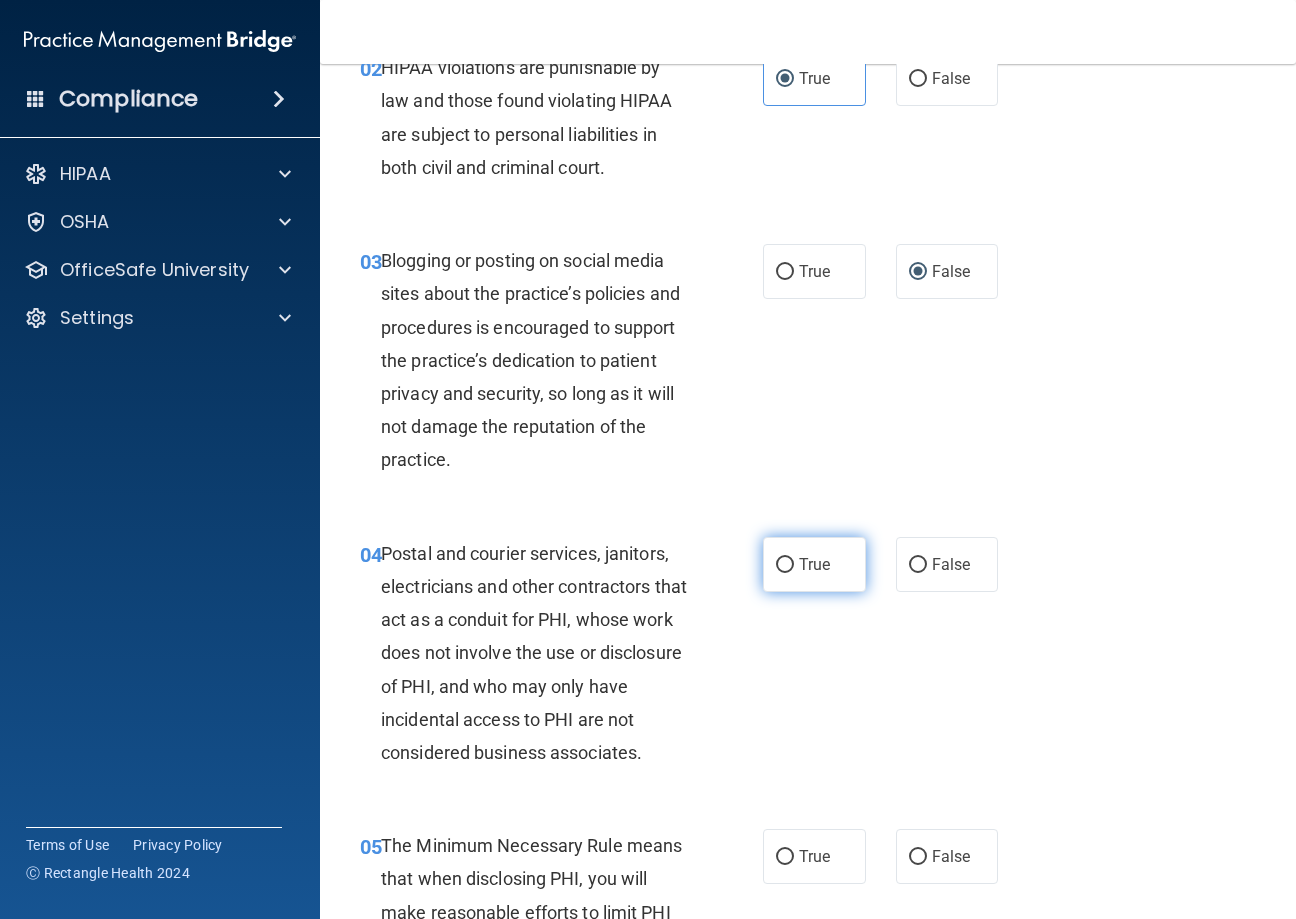 click on "True" at bounding box center [814, 564] 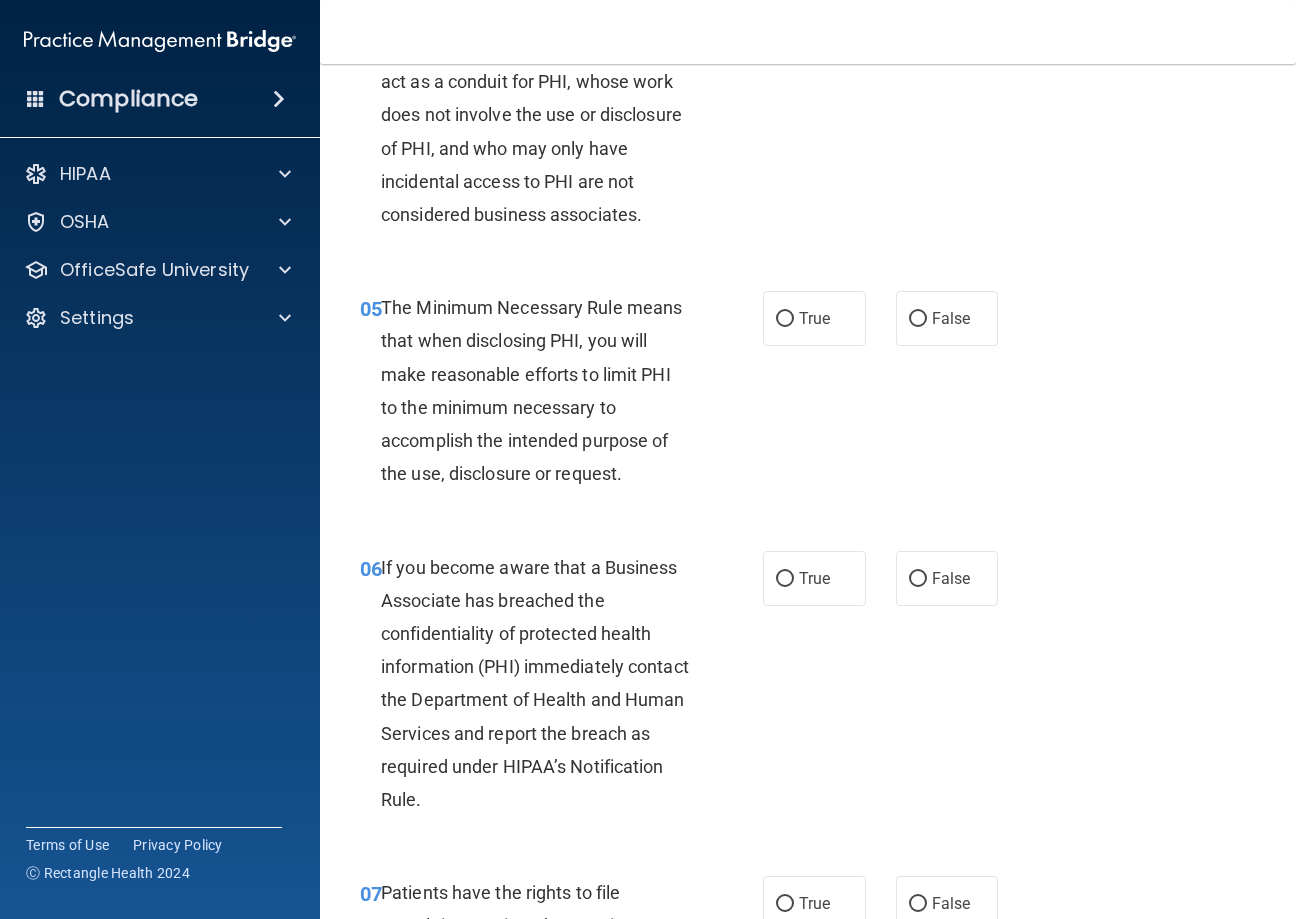 scroll, scrollTop: 900, scrollLeft: 0, axis: vertical 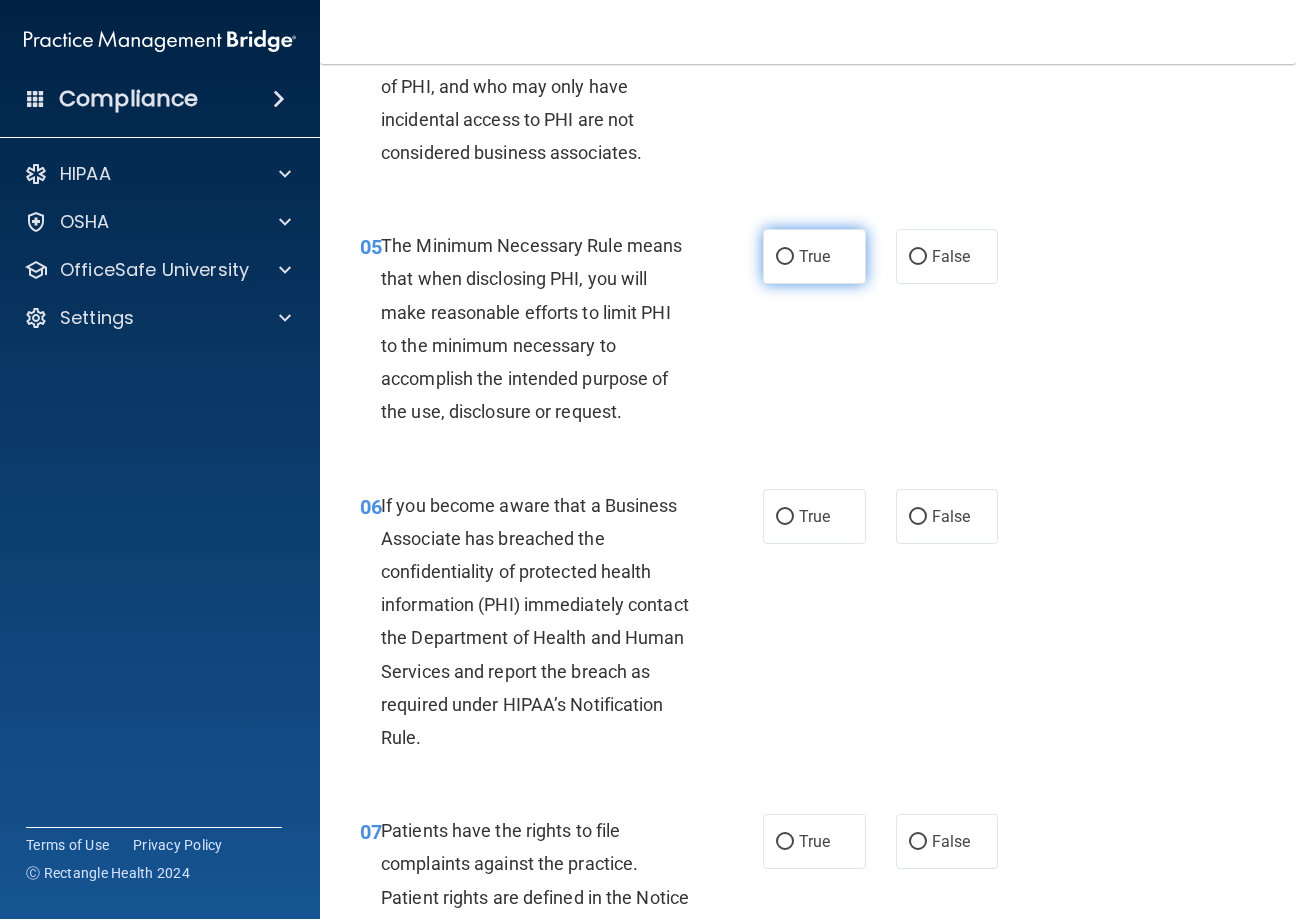 click on "True" at bounding box center (785, 257) 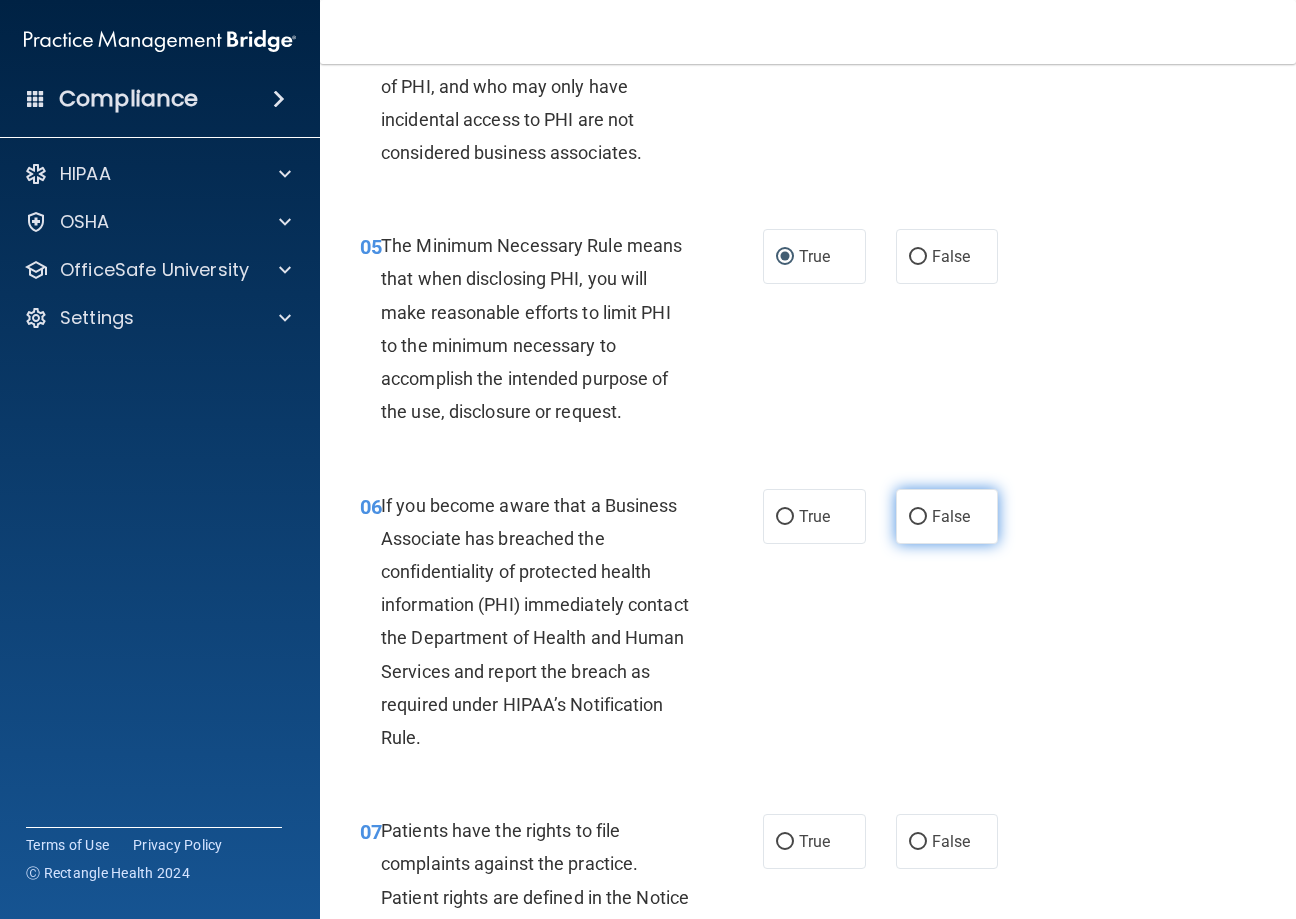 click on "False" at bounding box center [918, 517] 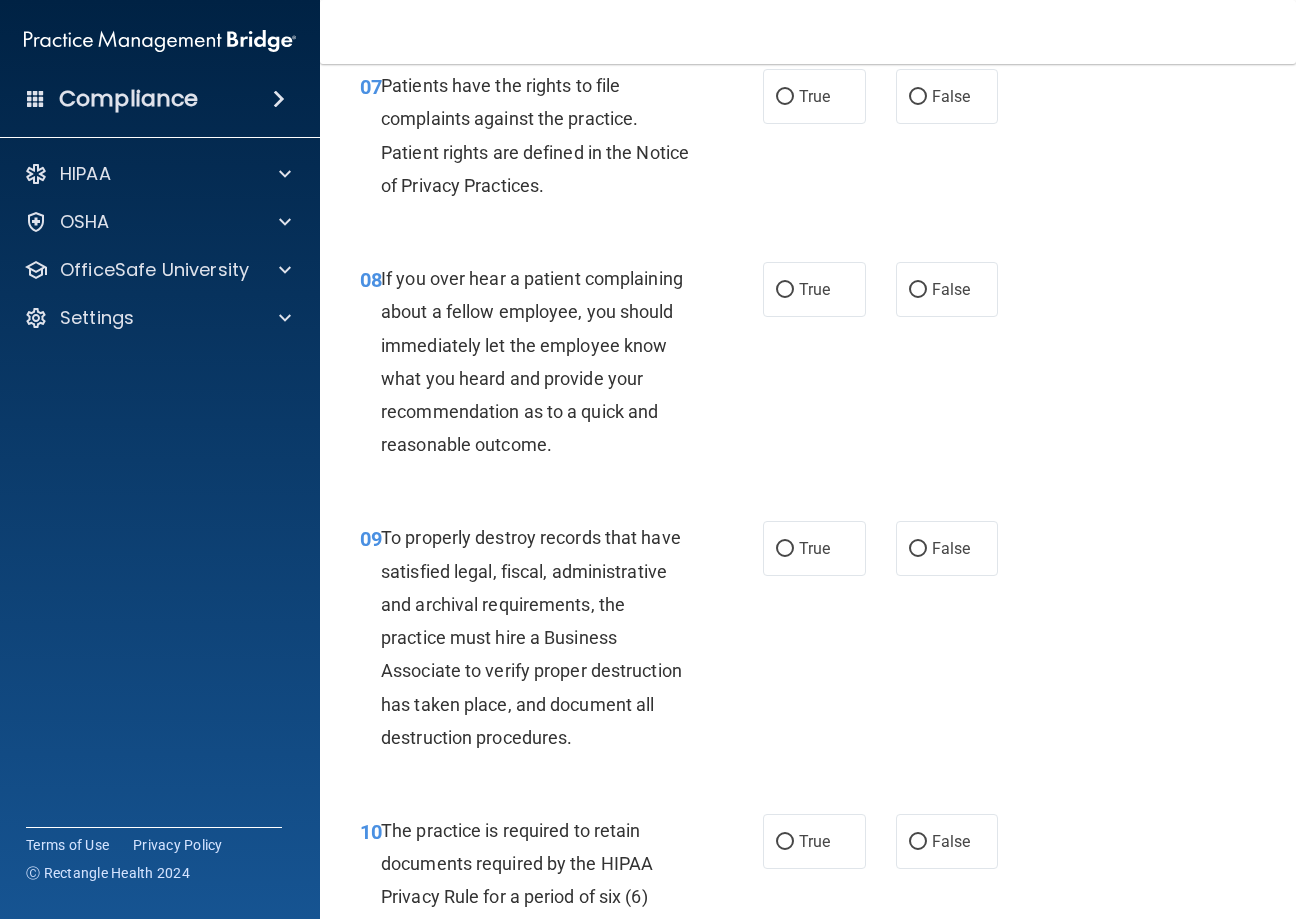 scroll, scrollTop: 1500, scrollLeft: 0, axis: vertical 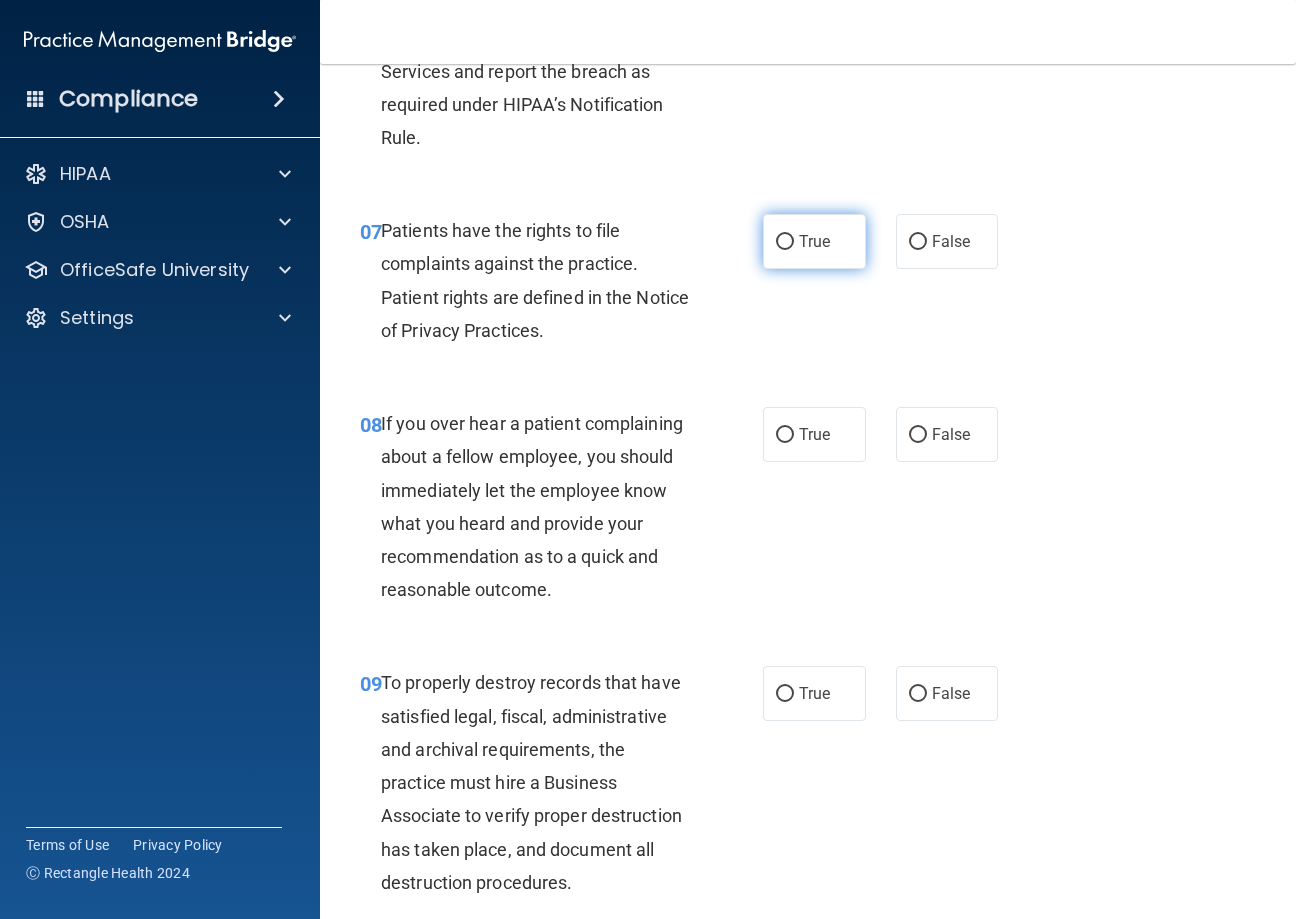 click on "True" at bounding box center (785, 242) 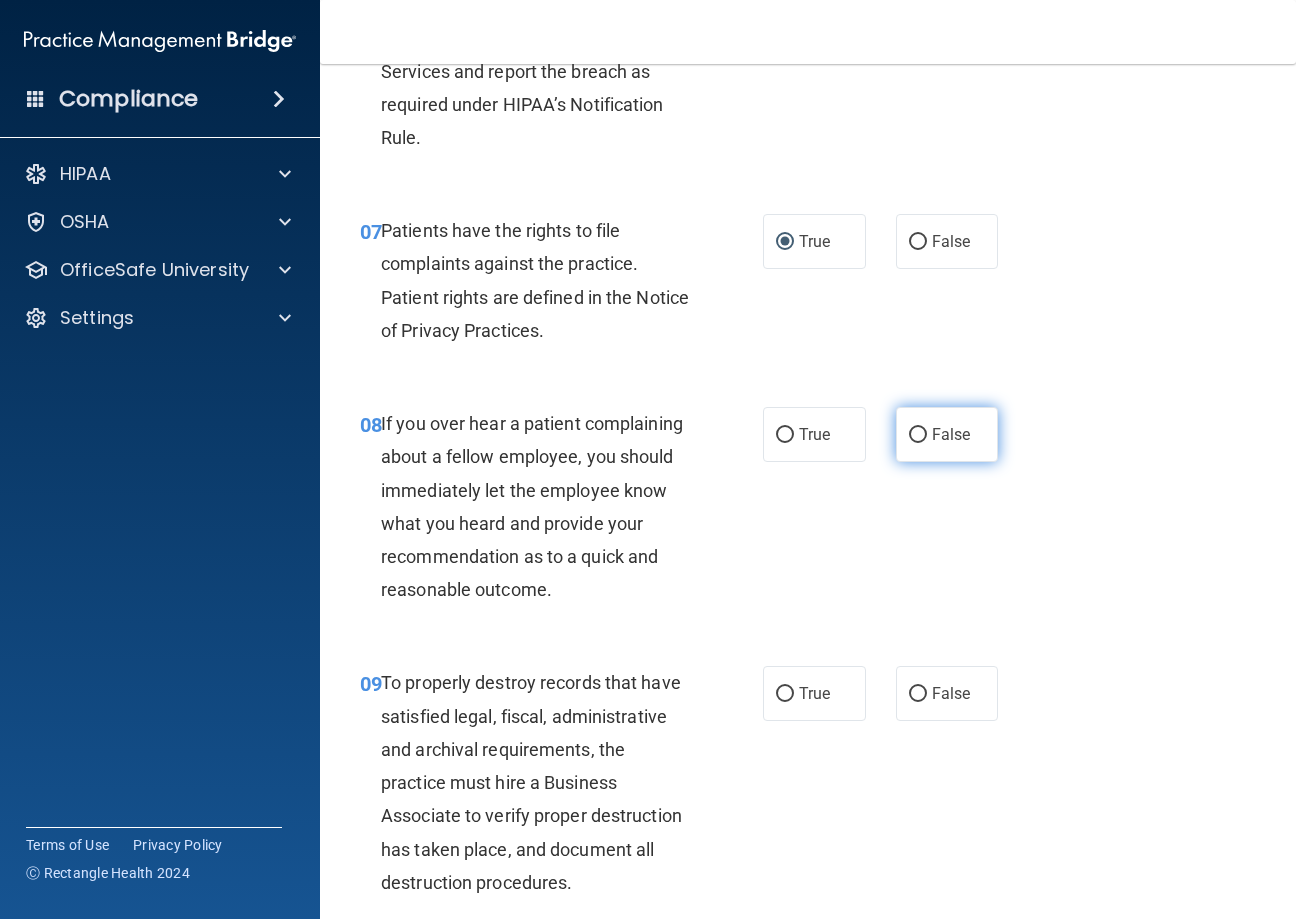 click on "False" at bounding box center [918, 435] 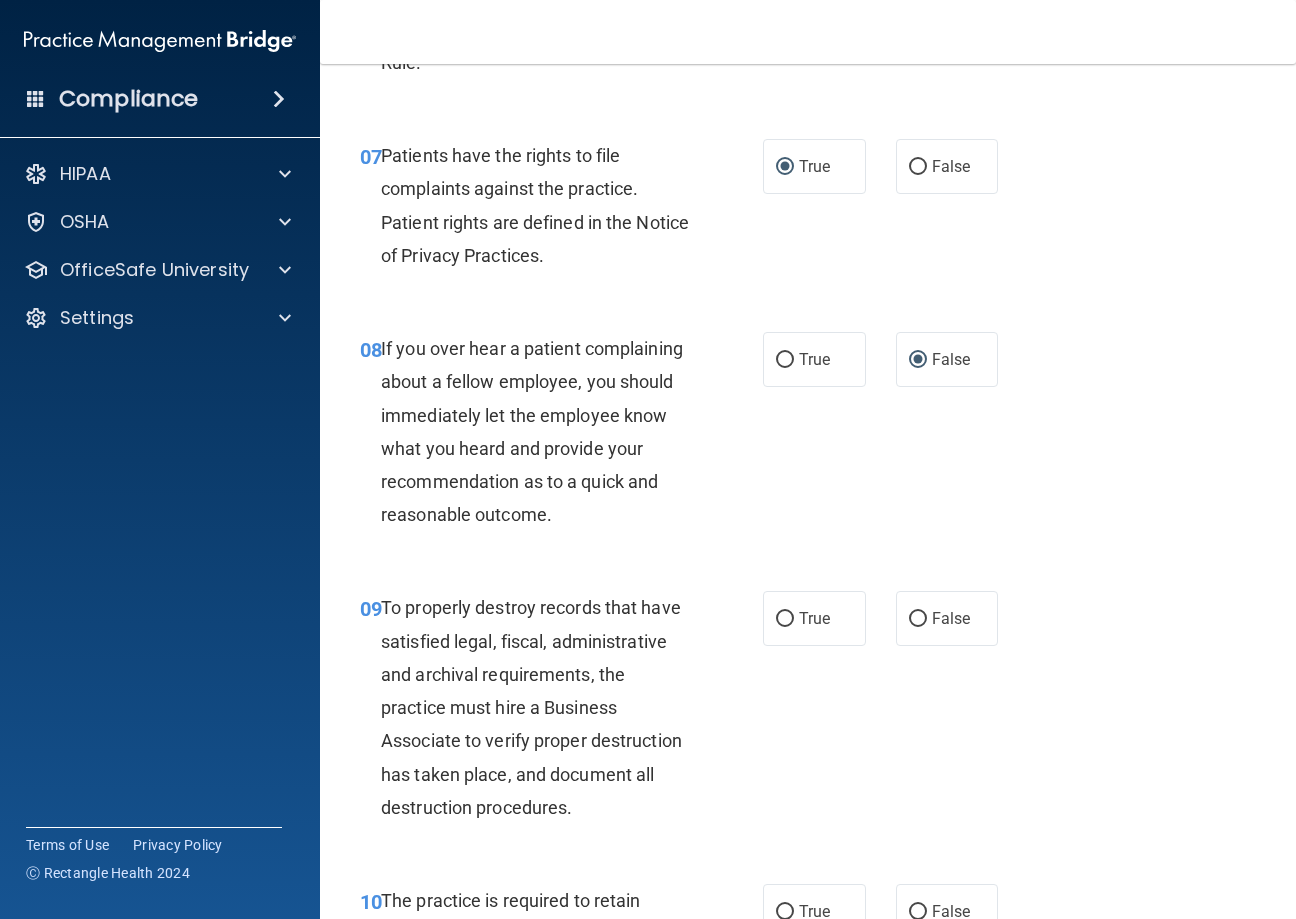 scroll, scrollTop: 1800, scrollLeft: 0, axis: vertical 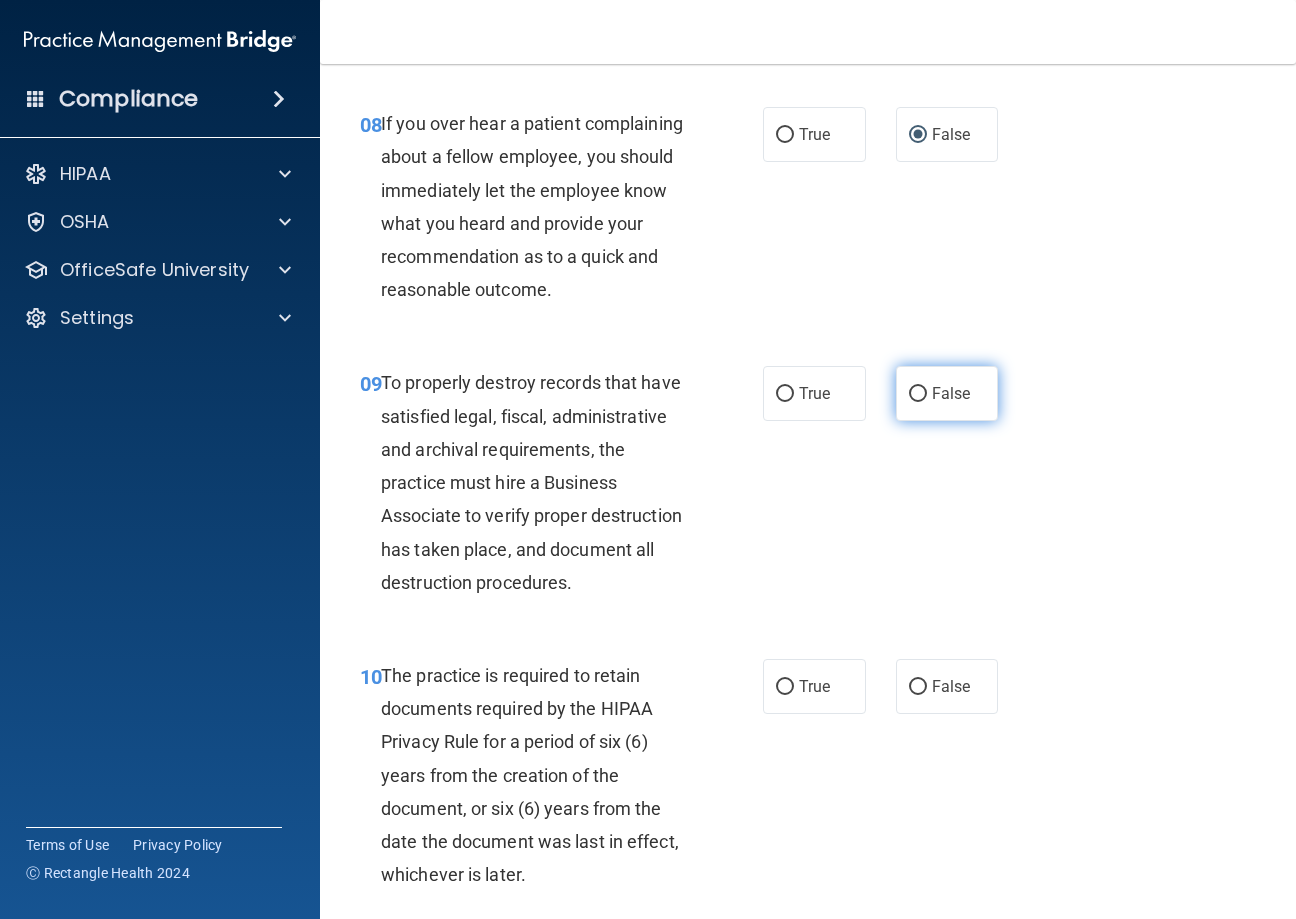 click on "False" at bounding box center (918, 394) 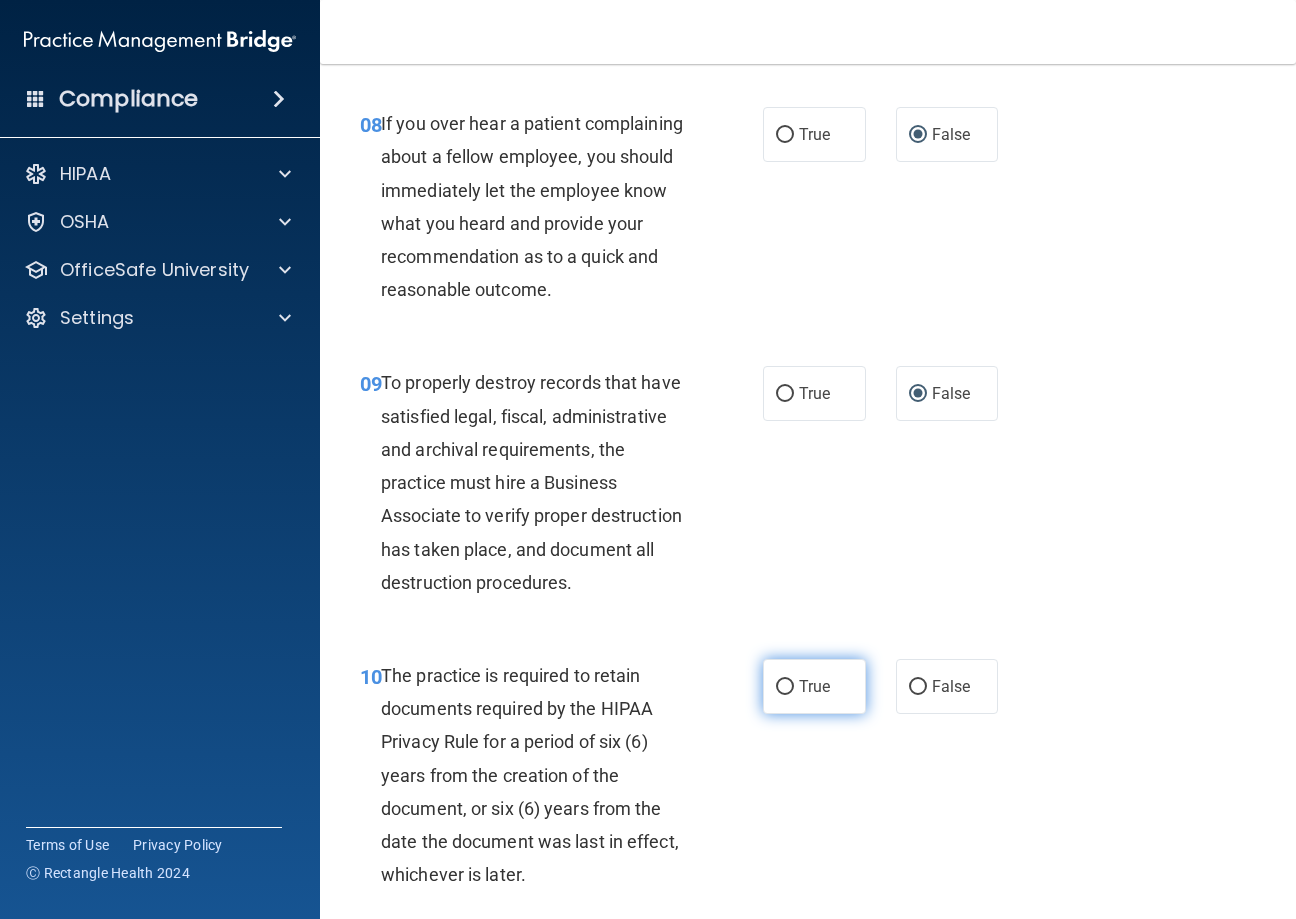 click on "True" at bounding box center (785, 687) 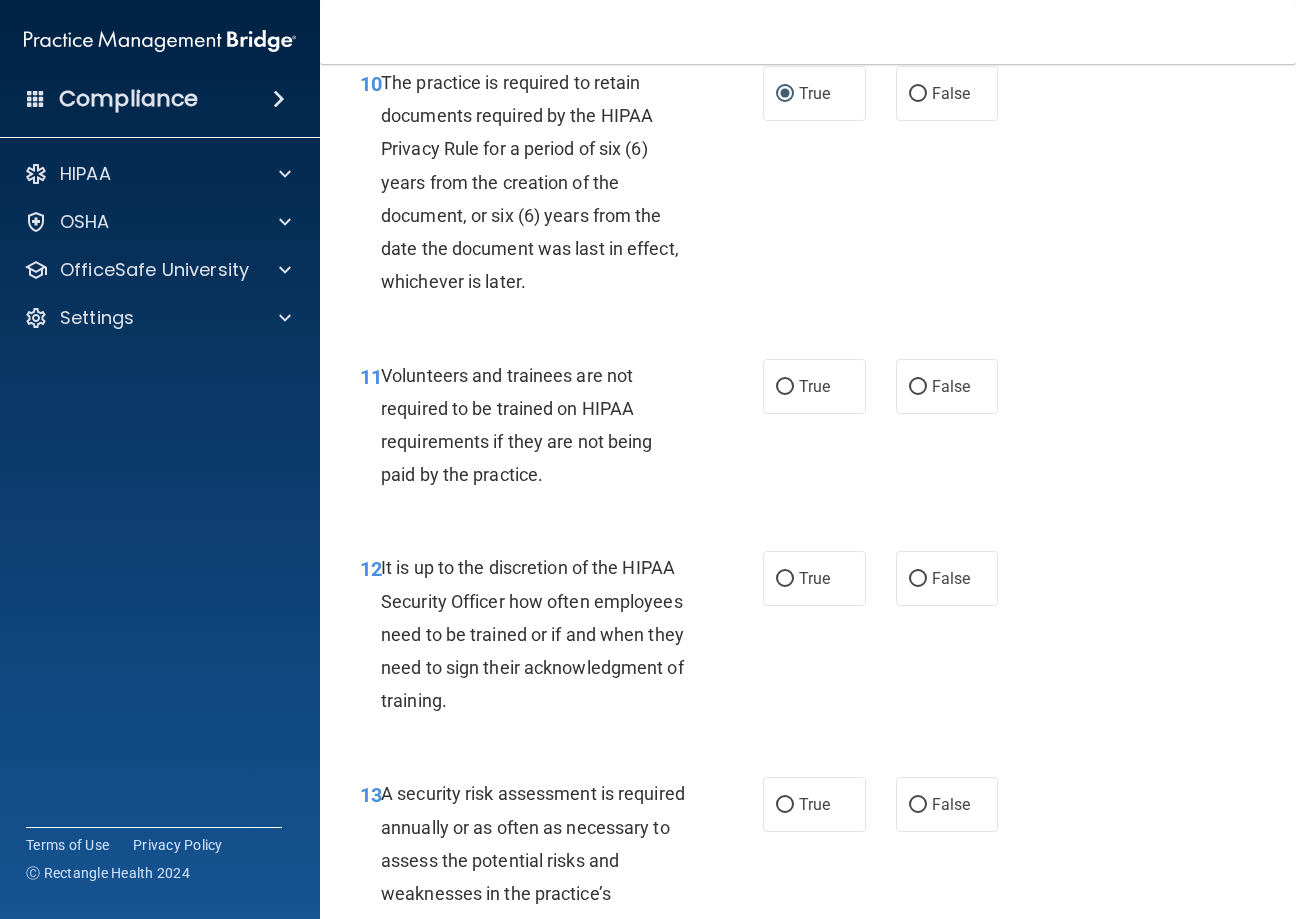scroll, scrollTop: 2400, scrollLeft: 0, axis: vertical 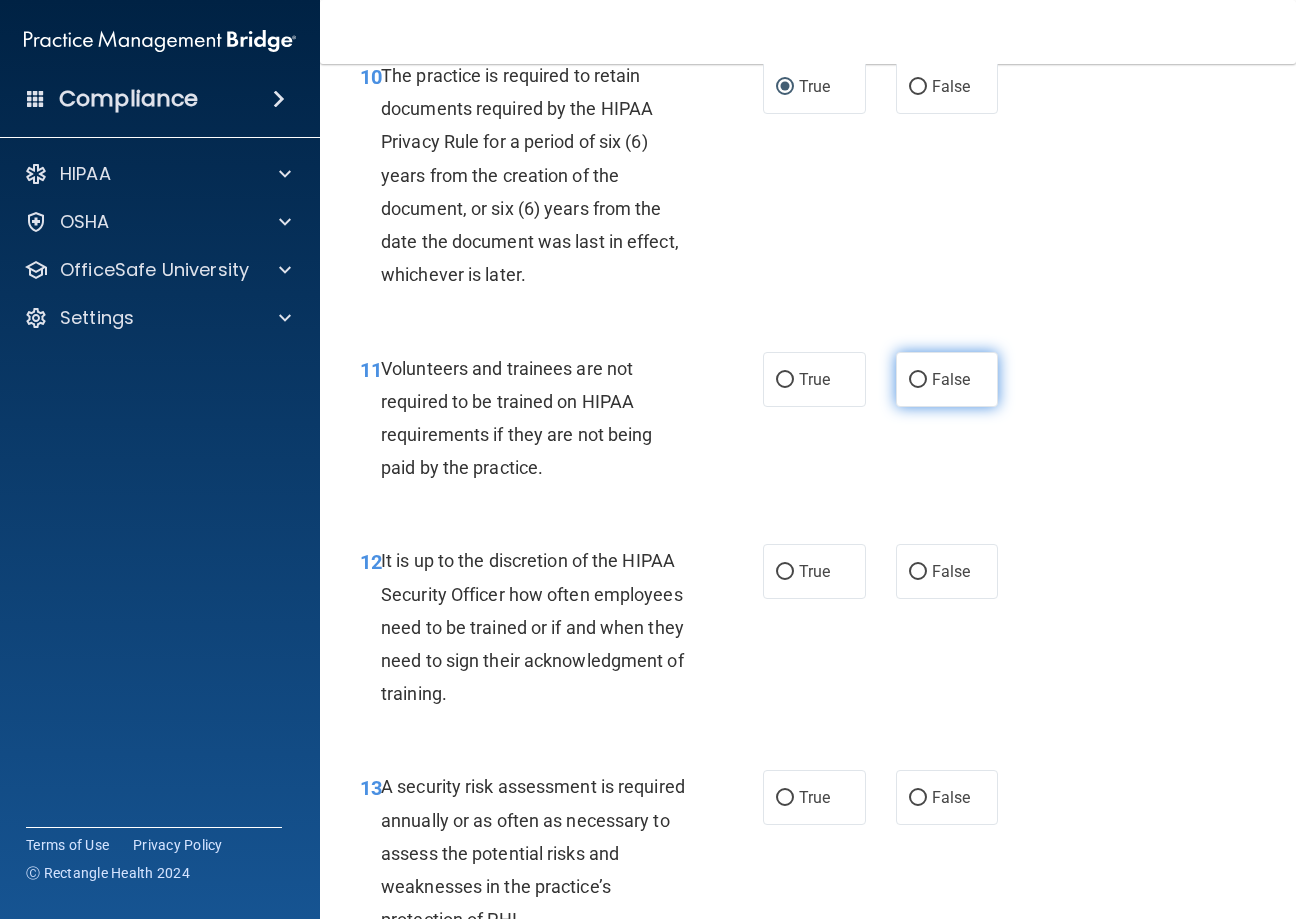 click on "False" at bounding box center (918, 380) 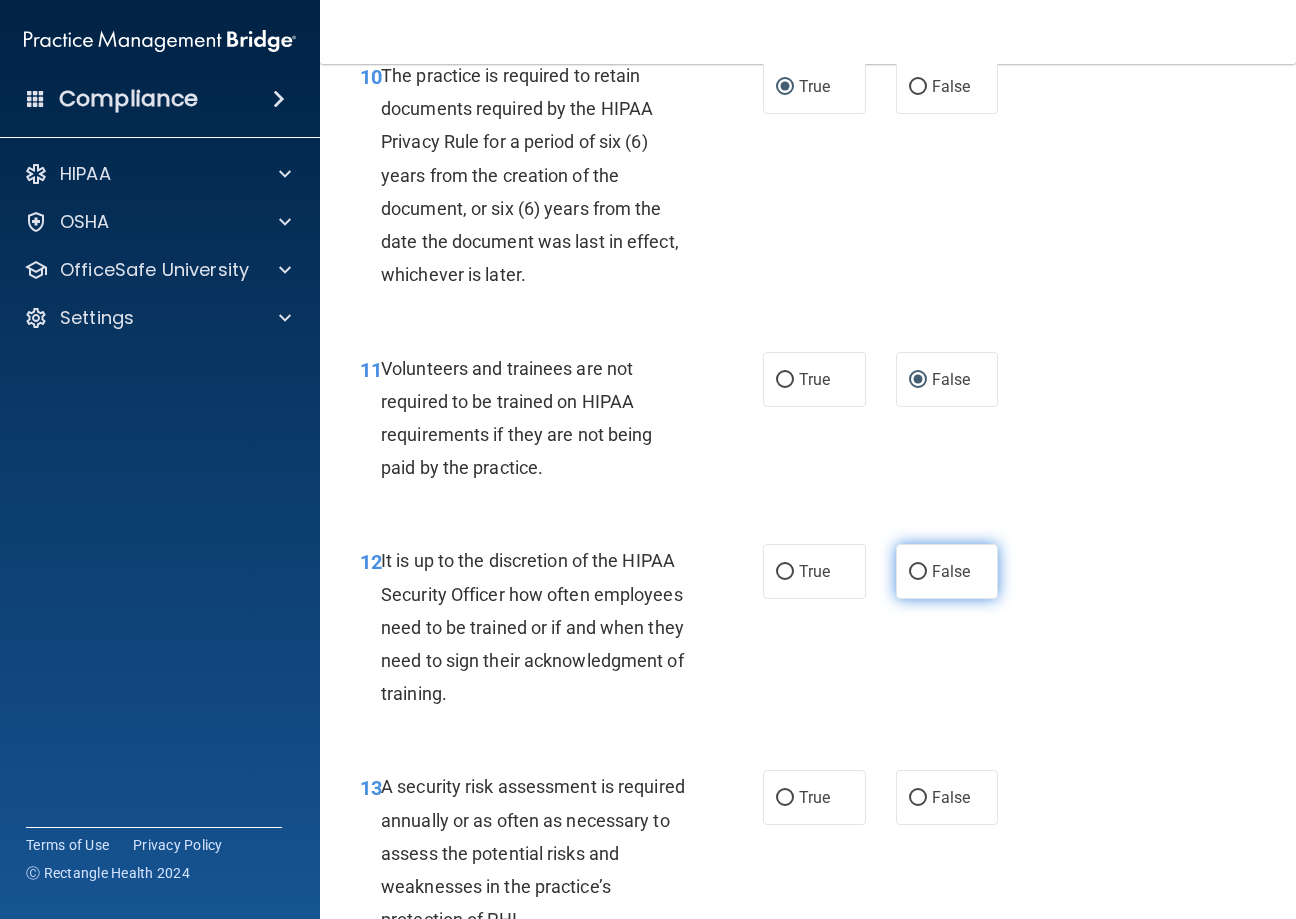click on "False" at bounding box center [918, 572] 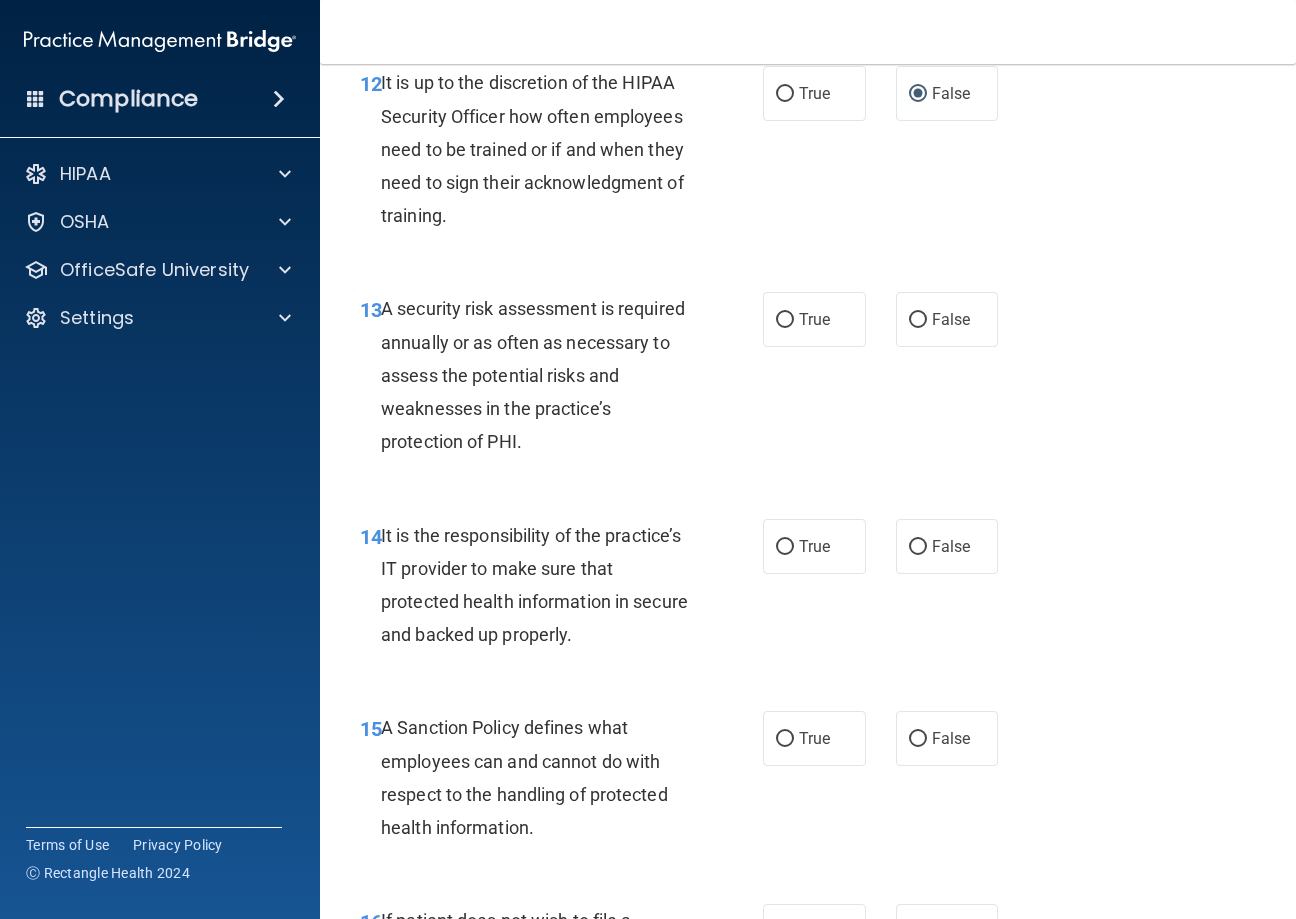 scroll, scrollTop: 2900, scrollLeft: 0, axis: vertical 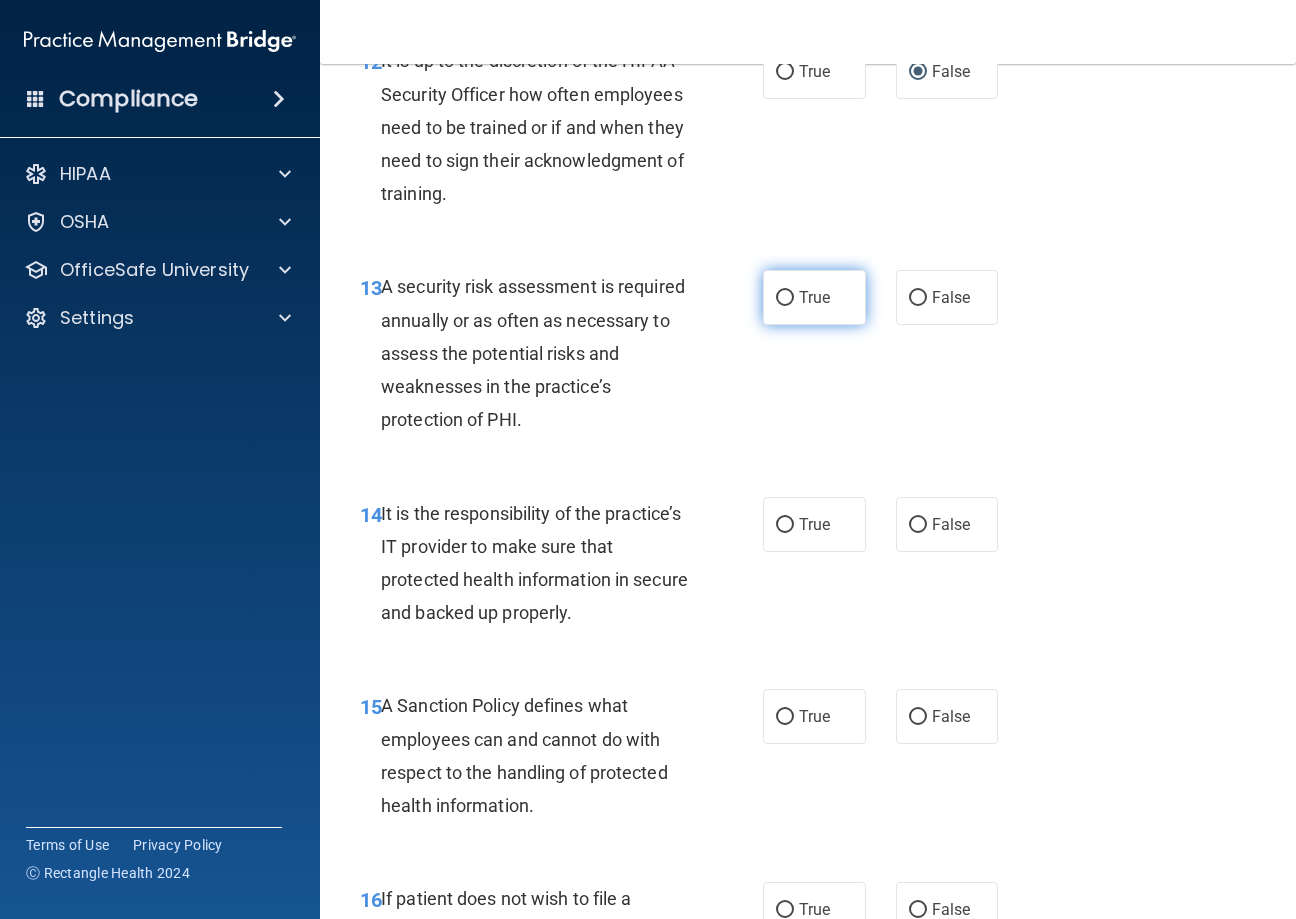 click on "True" at bounding box center [814, 297] 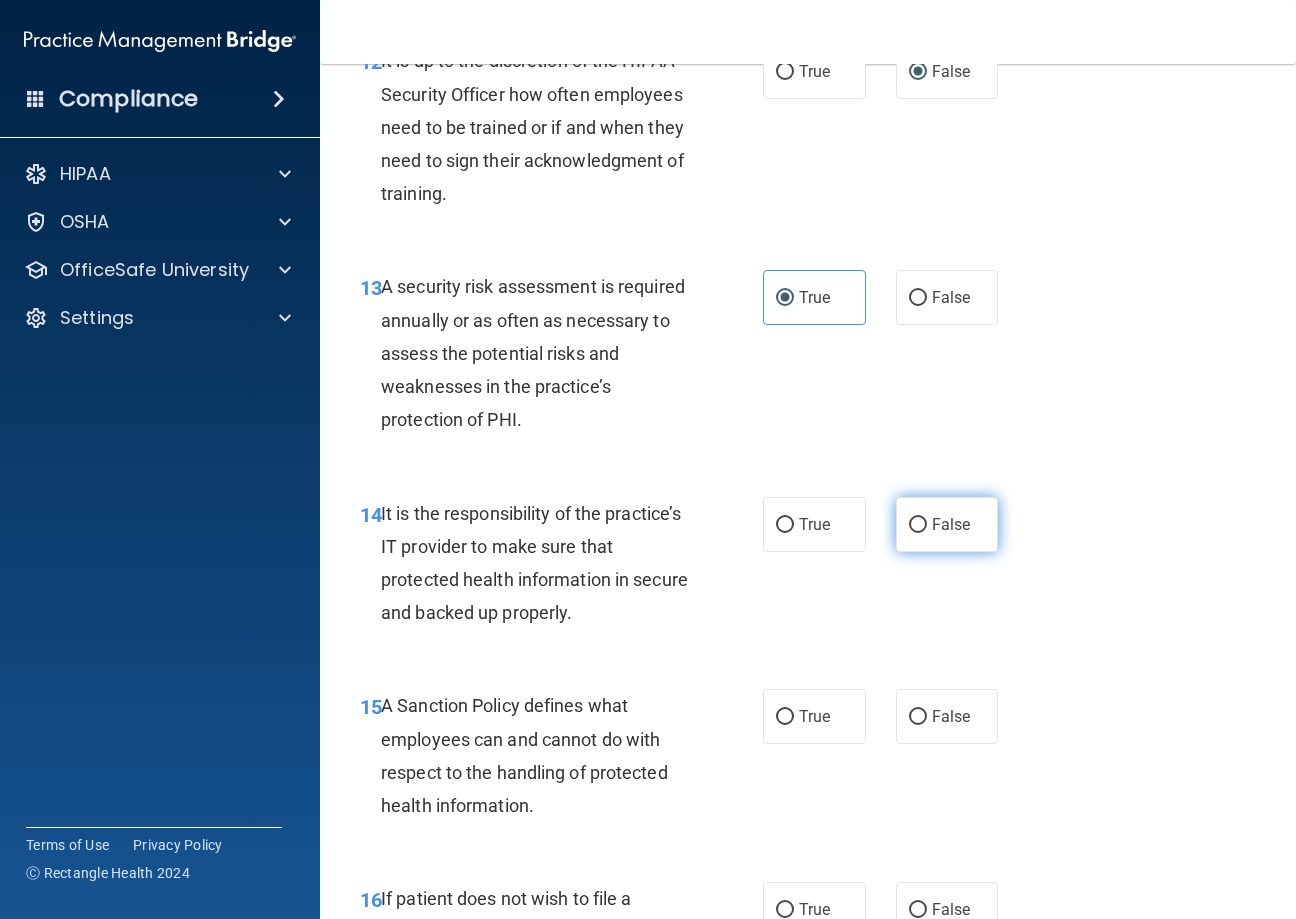 click on "False" at bounding box center [918, 525] 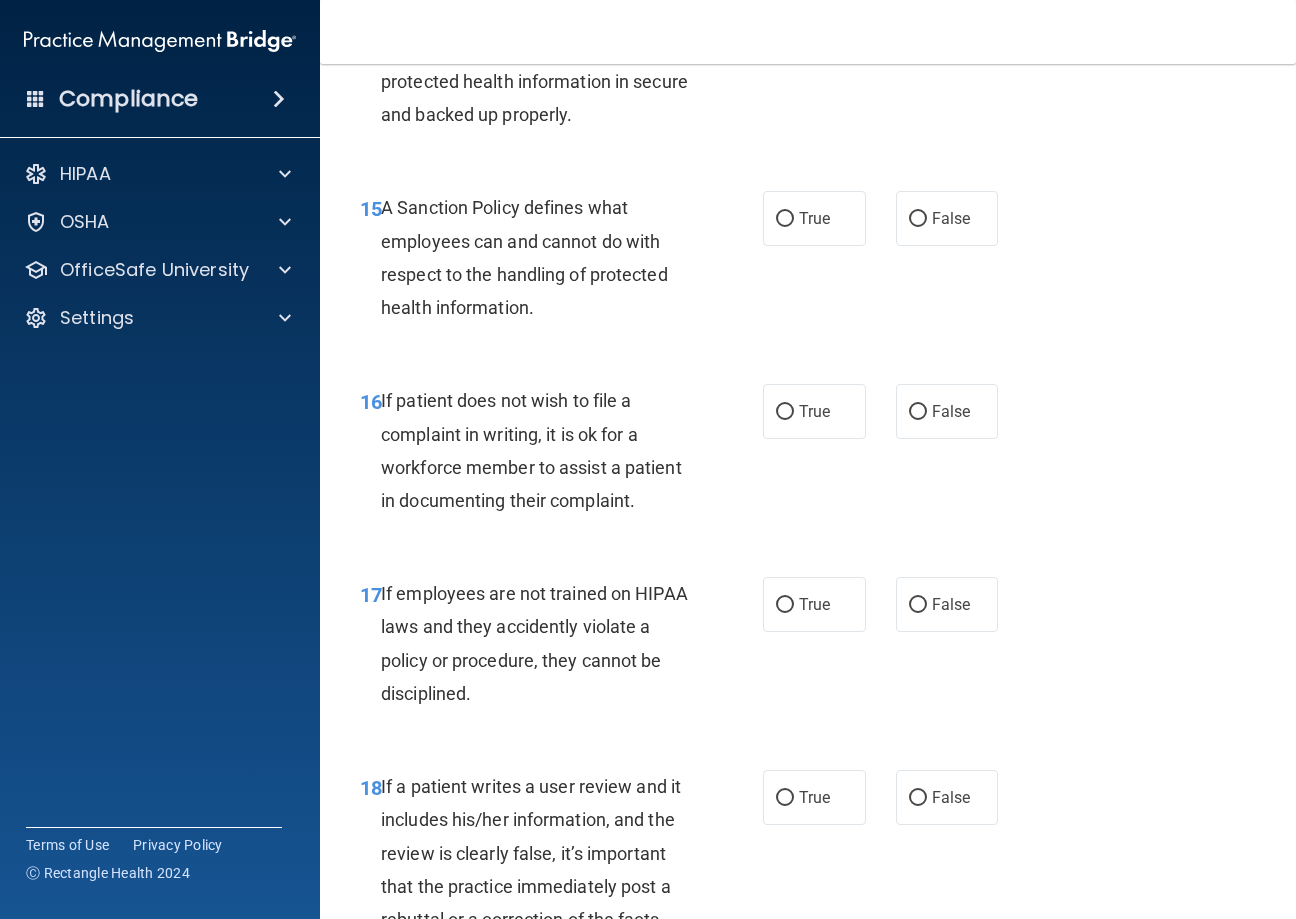 scroll, scrollTop: 3400, scrollLeft: 0, axis: vertical 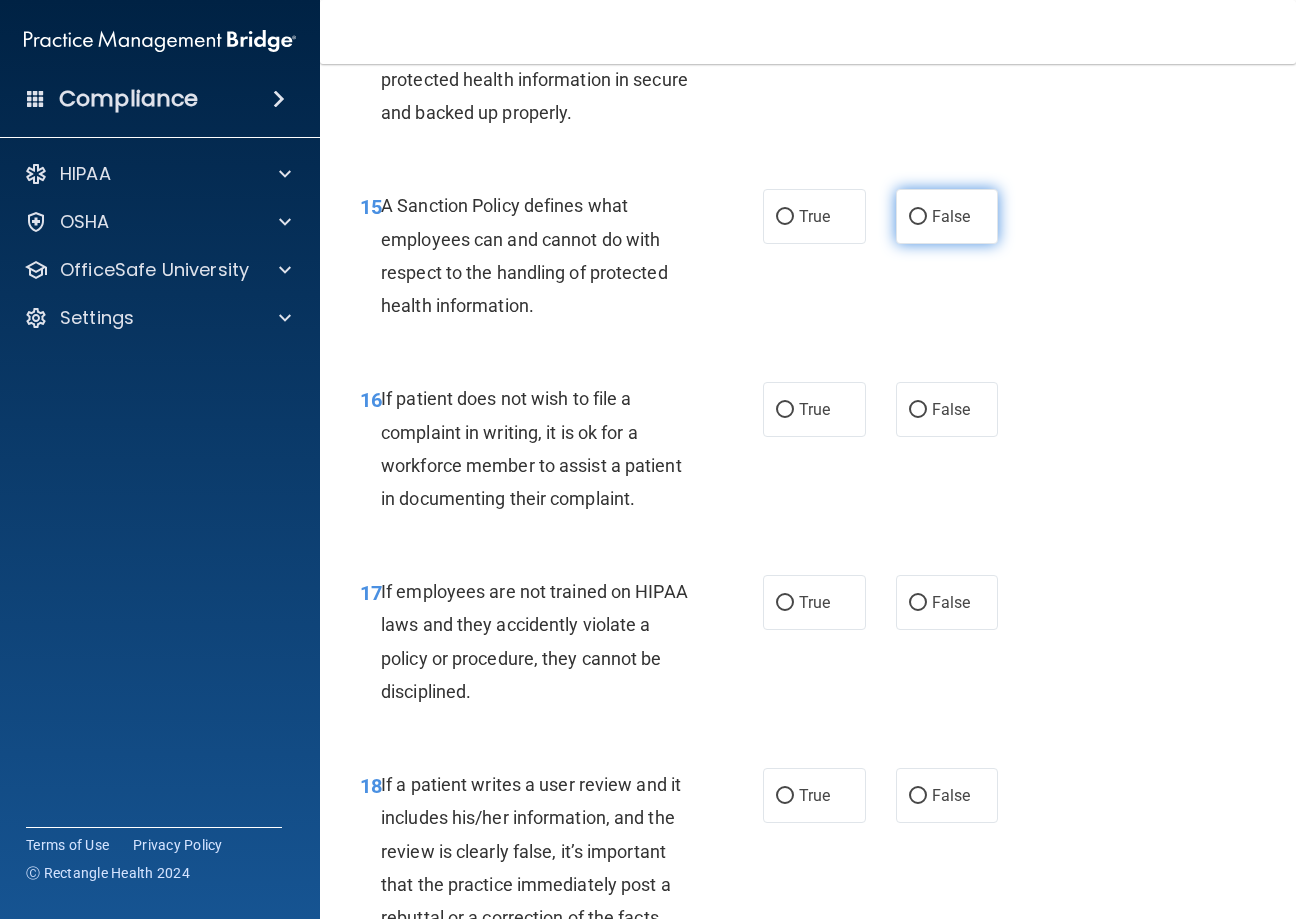 click on "False" at bounding box center (918, 217) 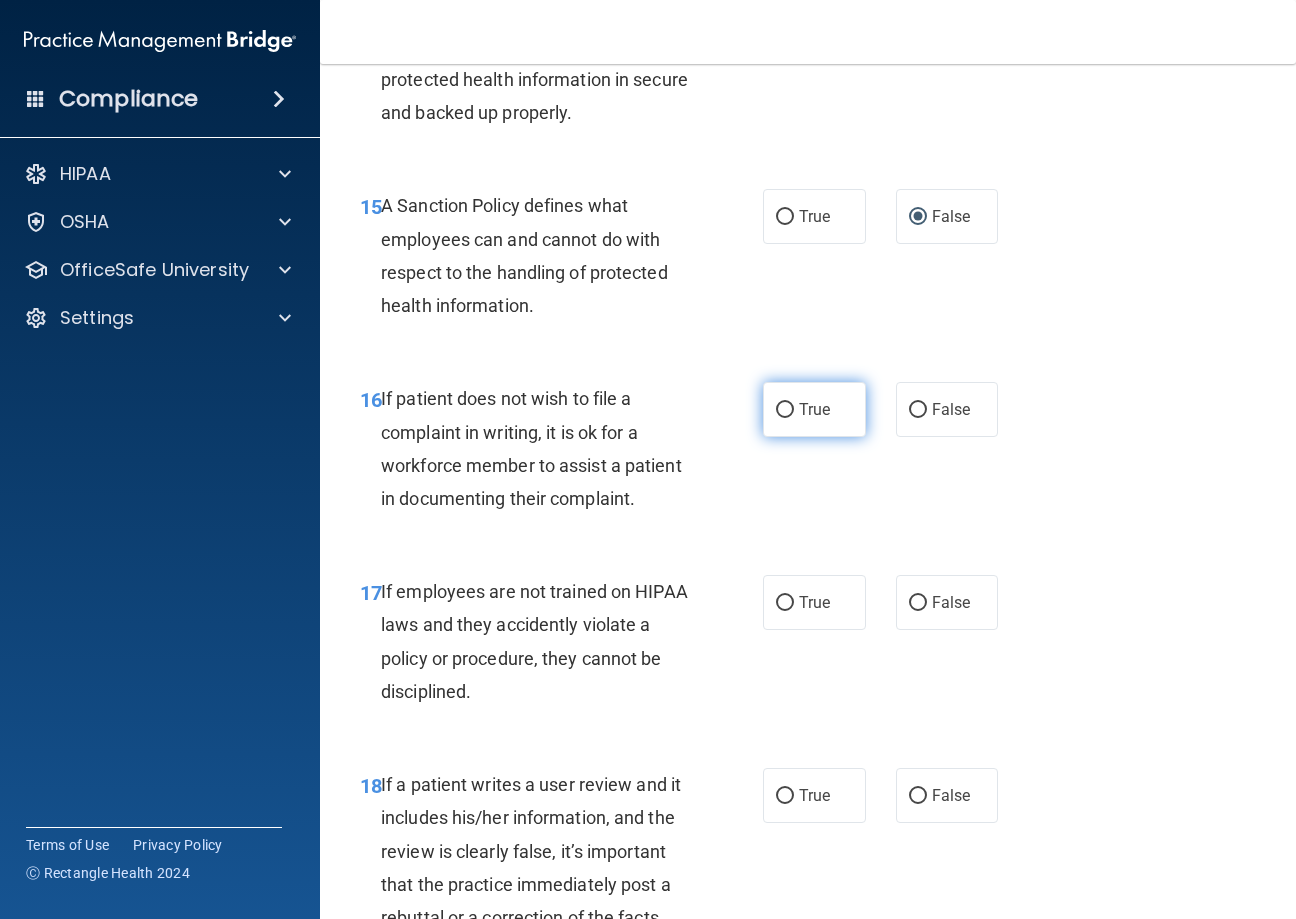 click on "True" at bounding box center (814, 409) 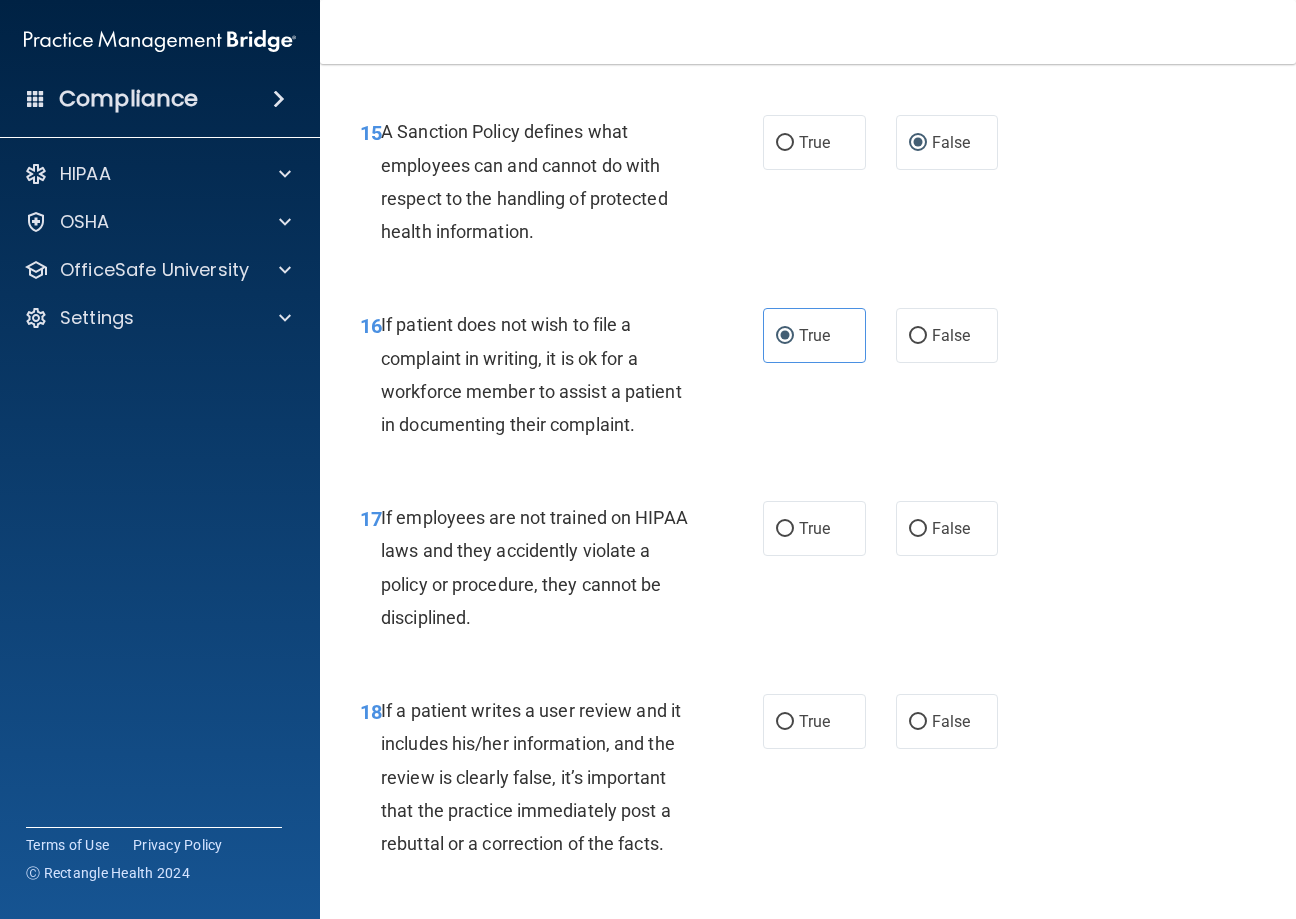 scroll, scrollTop: 3700, scrollLeft: 0, axis: vertical 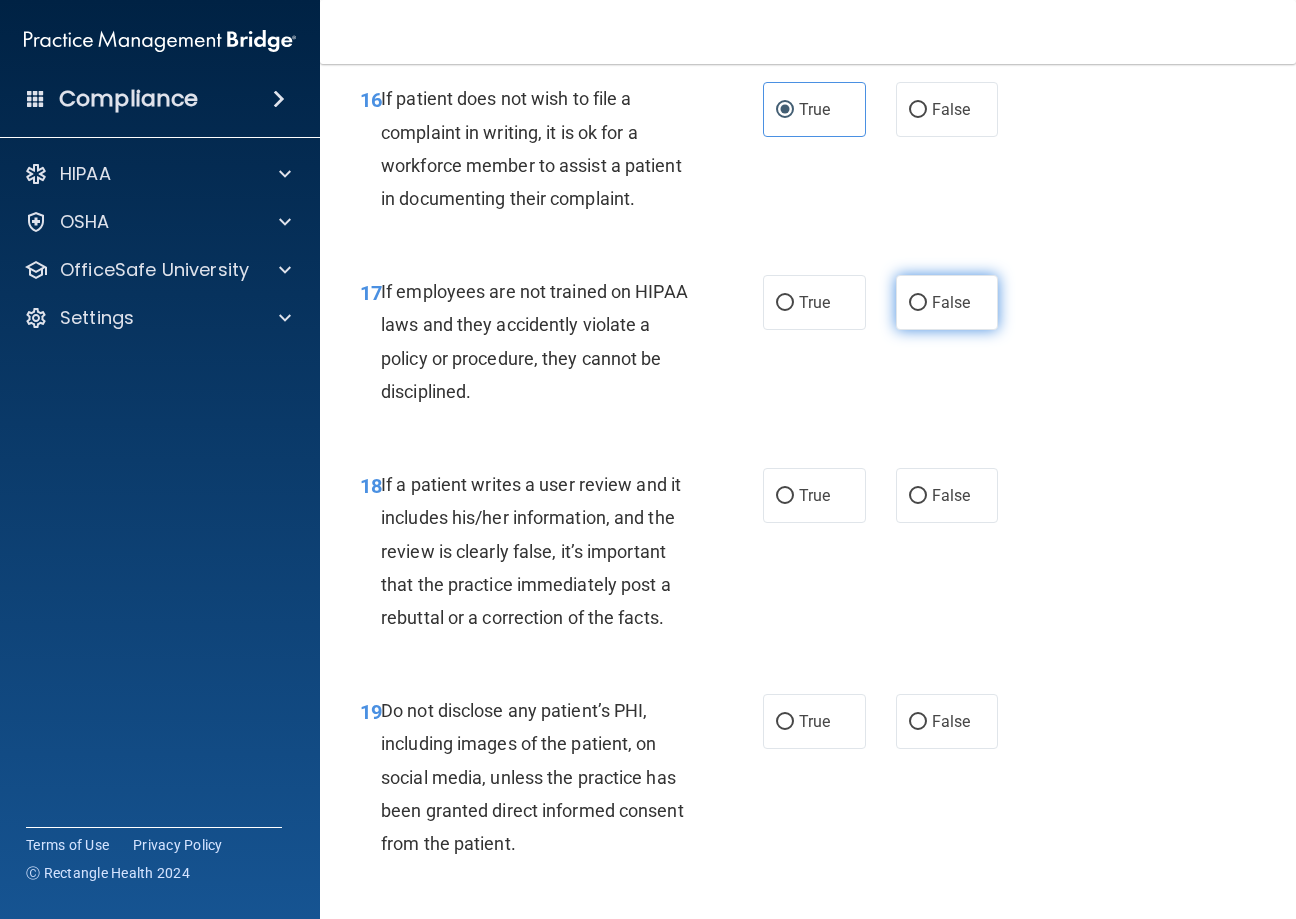 click on "False" at bounding box center [947, 302] 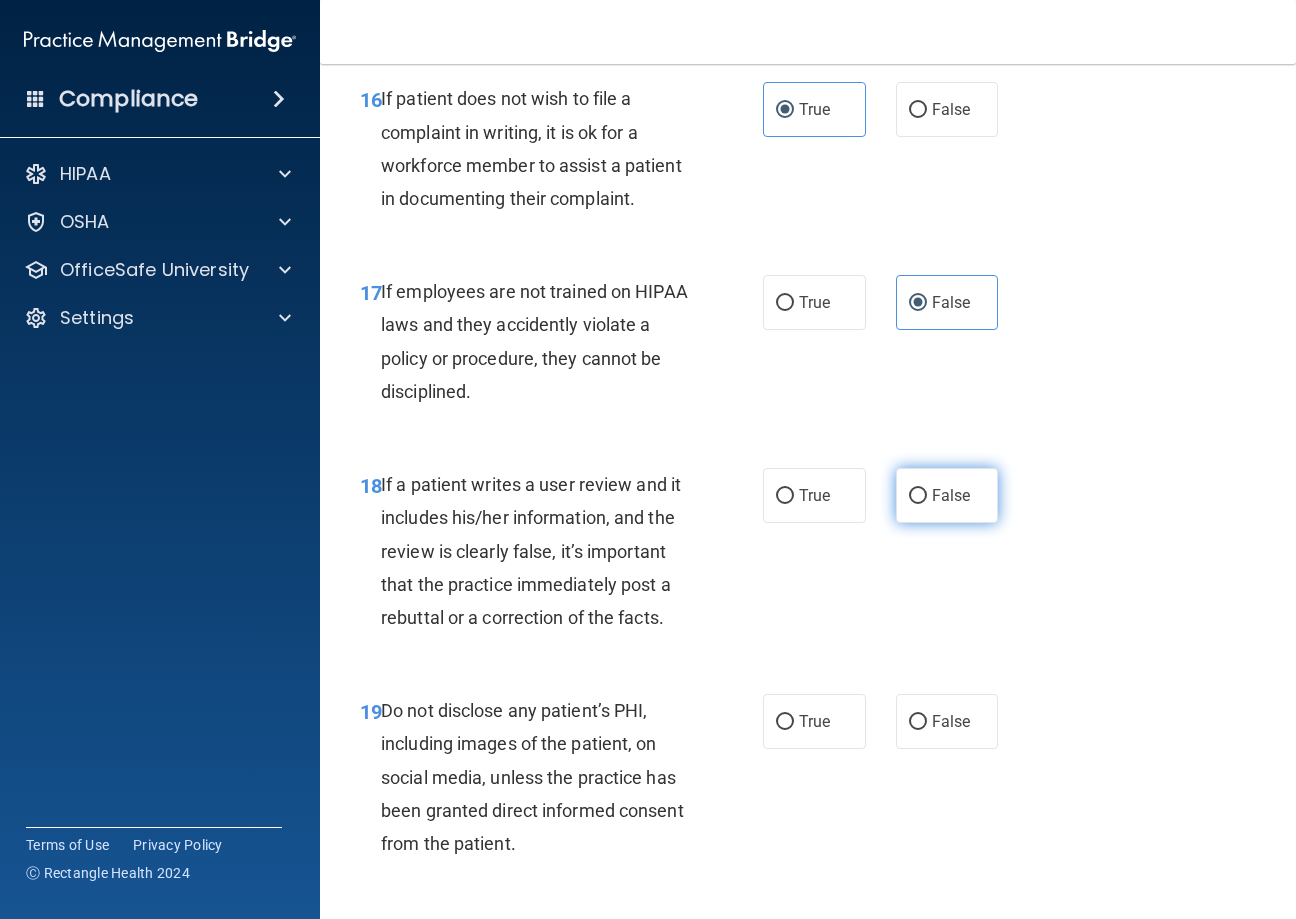 click on "False" at bounding box center (951, 495) 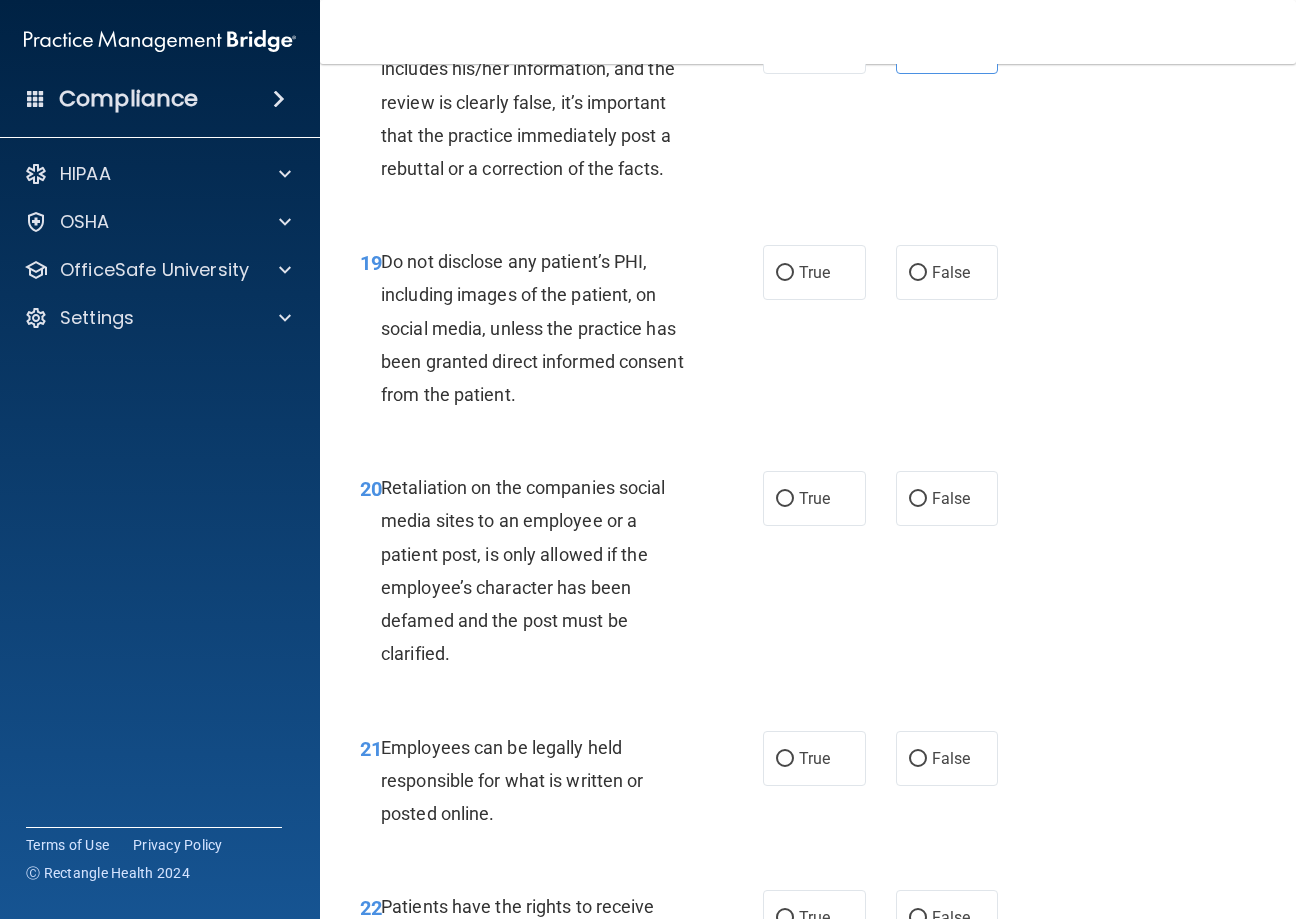 scroll, scrollTop: 4200, scrollLeft: 0, axis: vertical 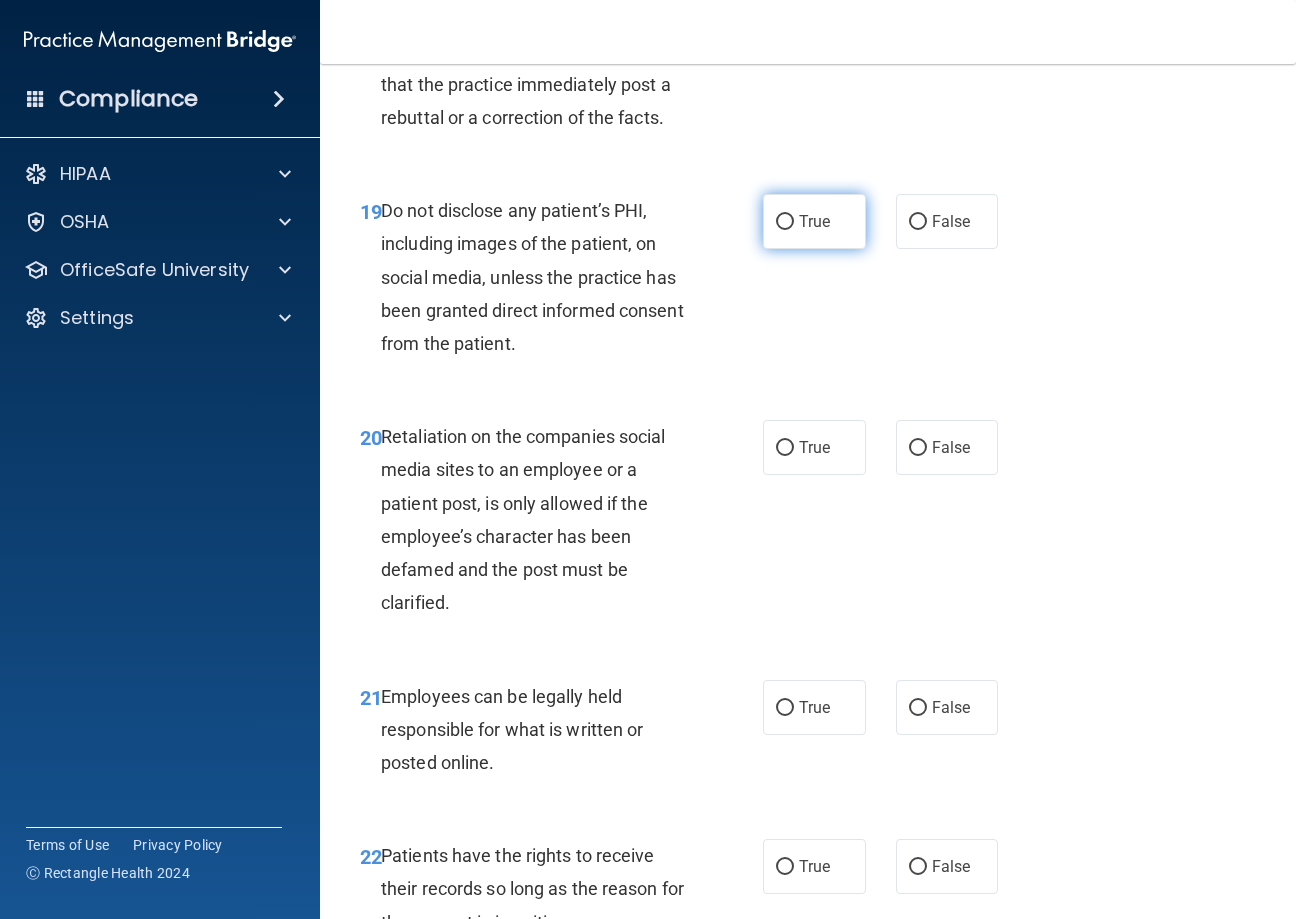 click on "True" at bounding box center (785, 222) 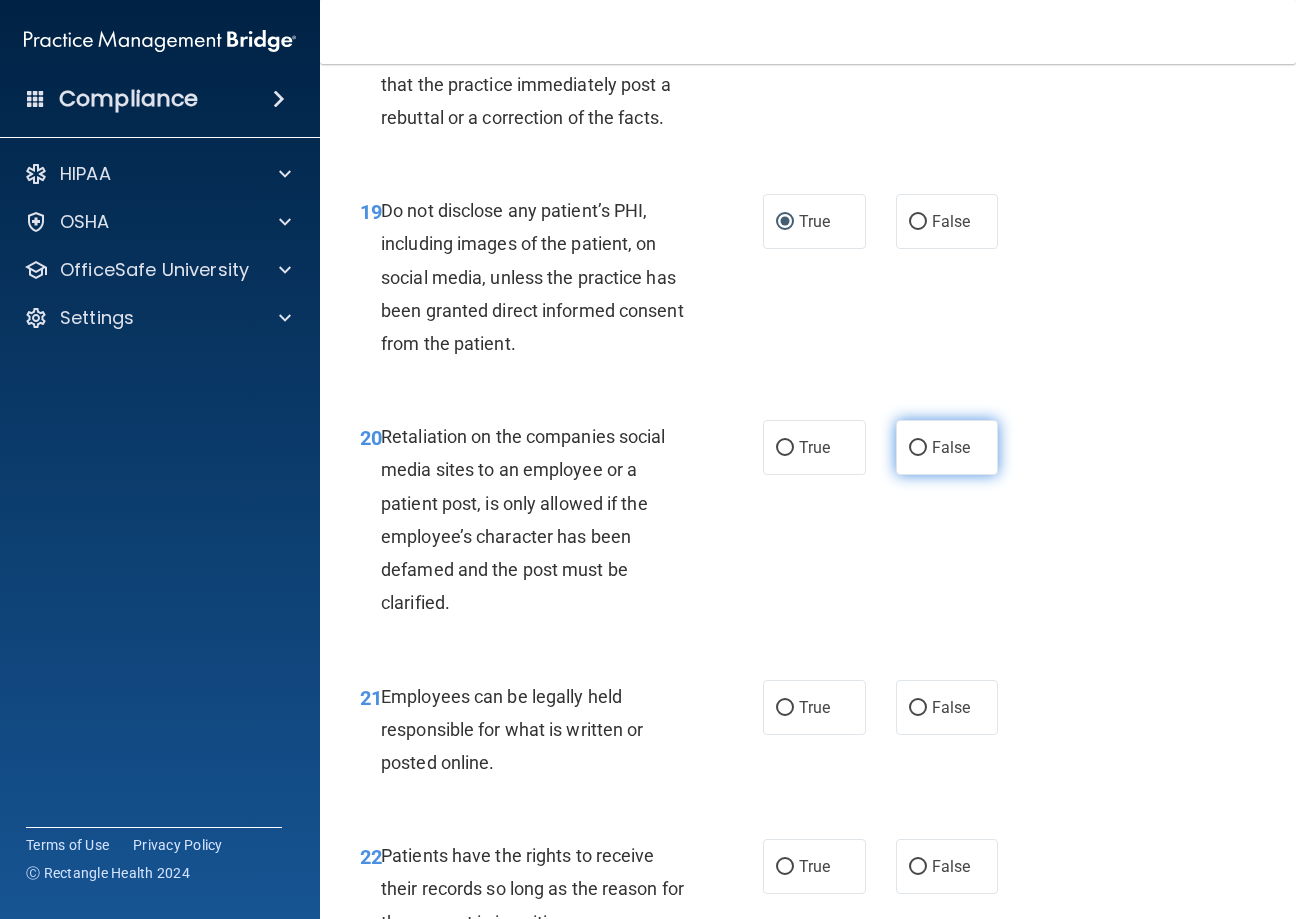 click on "False" at bounding box center [918, 448] 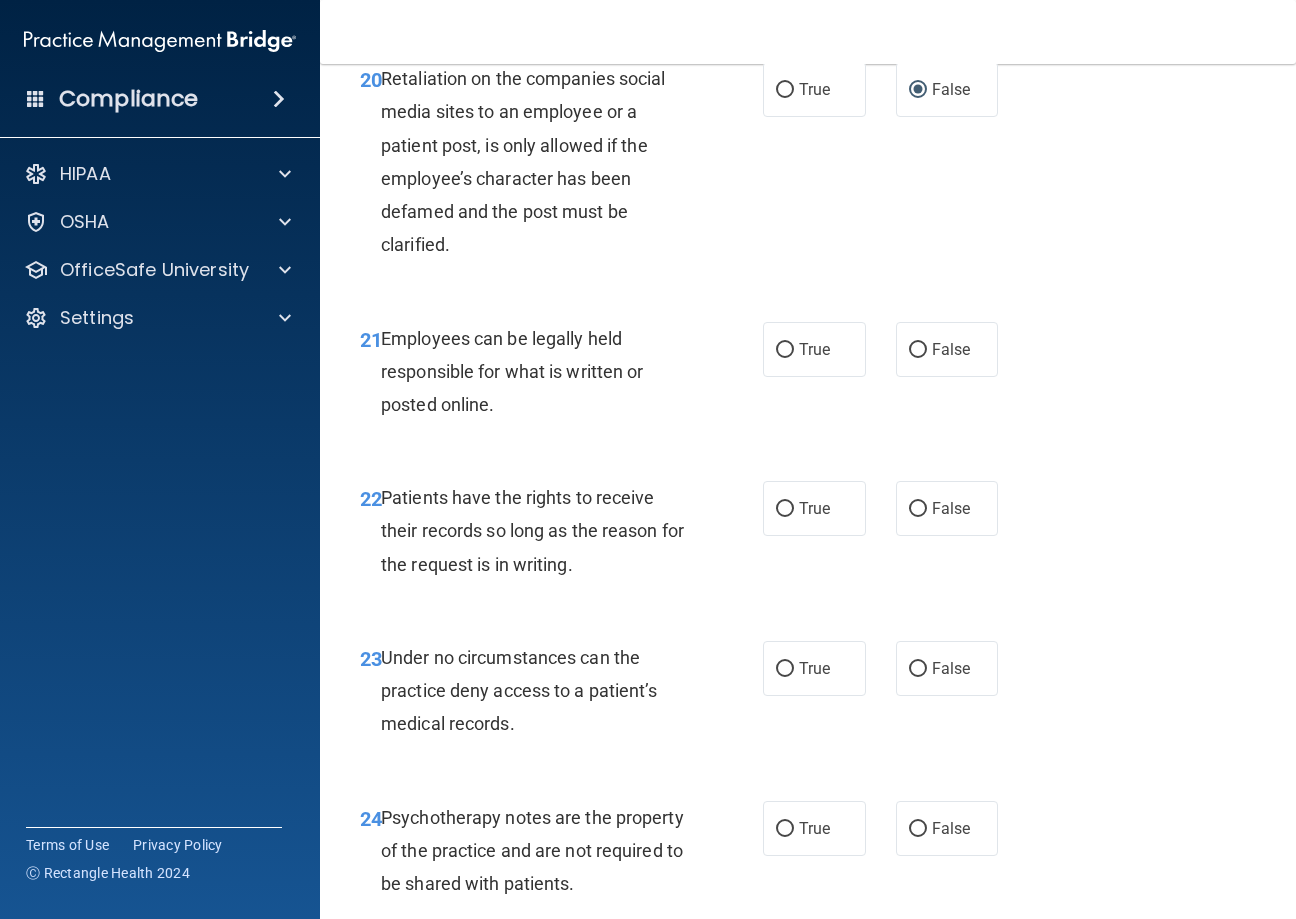 scroll, scrollTop: 4600, scrollLeft: 0, axis: vertical 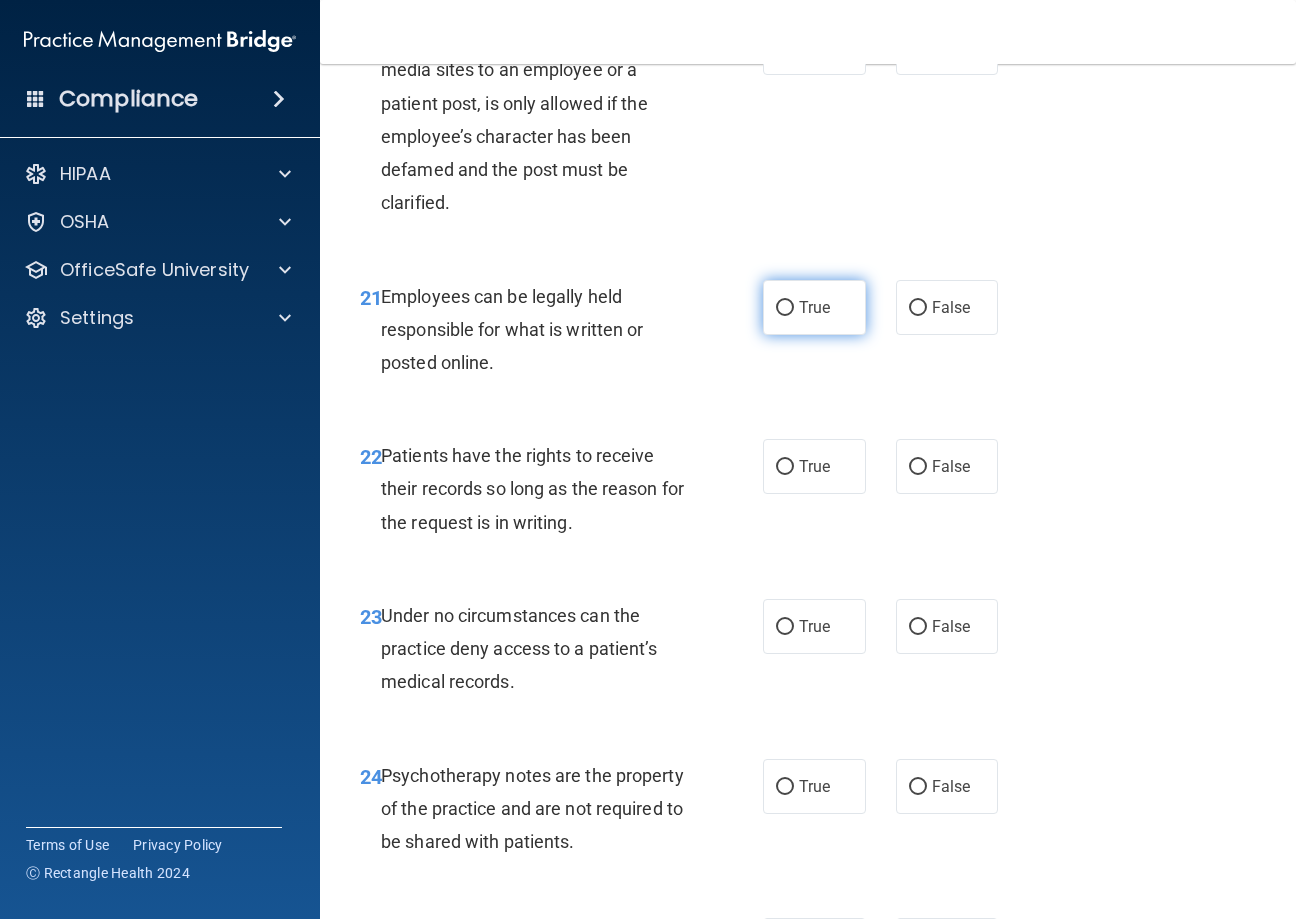 click on "True" at bounding box center (785, 308) 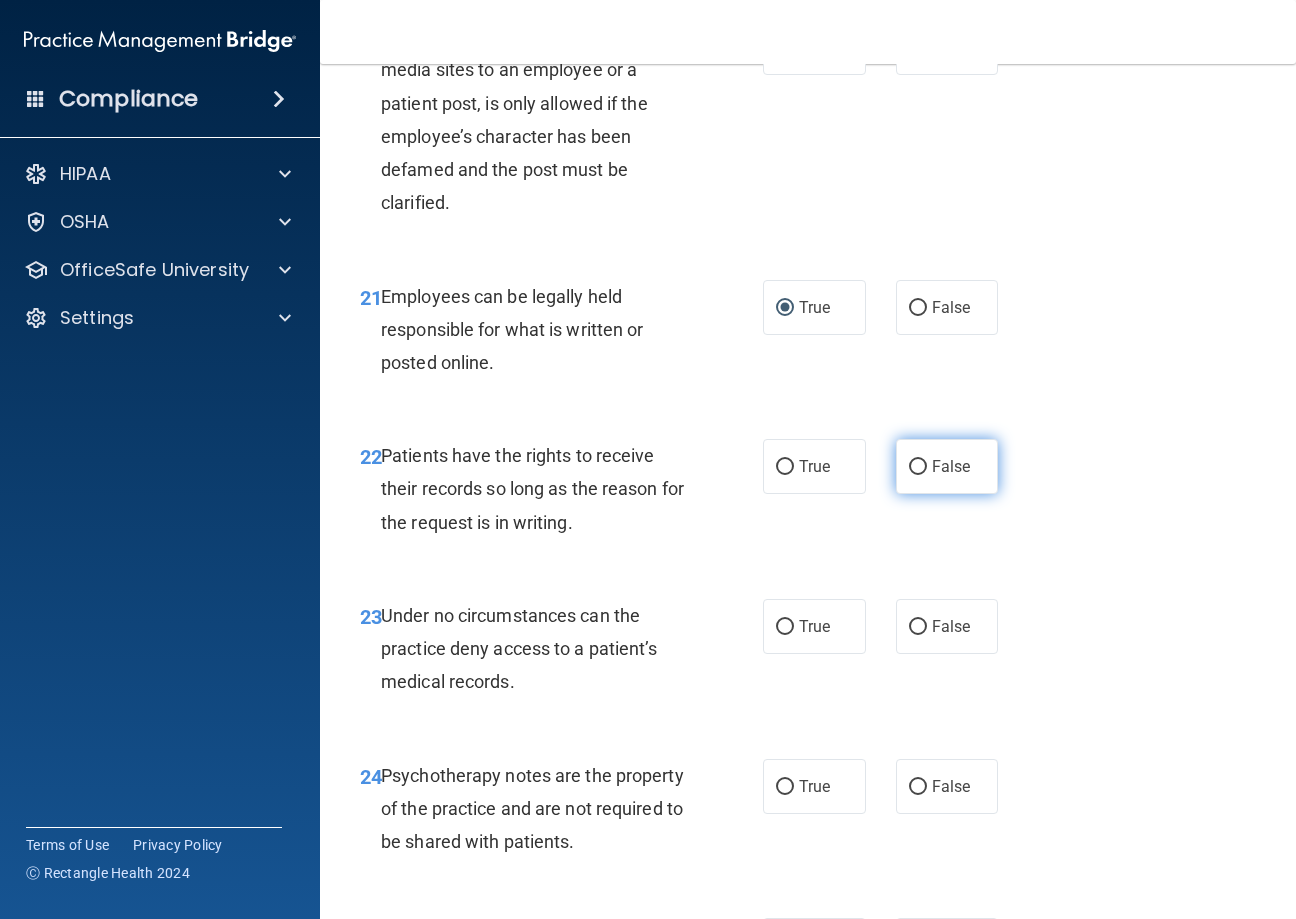 click on "False" at bounding box center [947, 466] 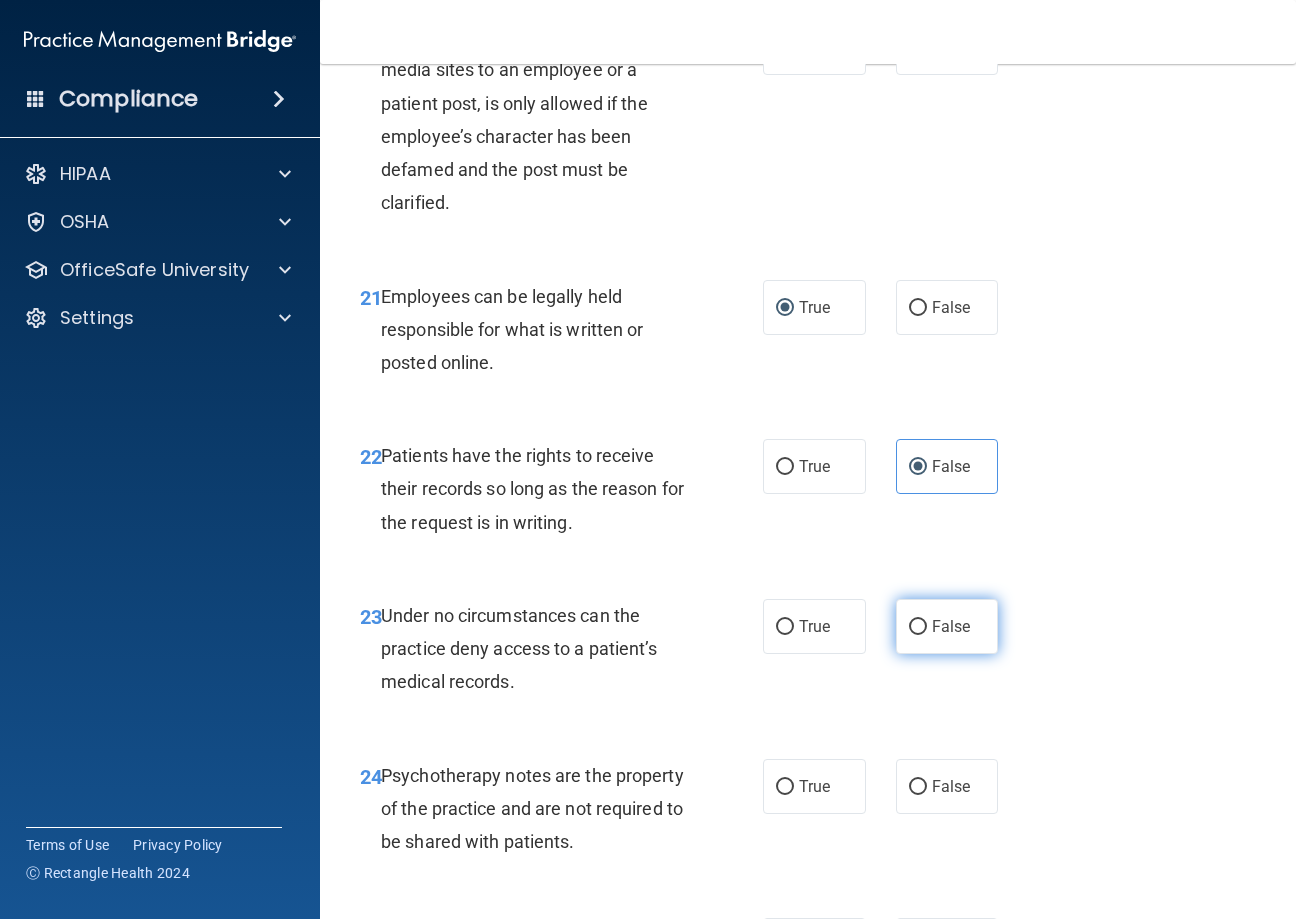 drag, startPoint x: 909, startPoint y: 630, endPoint x: 895, endPoint y: 640, distance: 17.20465 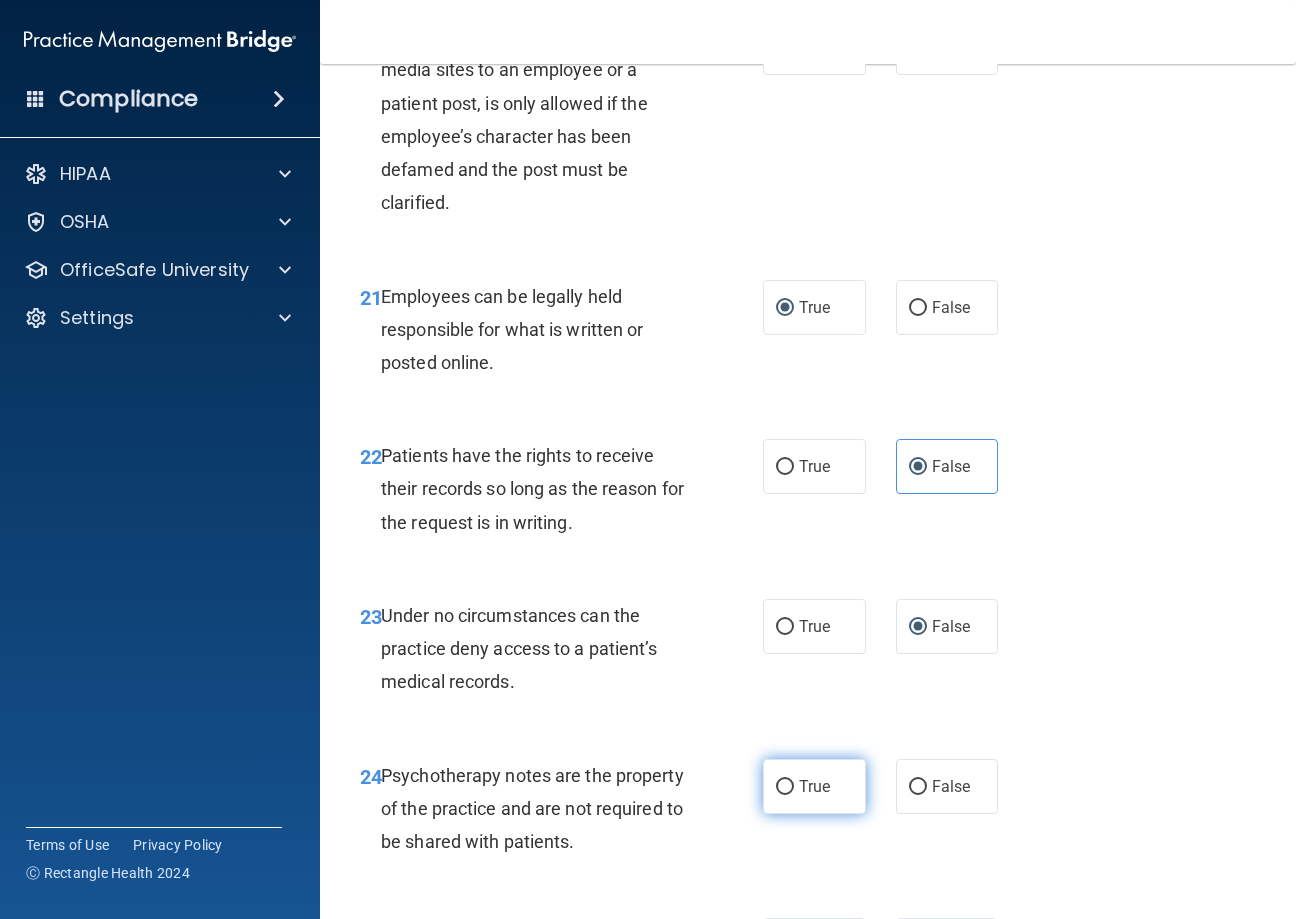 click on "True" at bounding box center [785, 787] 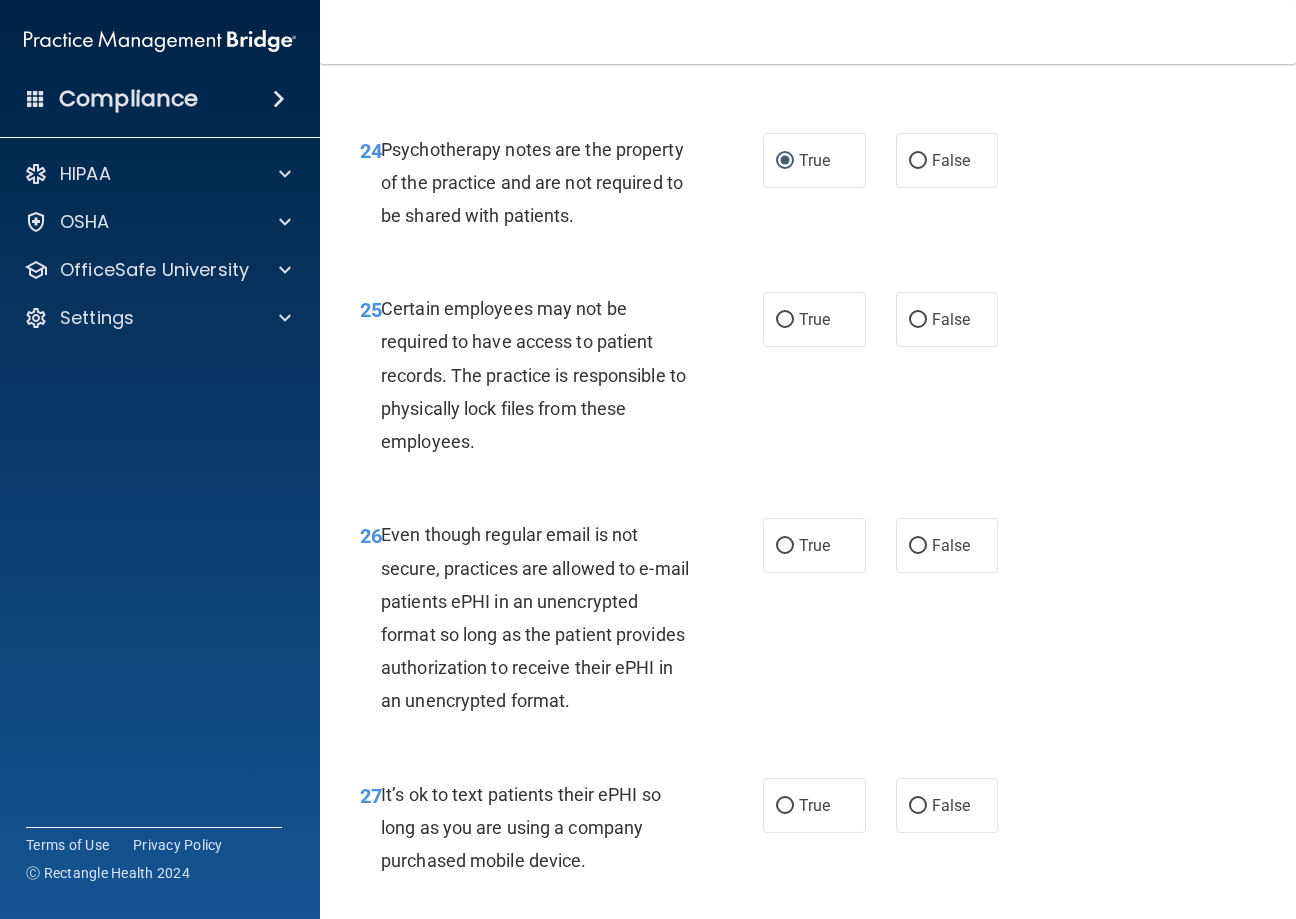 scroll, scrollTop: 5300, scrollLeft: 0, axis: vertical 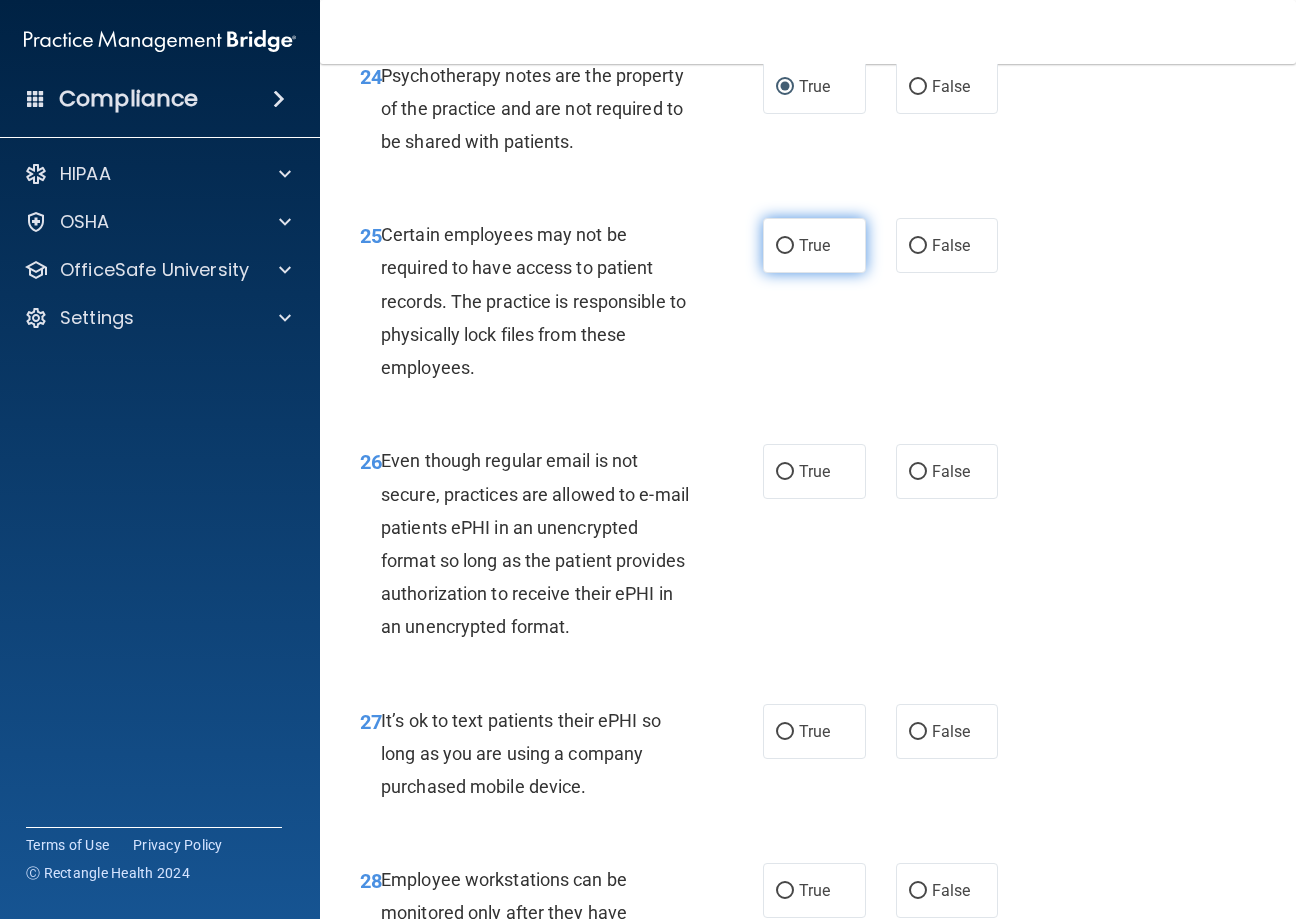 click on "True" at bounding box center (785, 246) 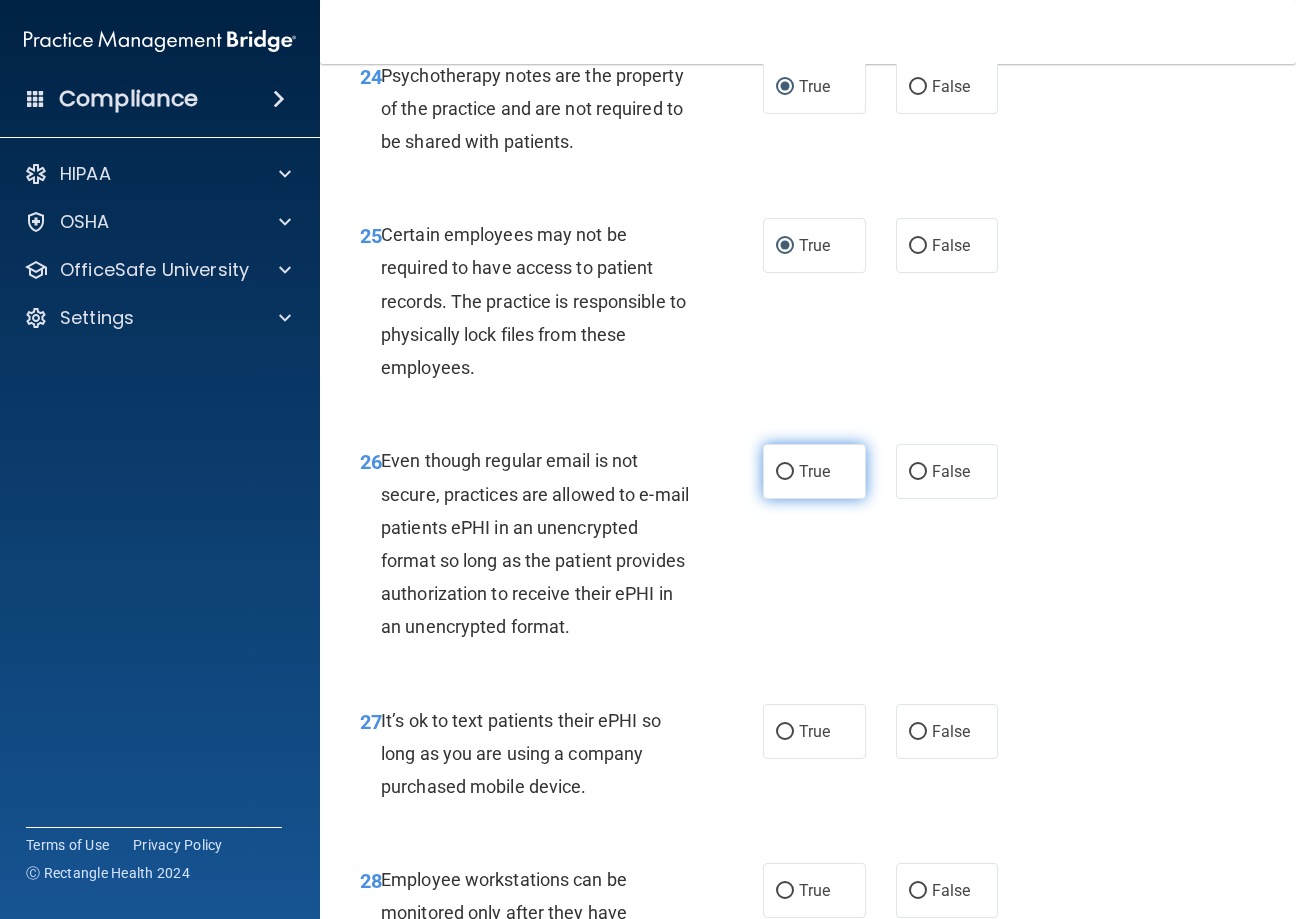 click on "True" at bounding box center (814, 471) 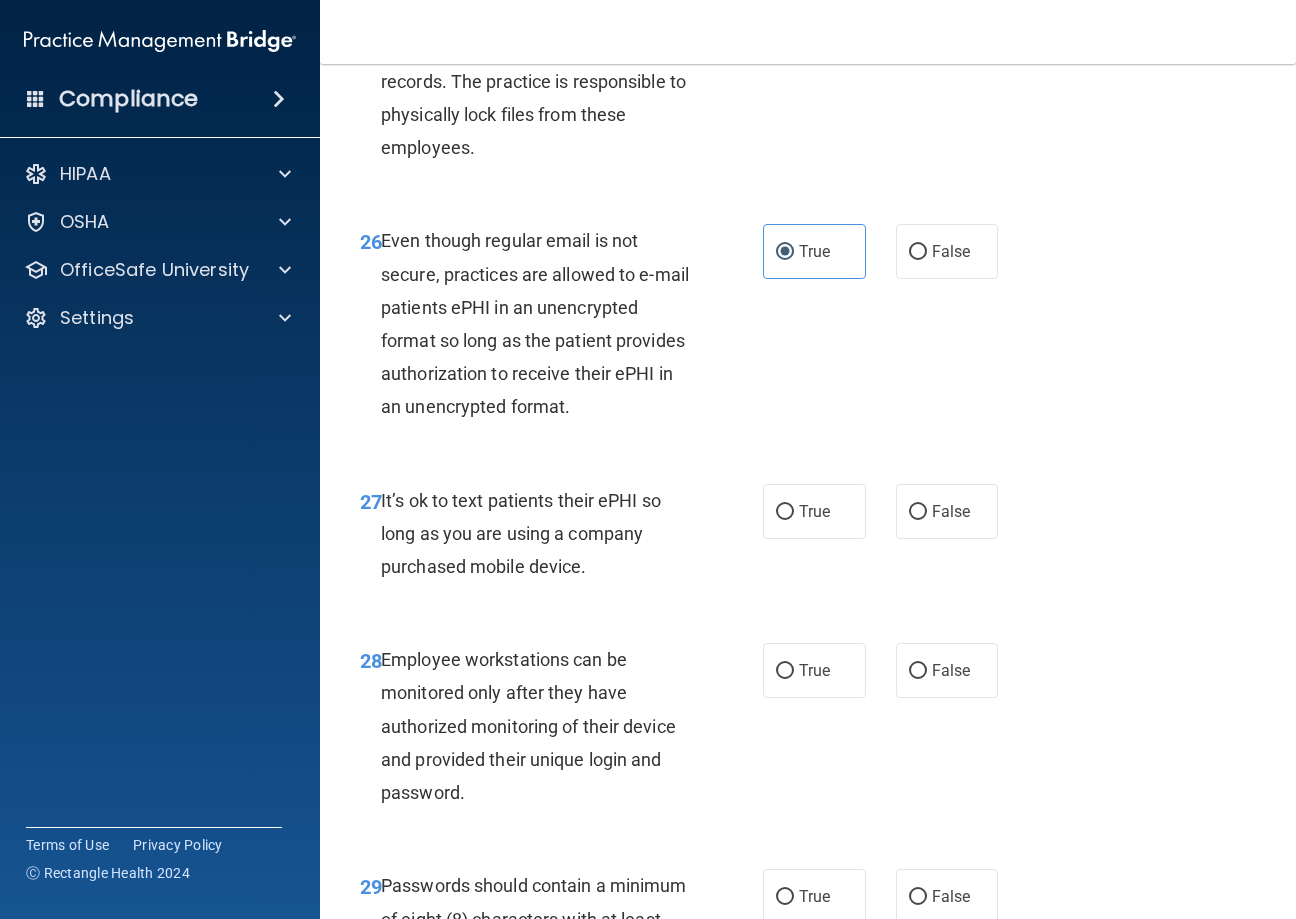 scroll, scrollTop: 5600, scrollLeft: 0, axis: vertical 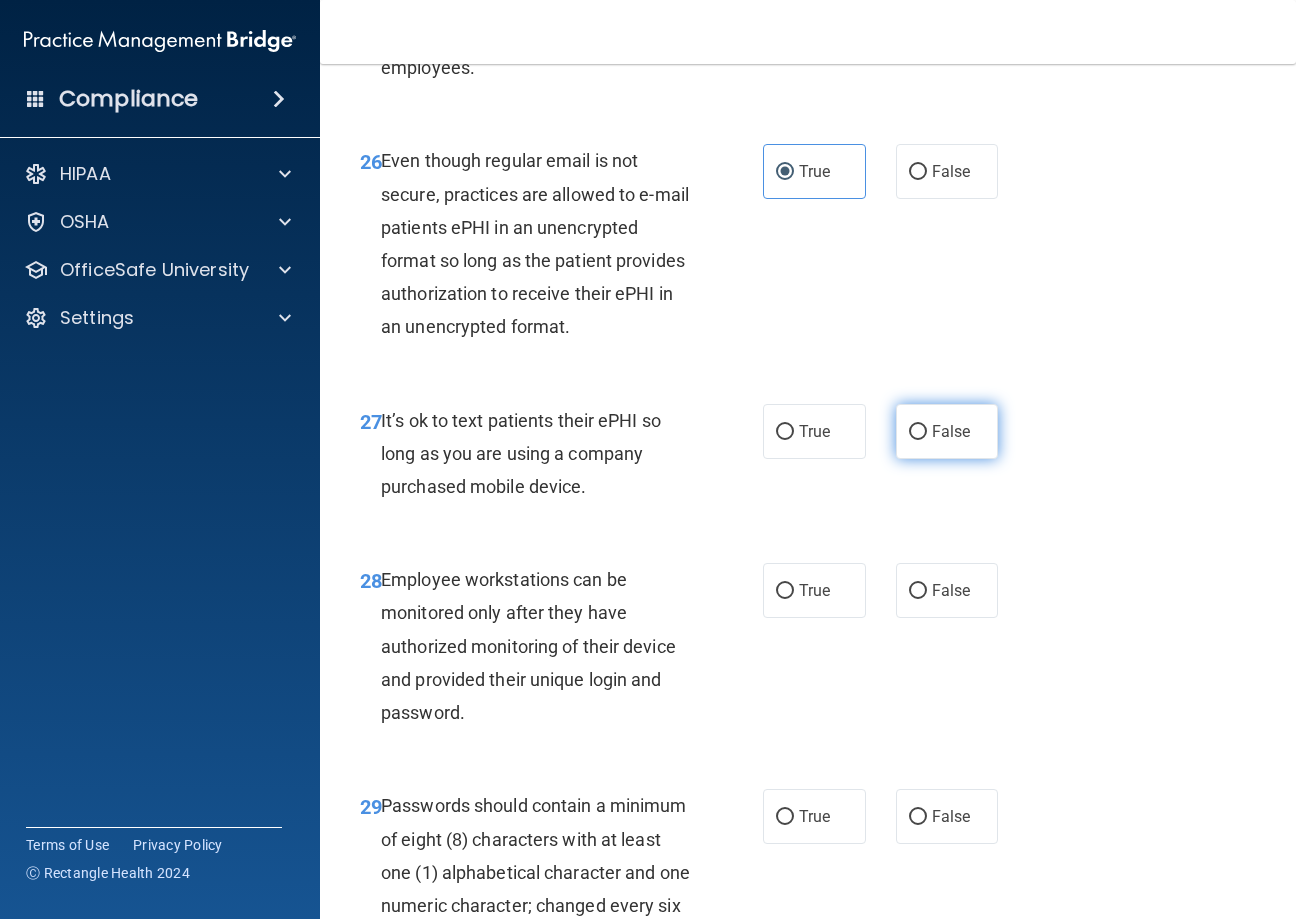 click on "False" at bounding box center [947, 431] 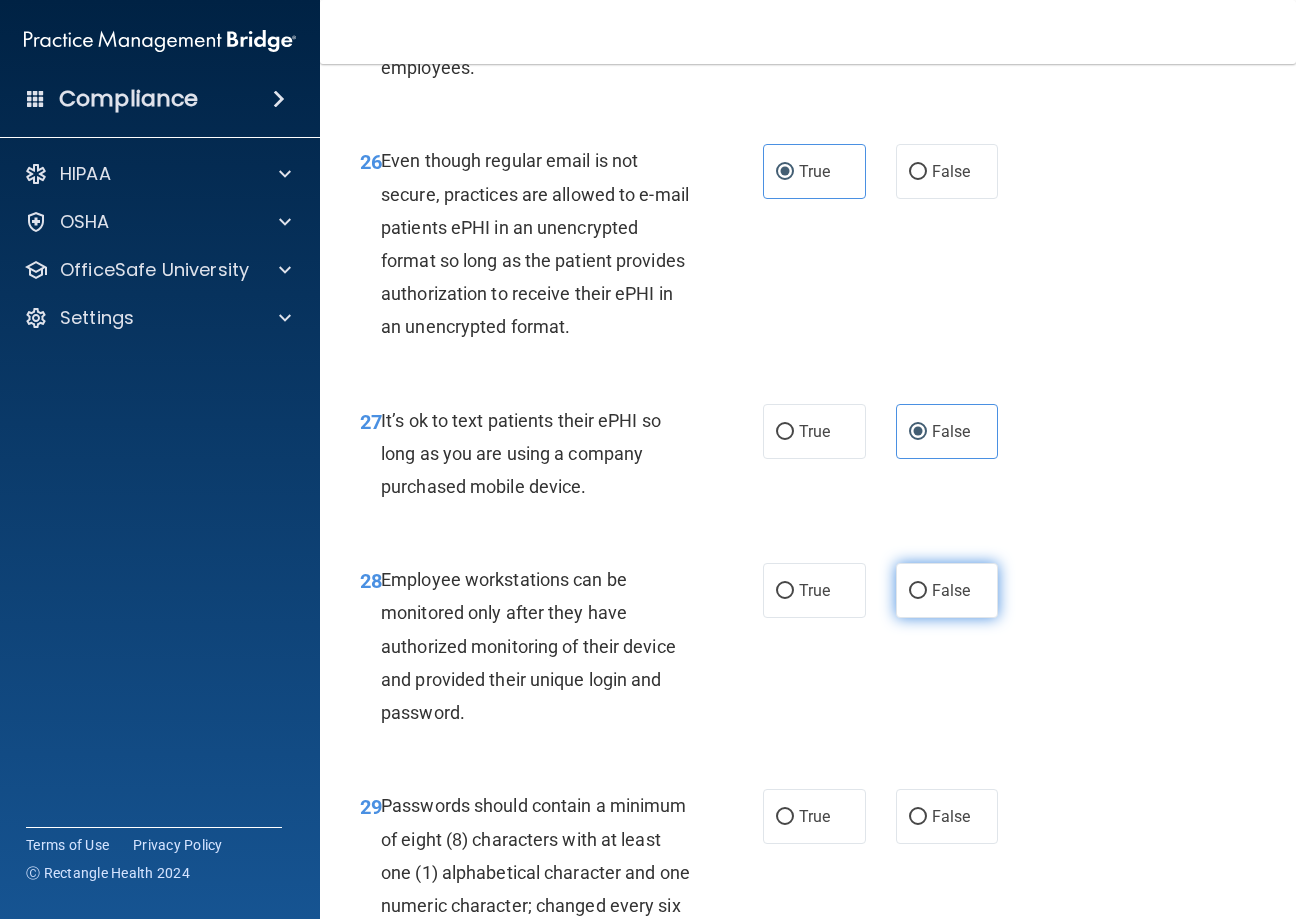 click on "False" at bounding box center [947, 590] 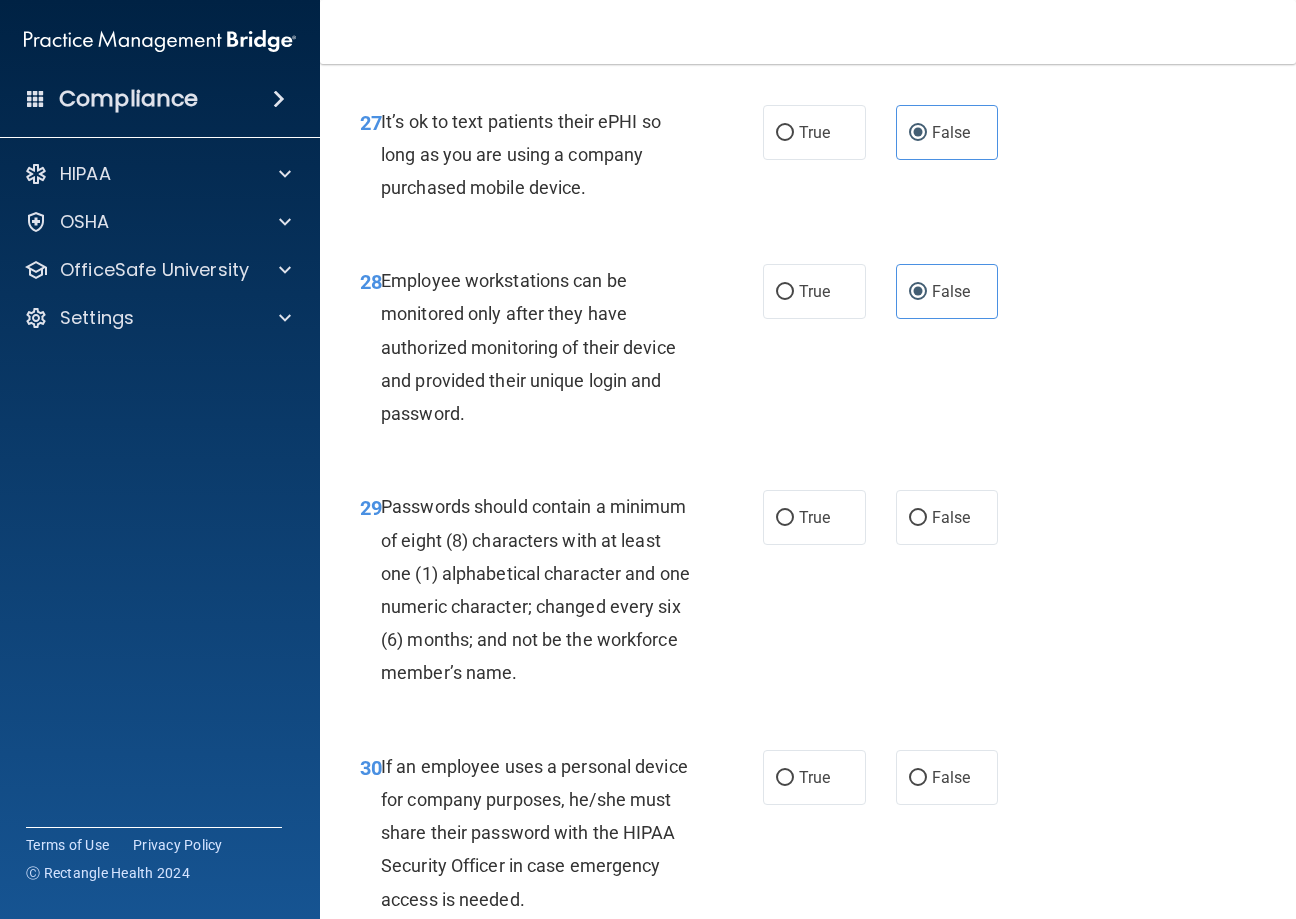 scroll, scrollTop: 5900, scrollLeft: 0, axis: vertical 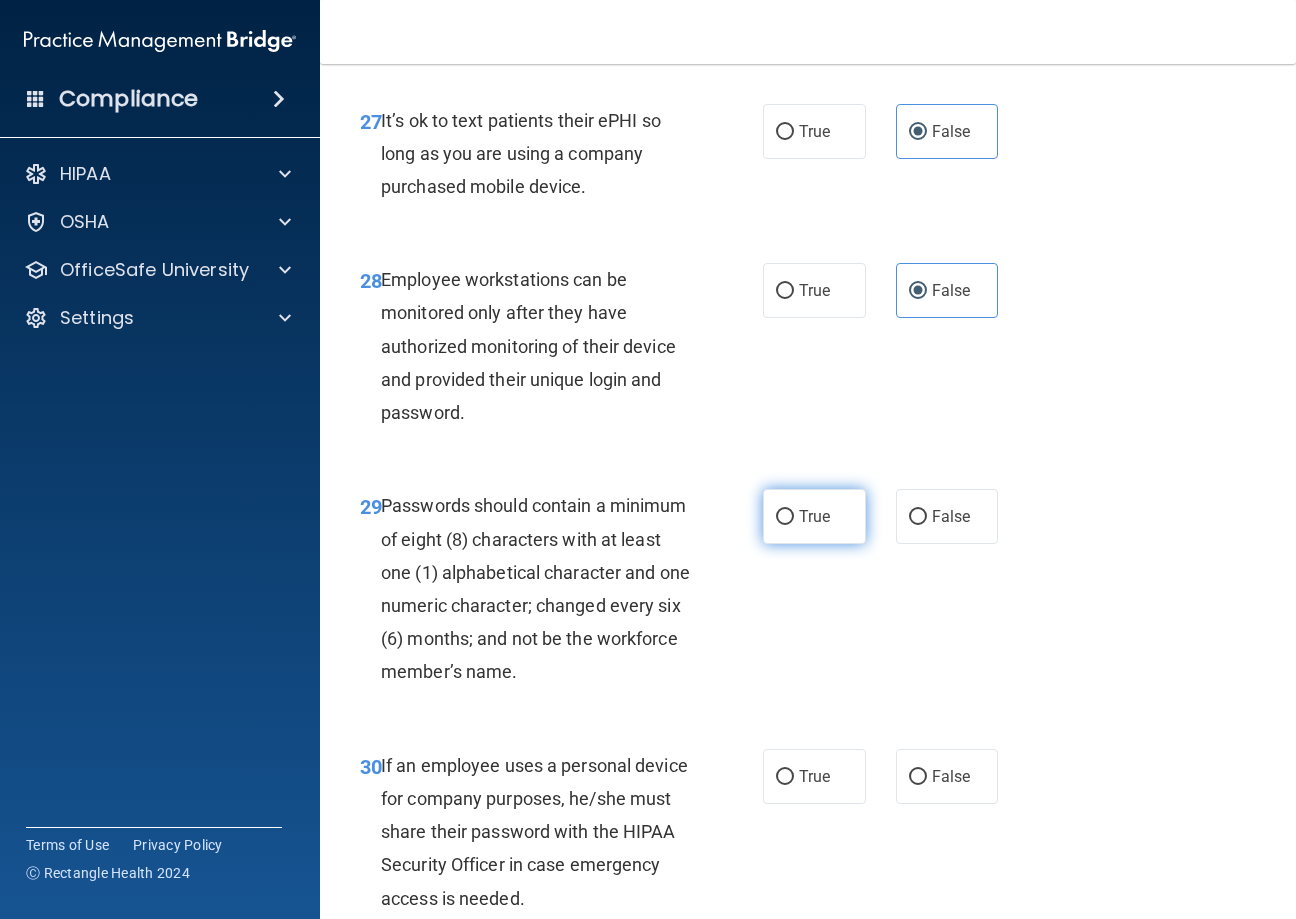 click on "True" at bounding box center (814, 516) 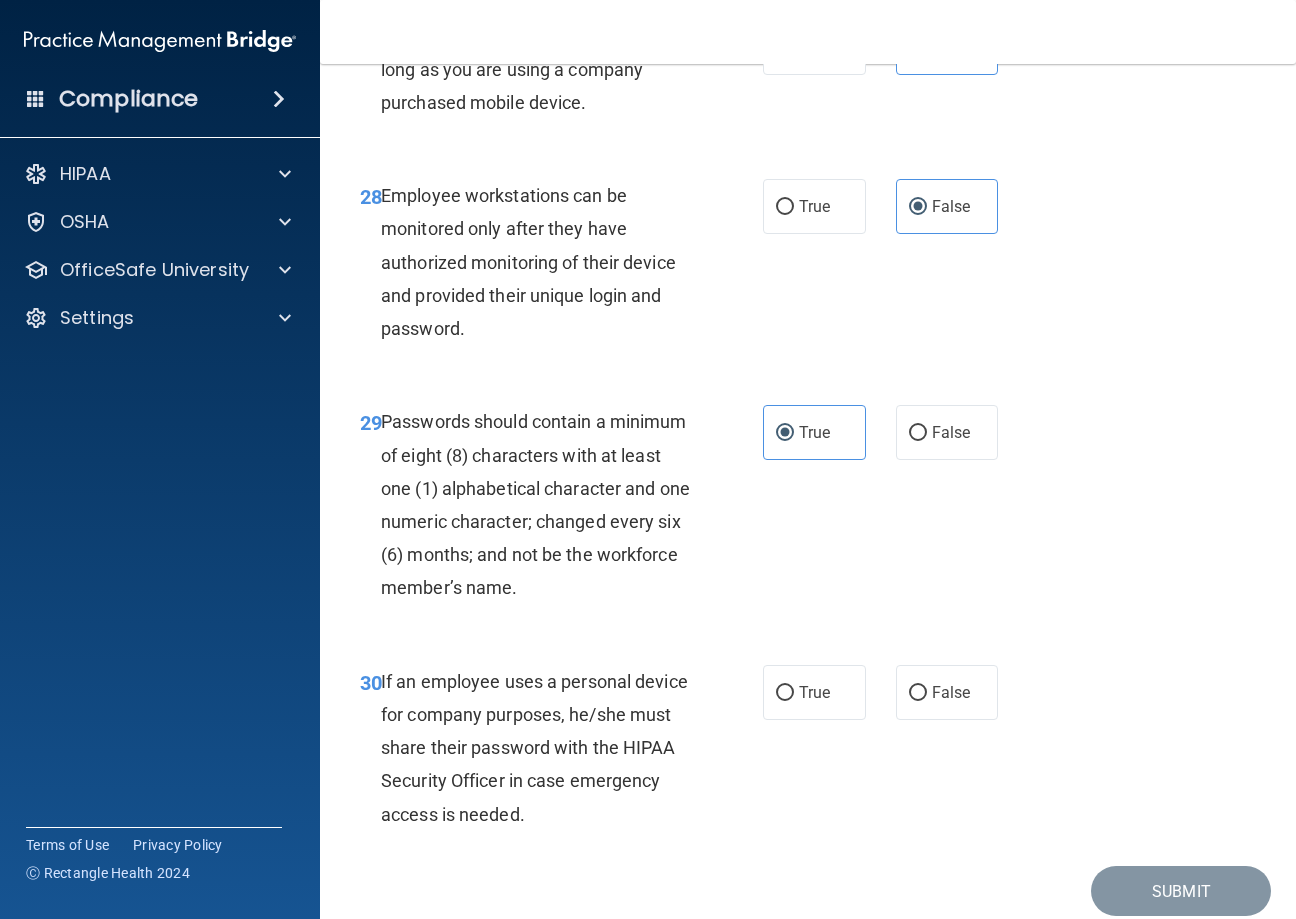 scroll, scrollTop: 6095, scrollLeft: 0, axis: vertical 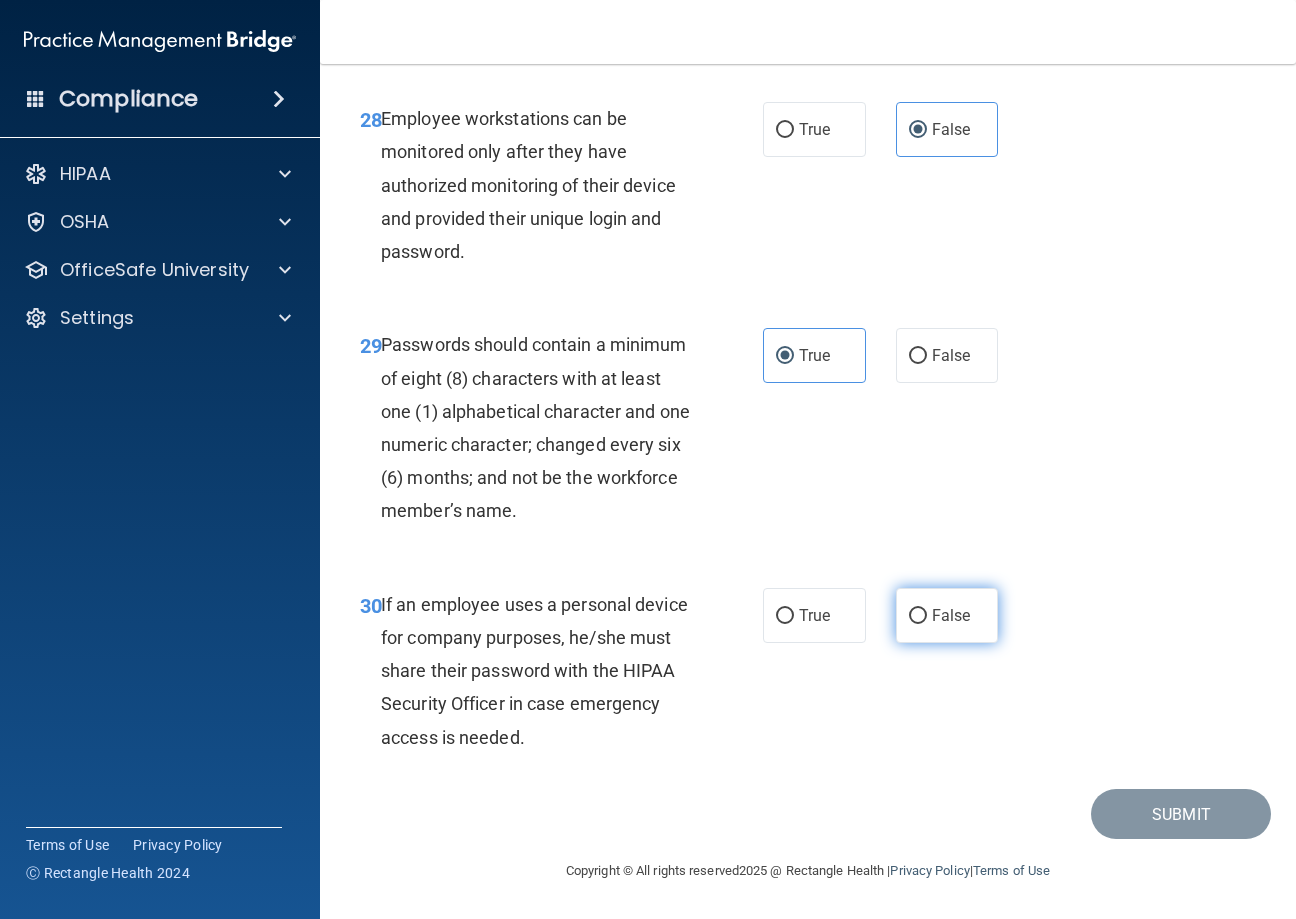 click on "False" at bounding box center [918, 616] 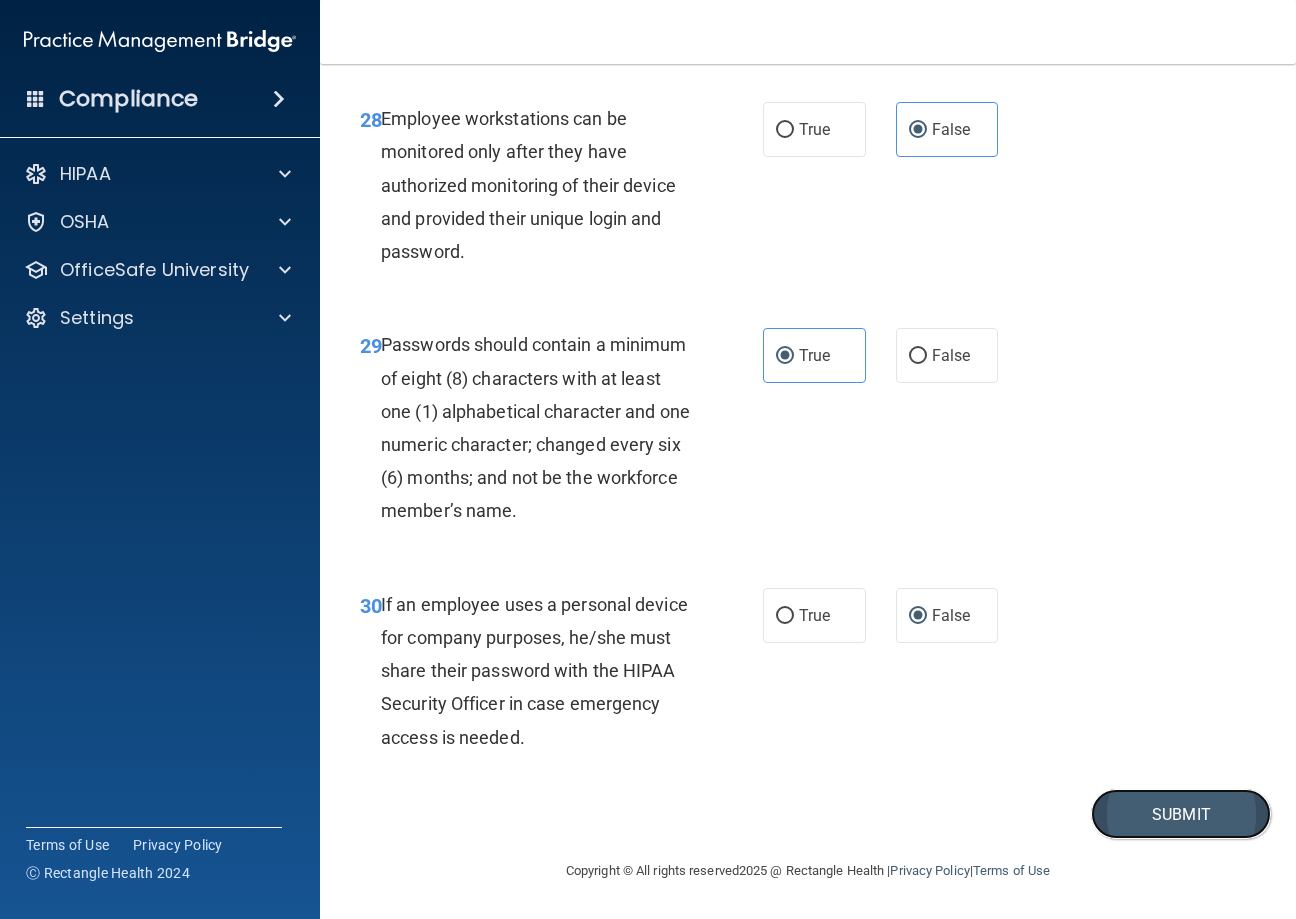 click on "Submit" at bounding box center (1181, 814) 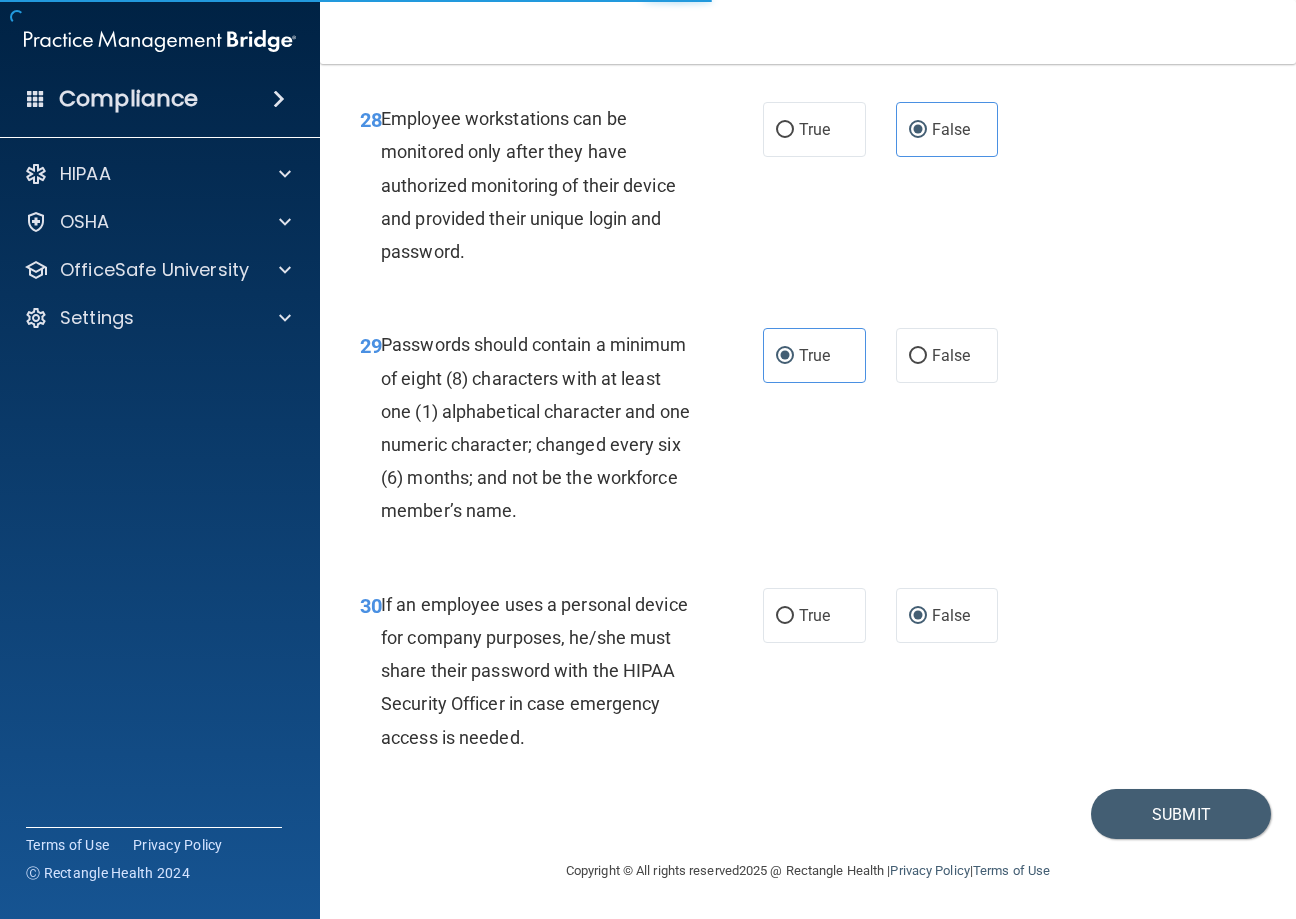 scroll, scrollTop: 0, scrollLeft: 0, axis: both 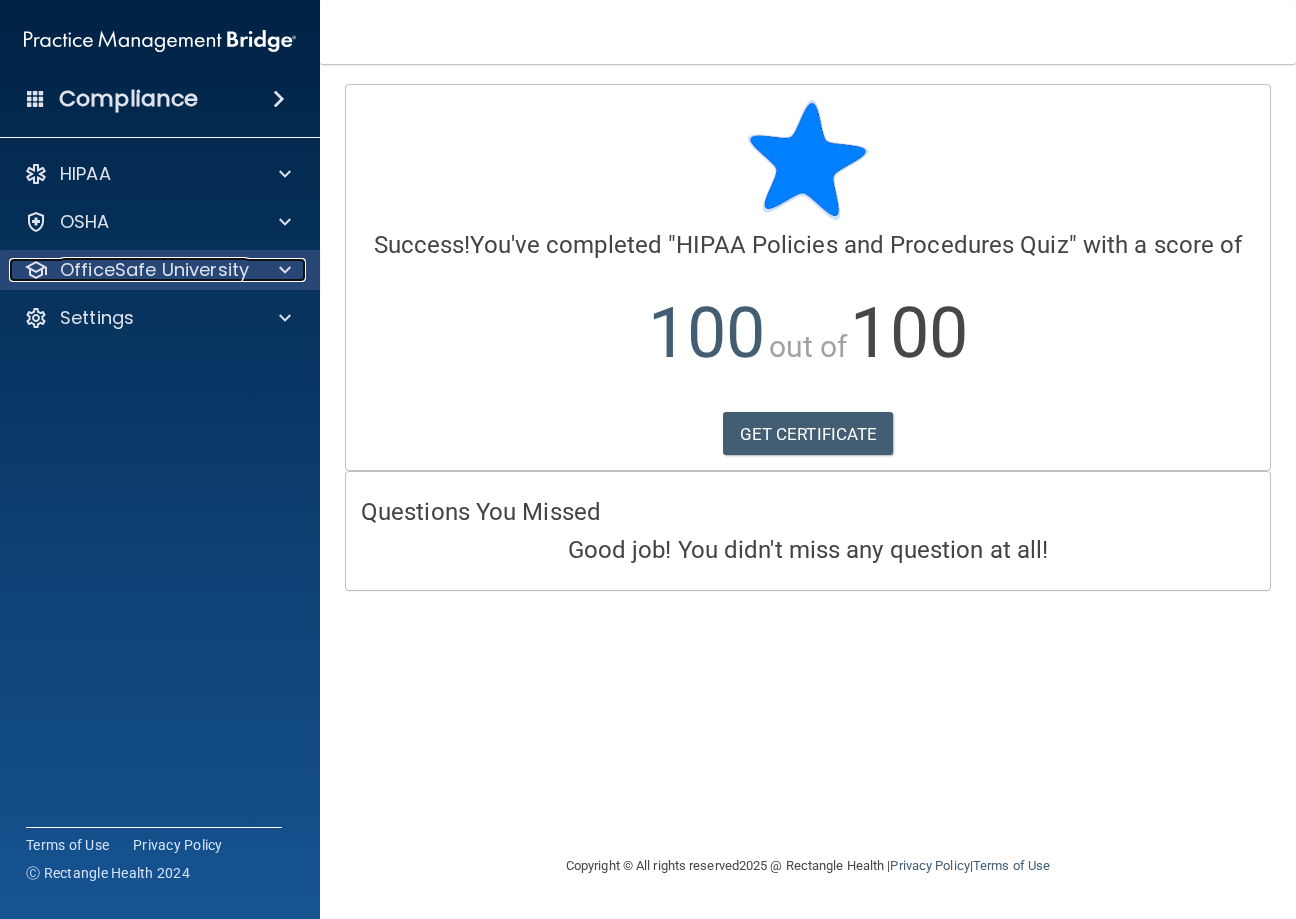 click at bounding box center [285, 270] 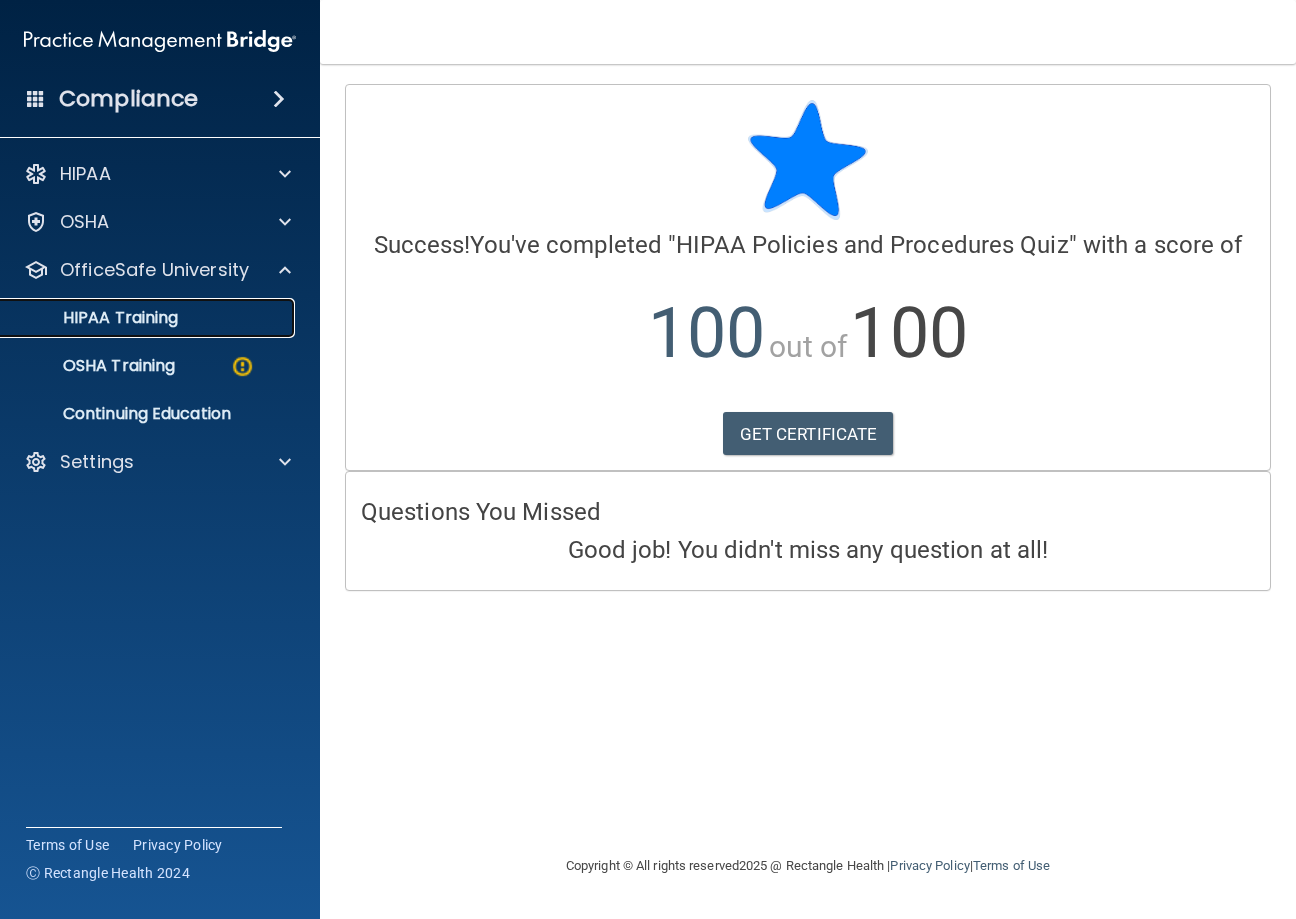 click on "HIPAA Training" at bounding box center [95, 318] 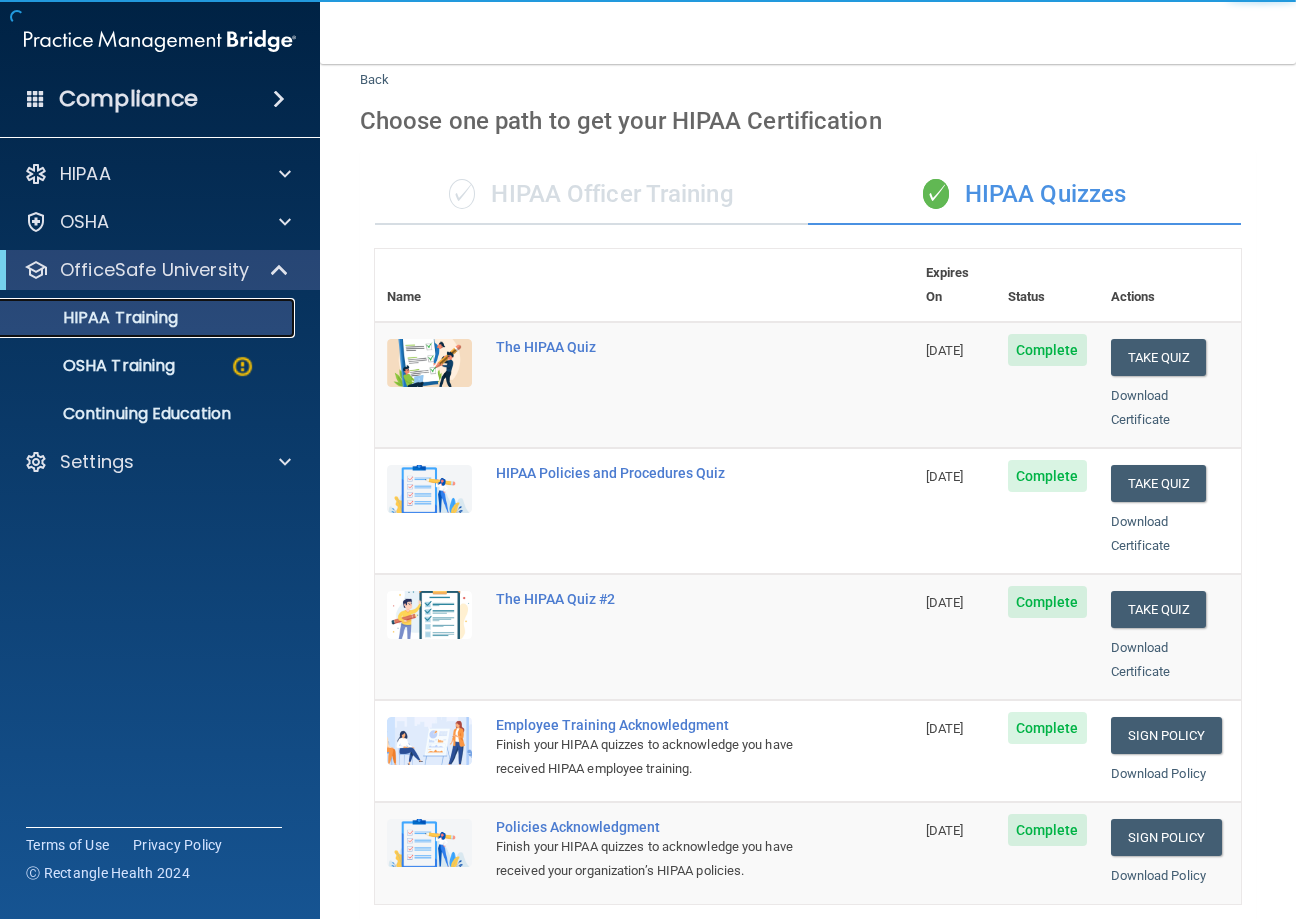 scroll, scrollTop: 100, scrollLeft: 0, axis: vertical 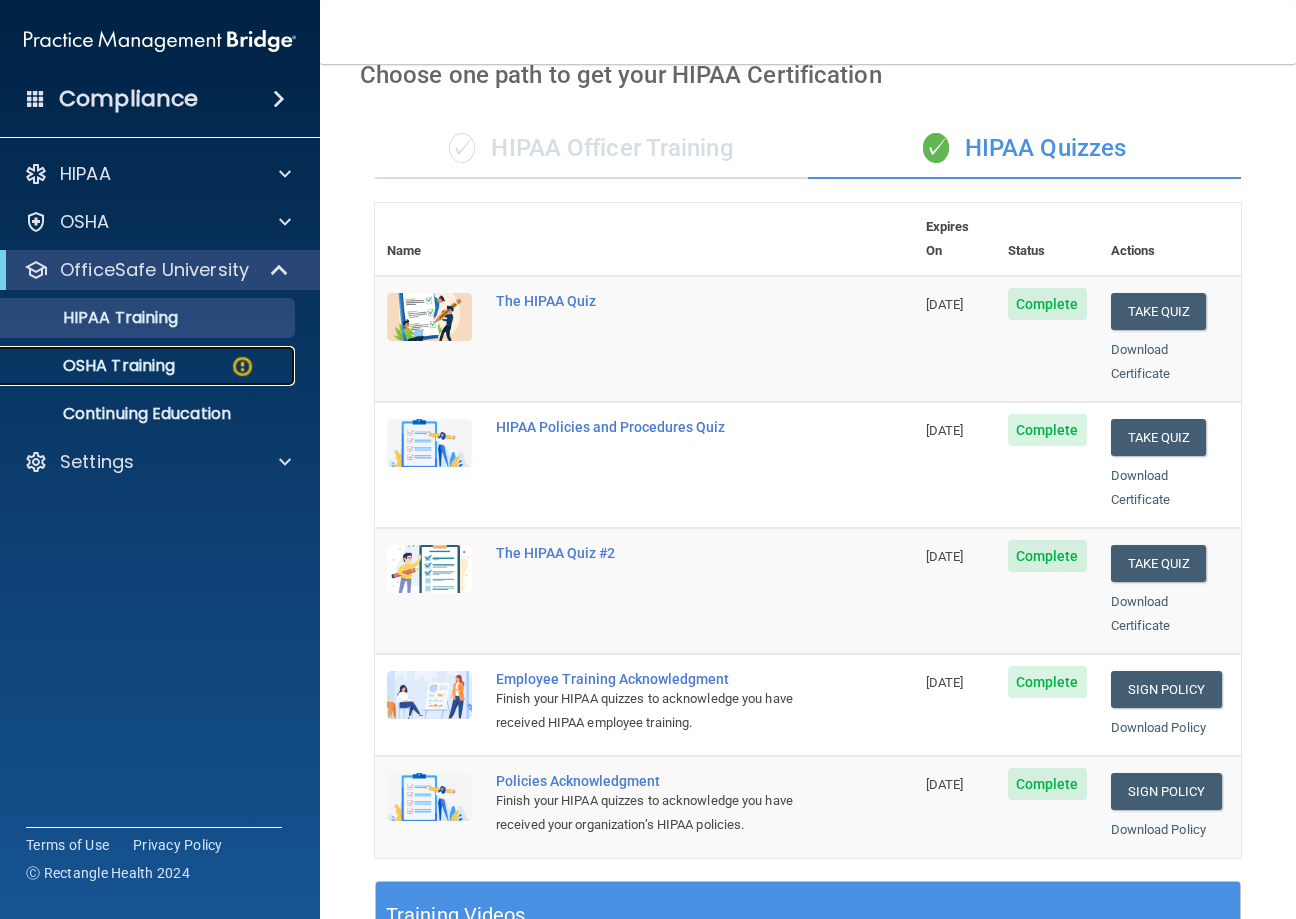 click on "OSHA Training" at bounding box center [94, 366] 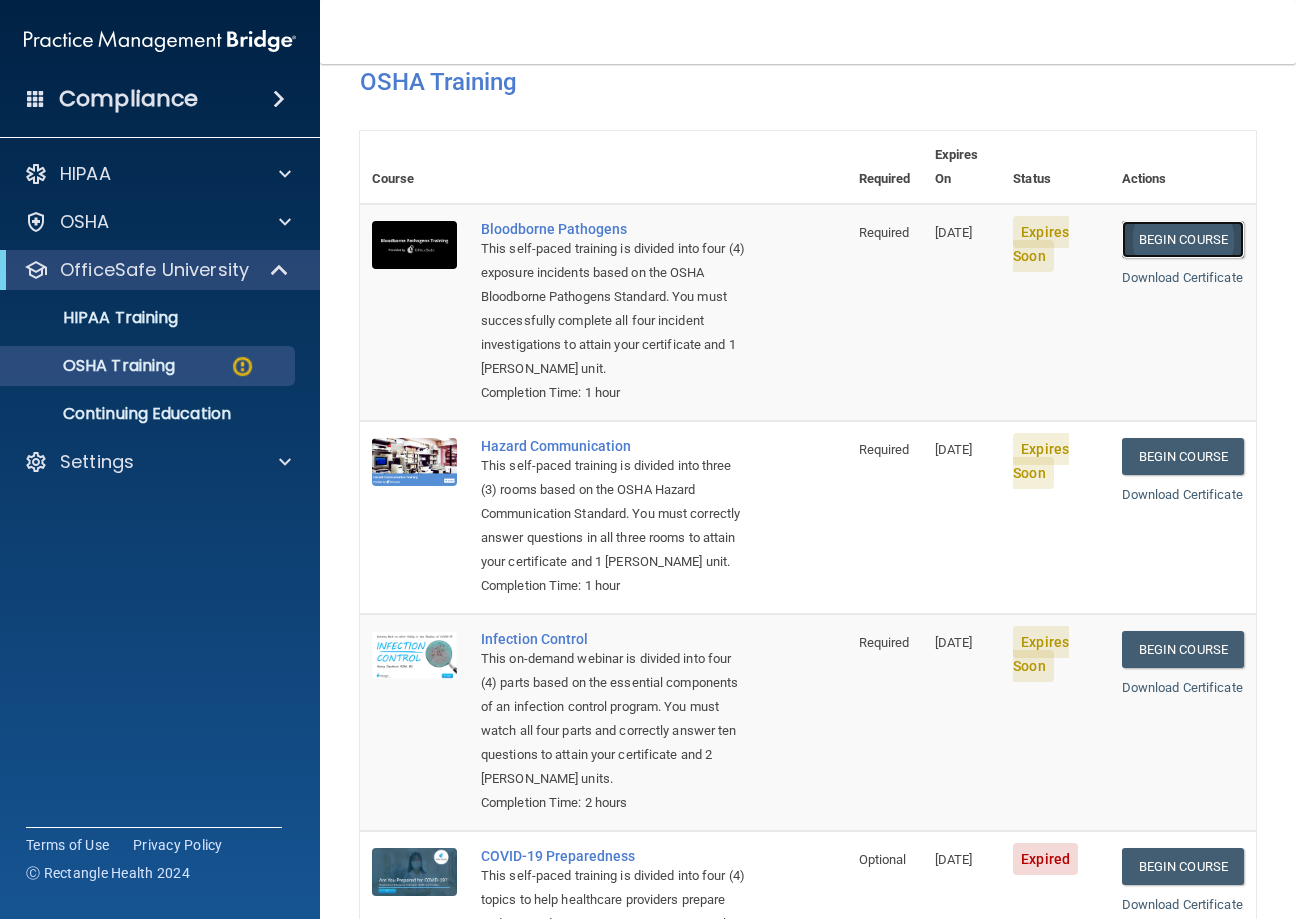 click on "Begin Course" at bounding box center [1183, 239] 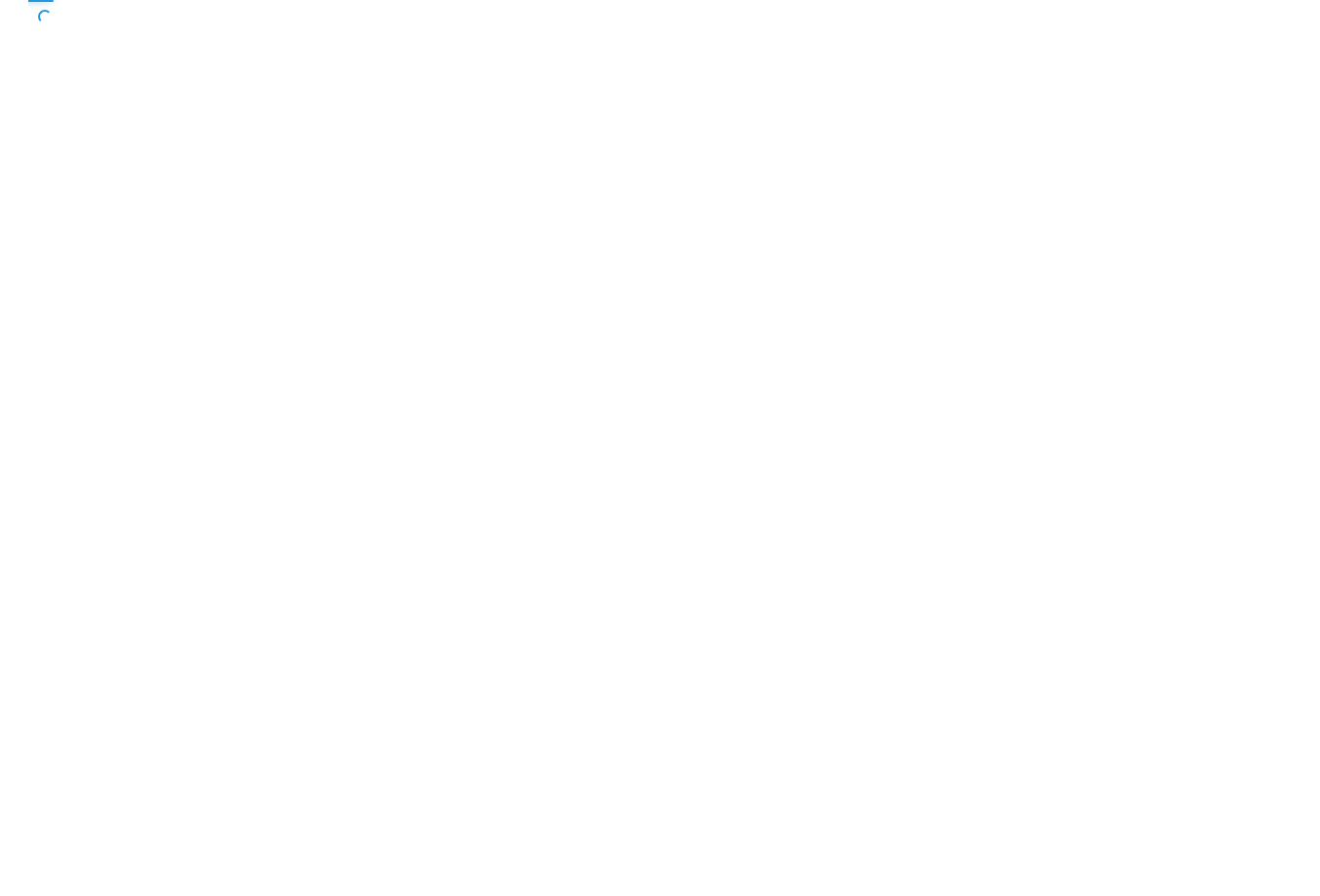 scroll, scrollTop: 0, scrollLeft: 0, axis: both 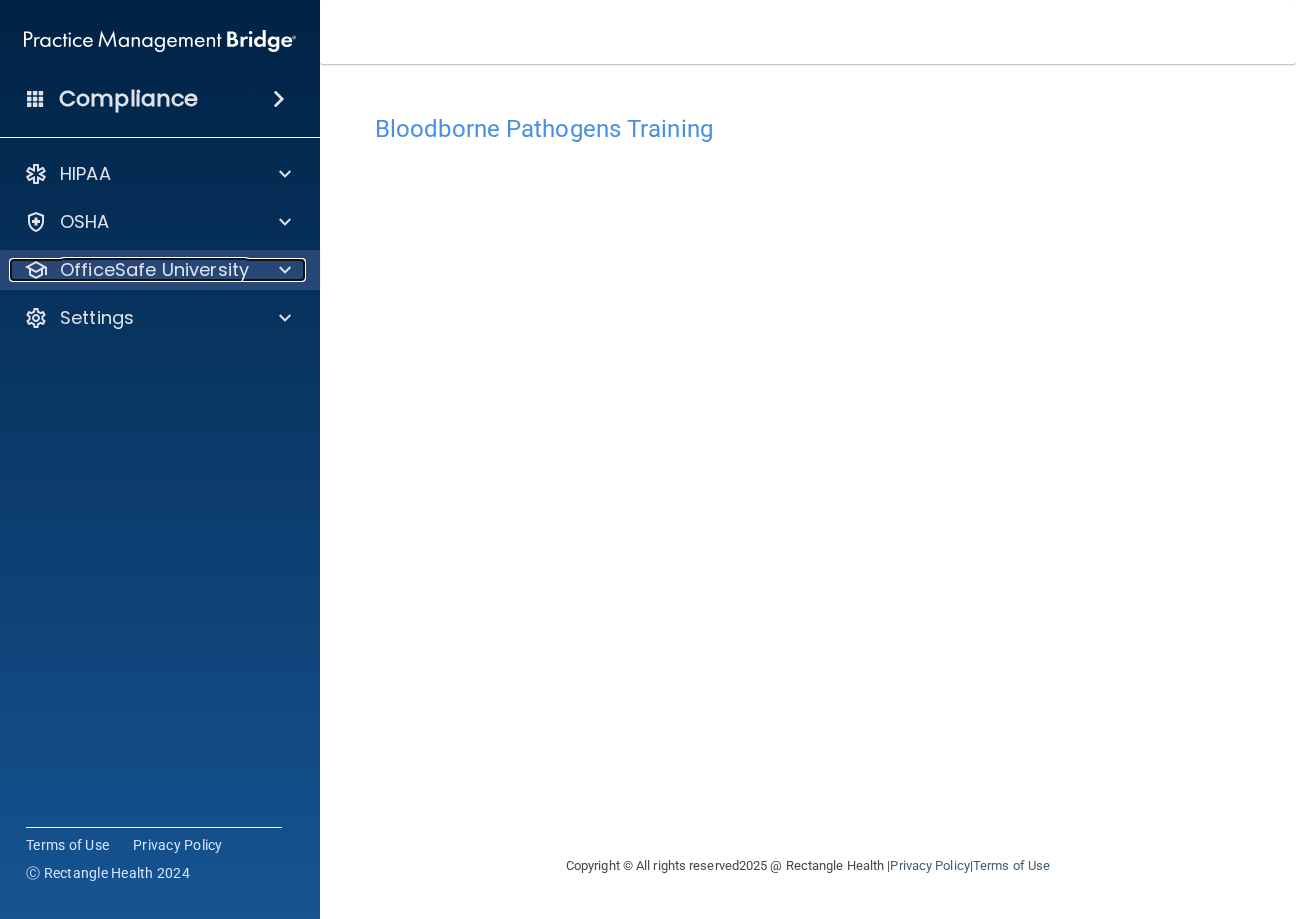 click at bounding box center [282, 270] 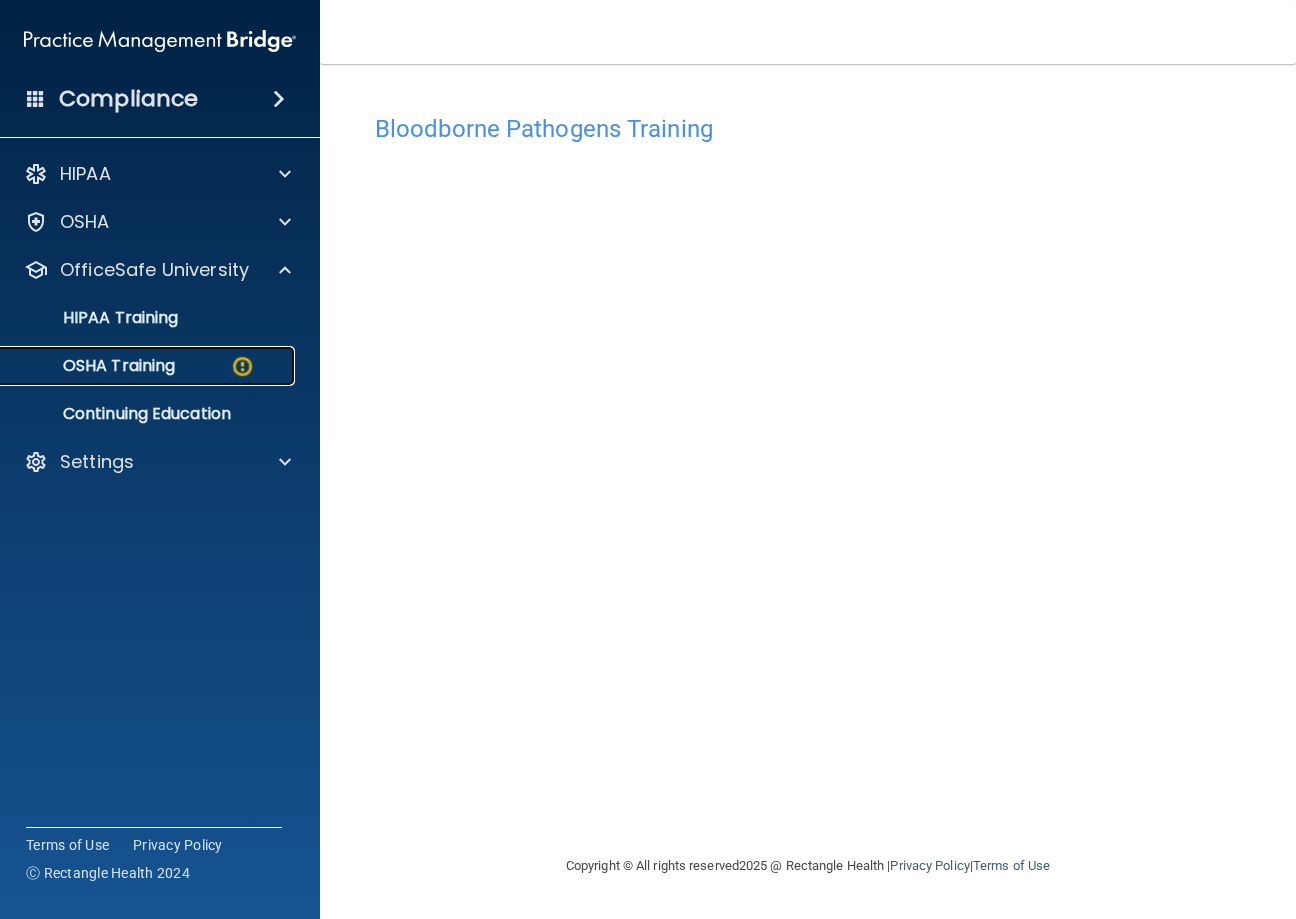 click on "OSHA Training" at bounding box center [94, 366] 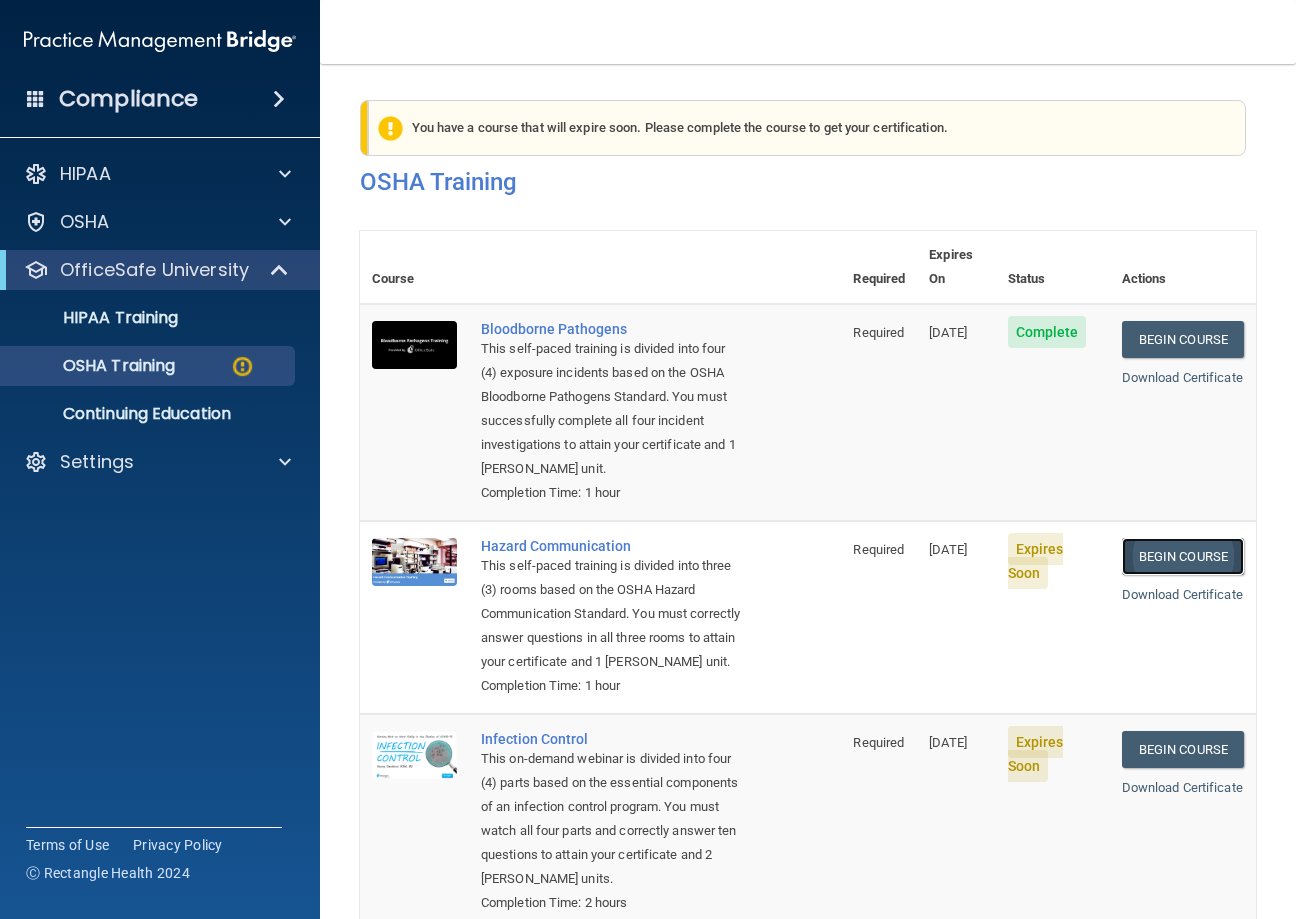 click on "Begin Course" at bounding box center [1183, 556] 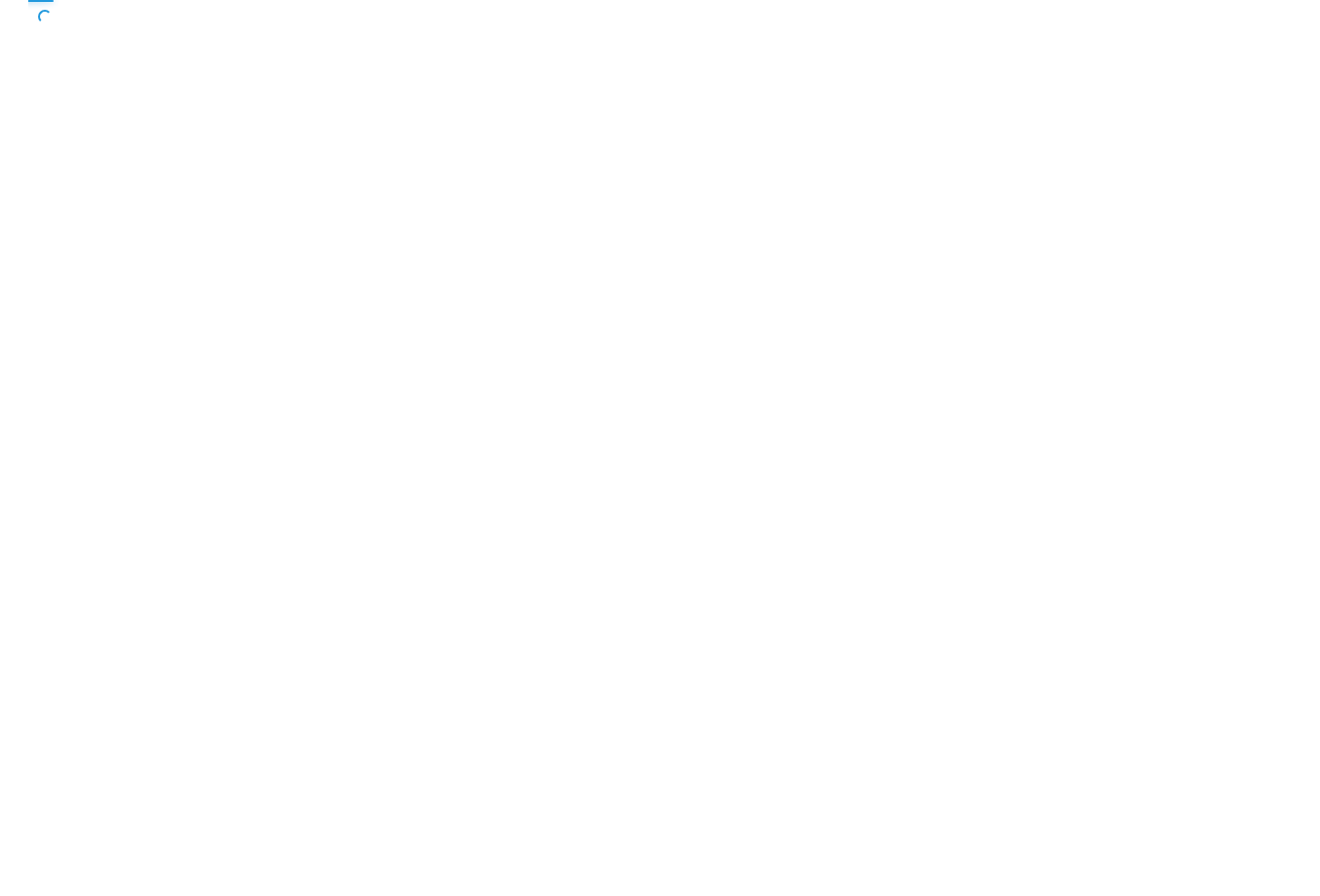 scroll, scrollTop: 0, scrollLeft: 0, axis: both 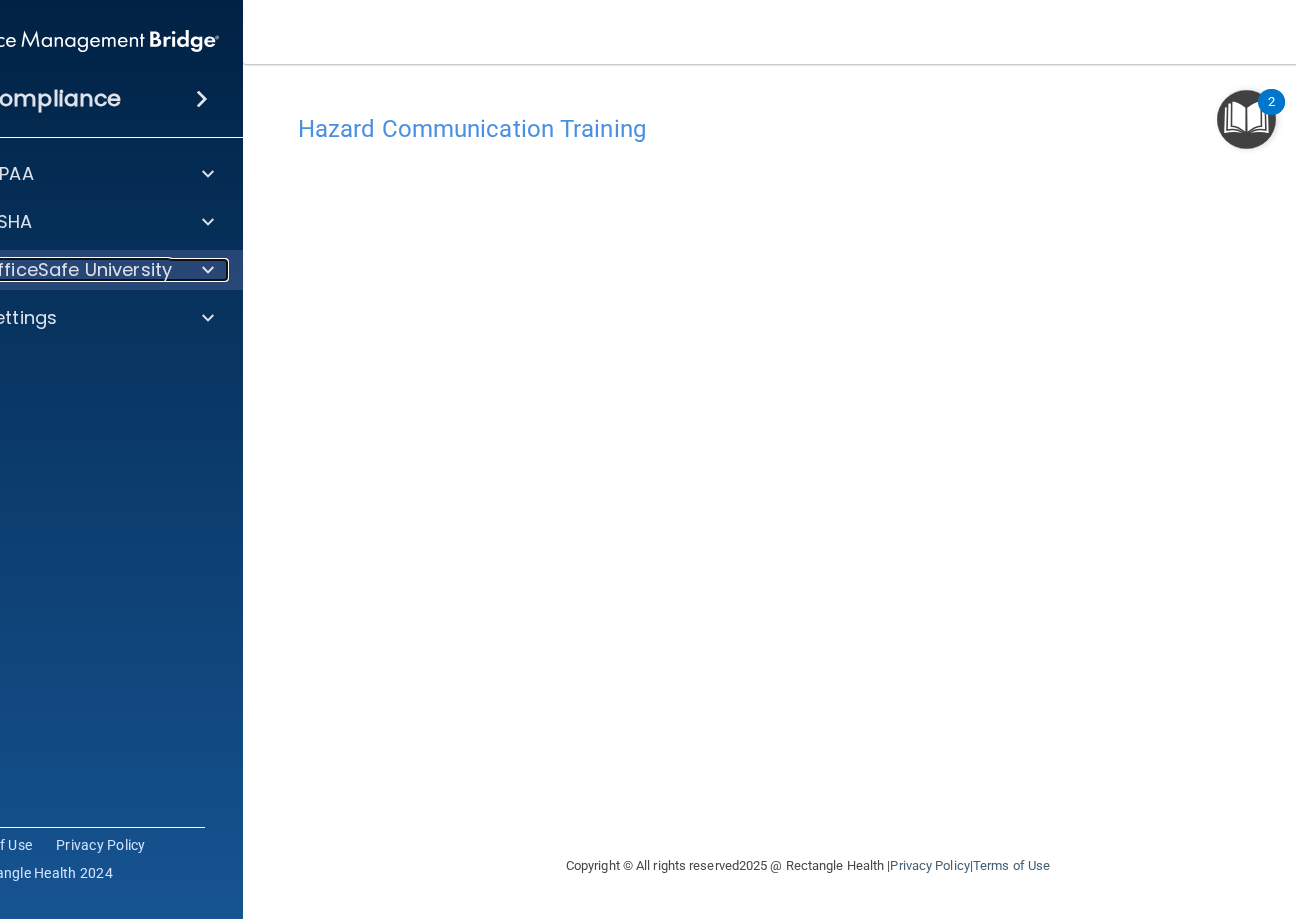 click at bounding box center (208, 270) 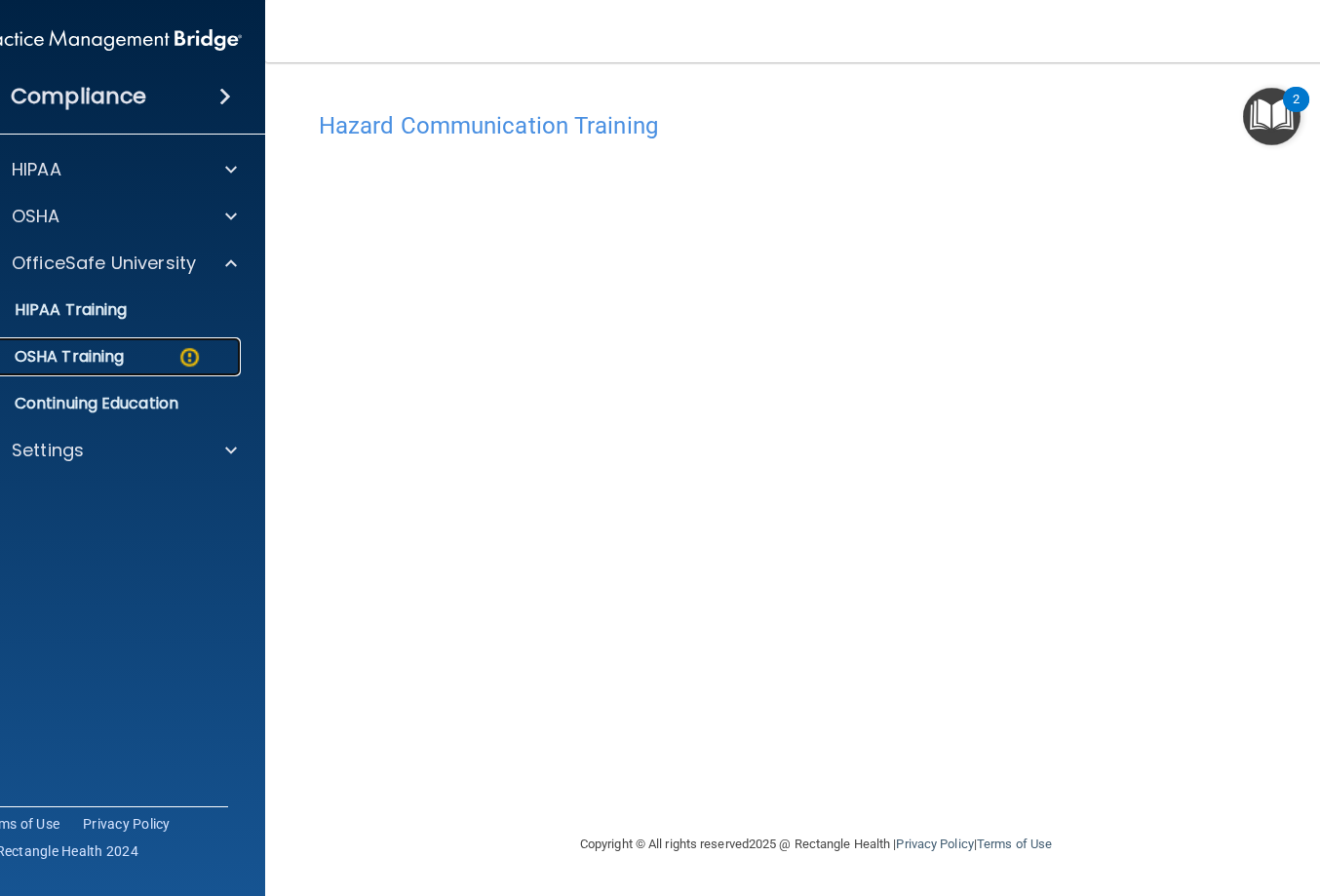 click on "OSHA Training" at bounding box center [98, 357] 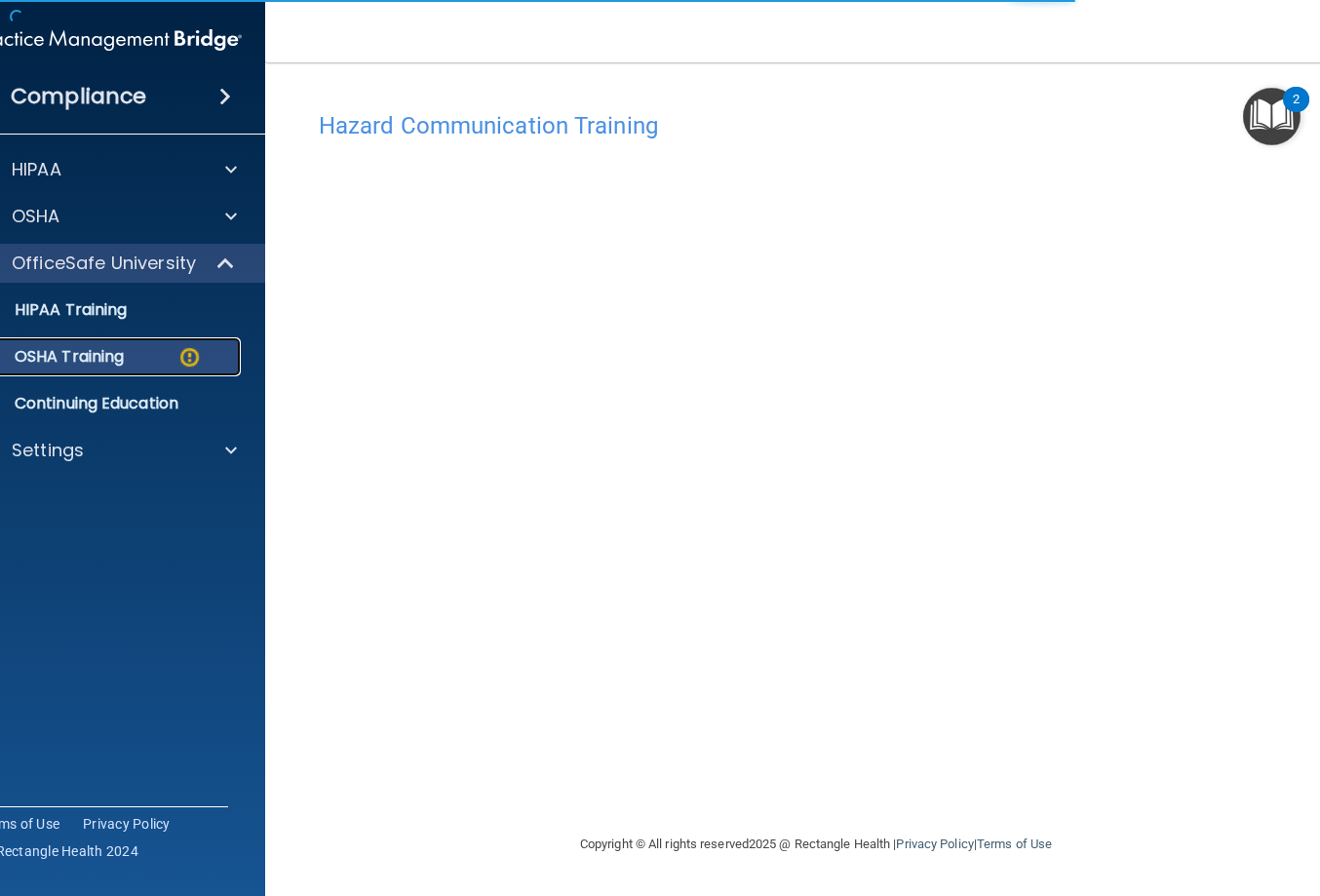 click at bounding box center [189, 357] 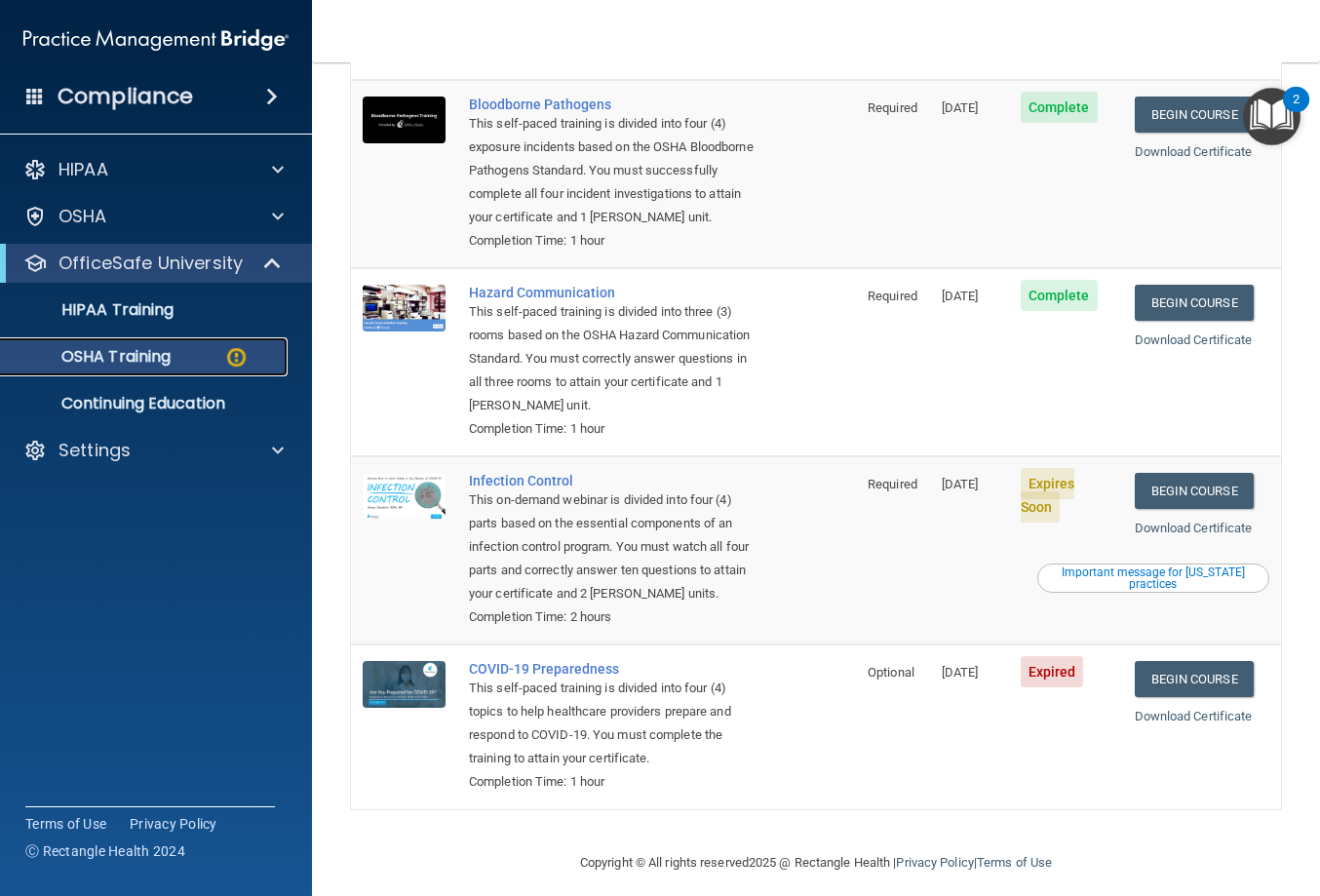 scroll, scrollTop: 235, scrollLeft: 0, axis: vertical 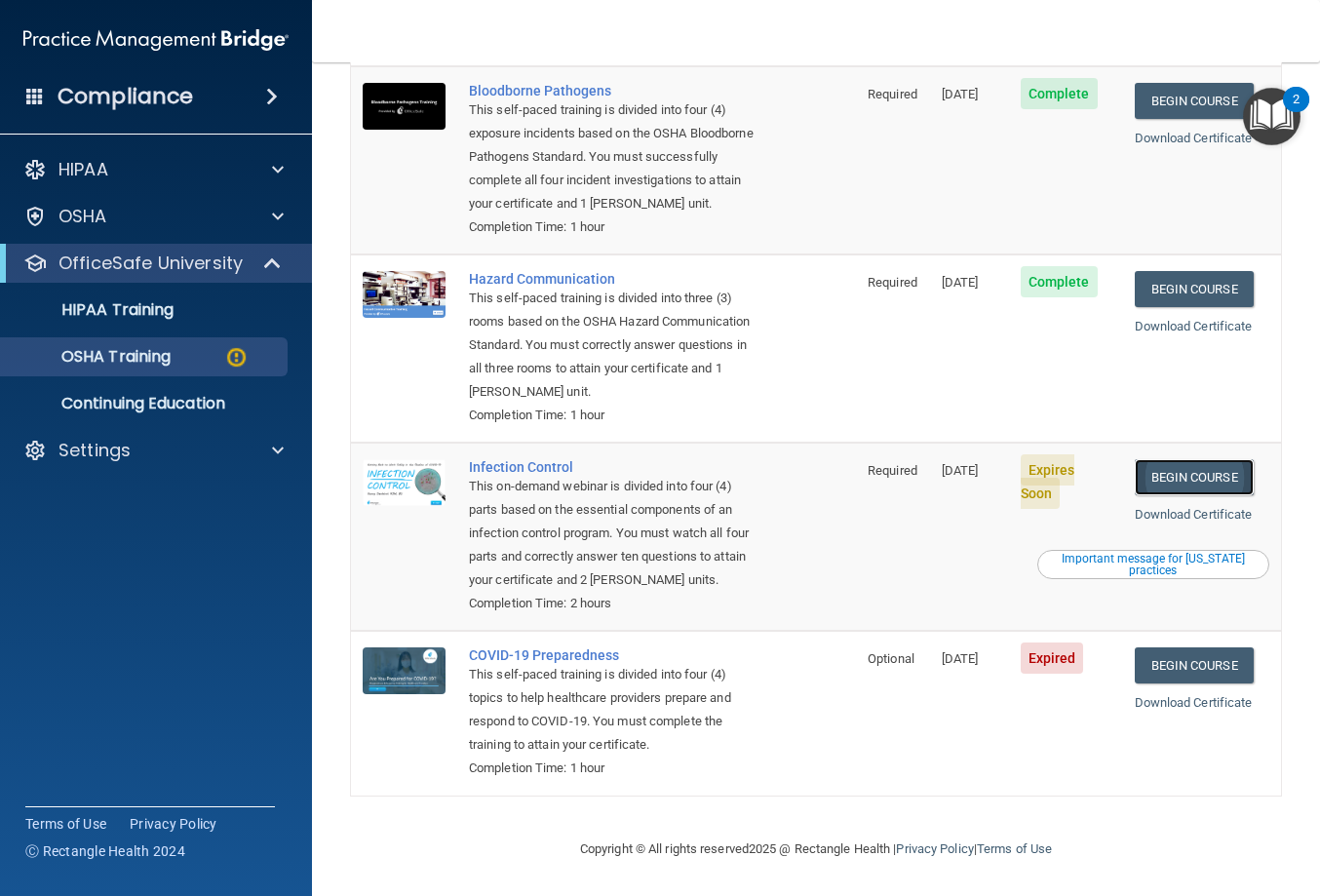 click on "Begin Course" at bounding box center (1194, 477) 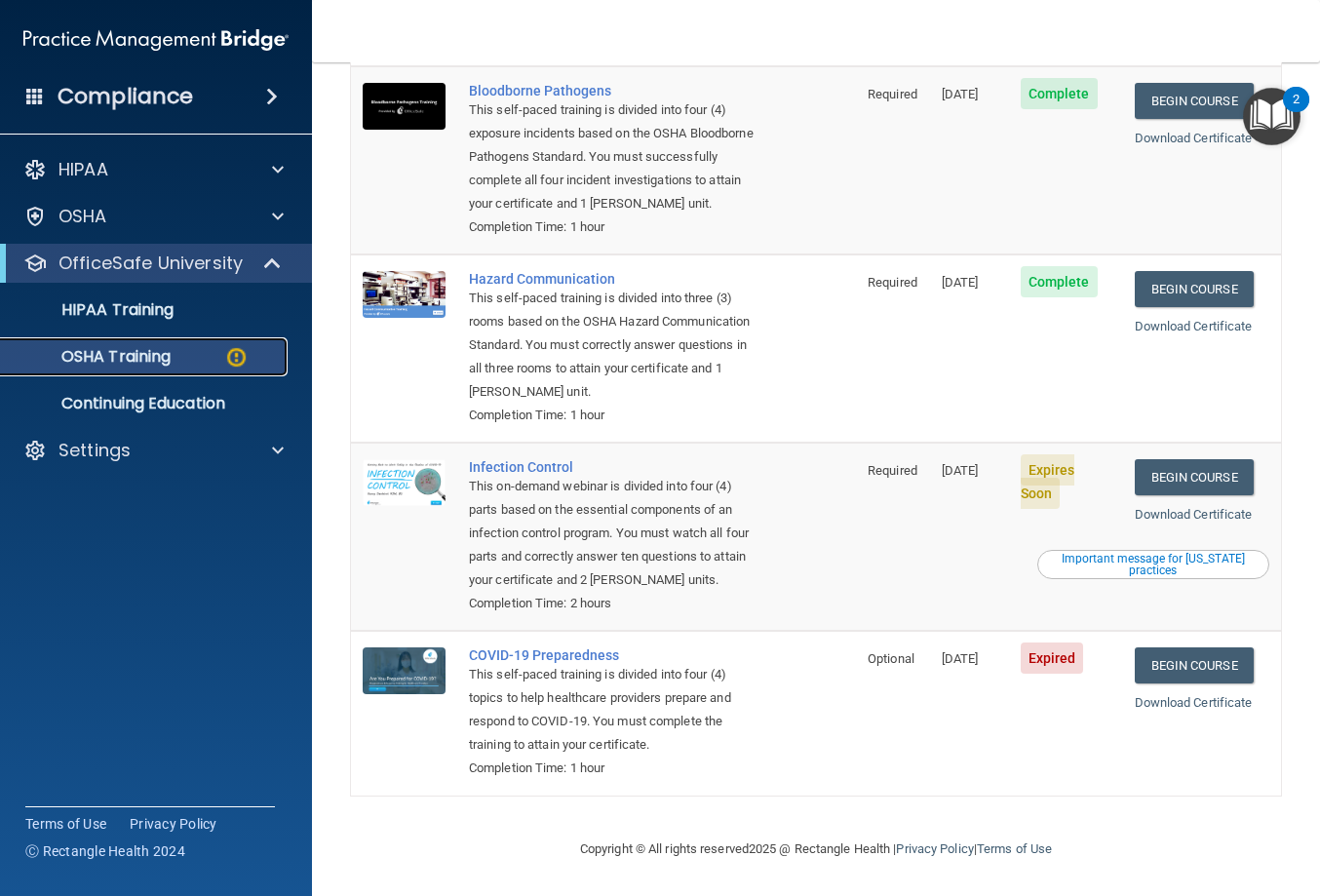 click on "OSHA Training" at bounding box center [92, 357] 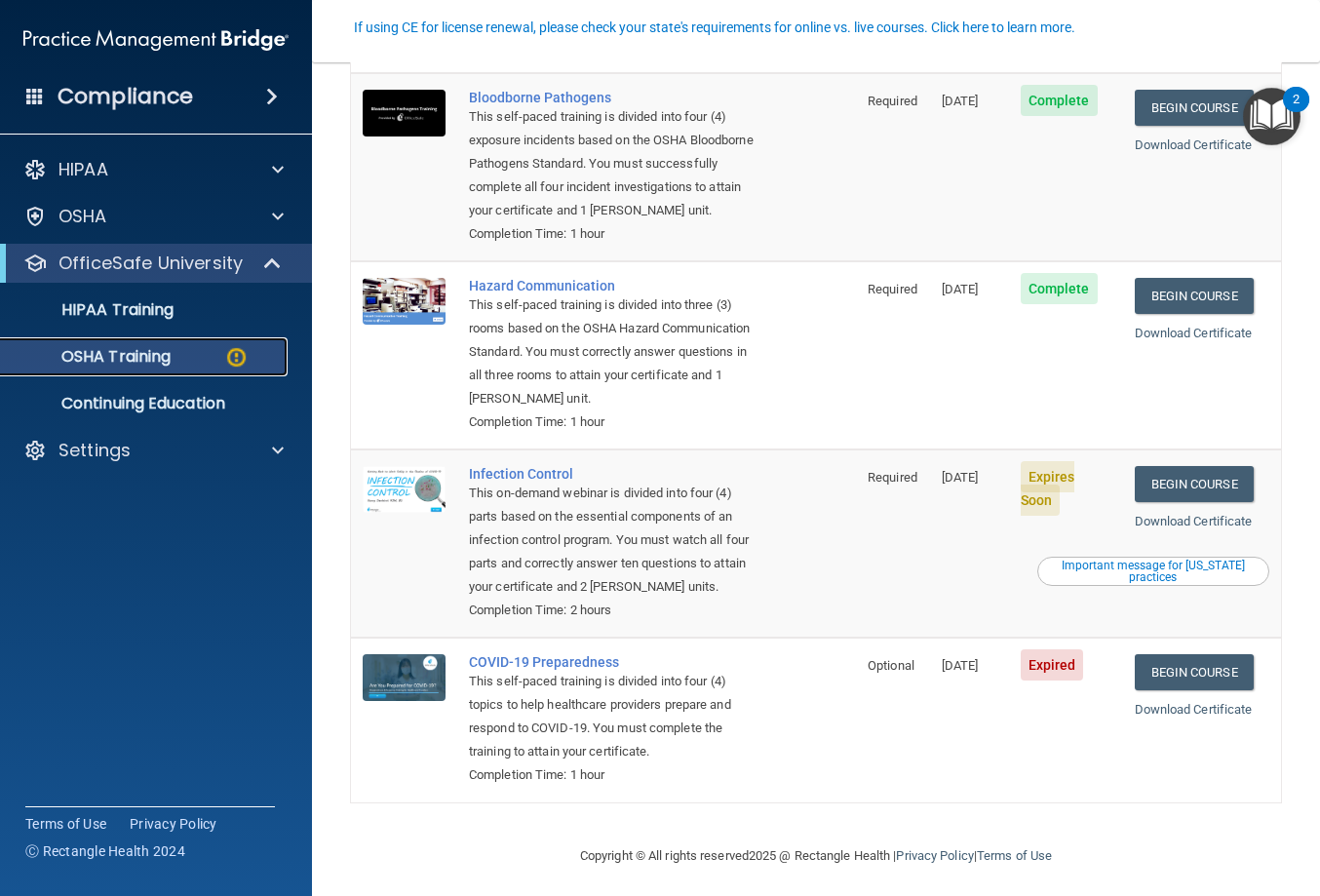 scroll, scrollTop: 235, scrollLeft: 0, axis: vertical 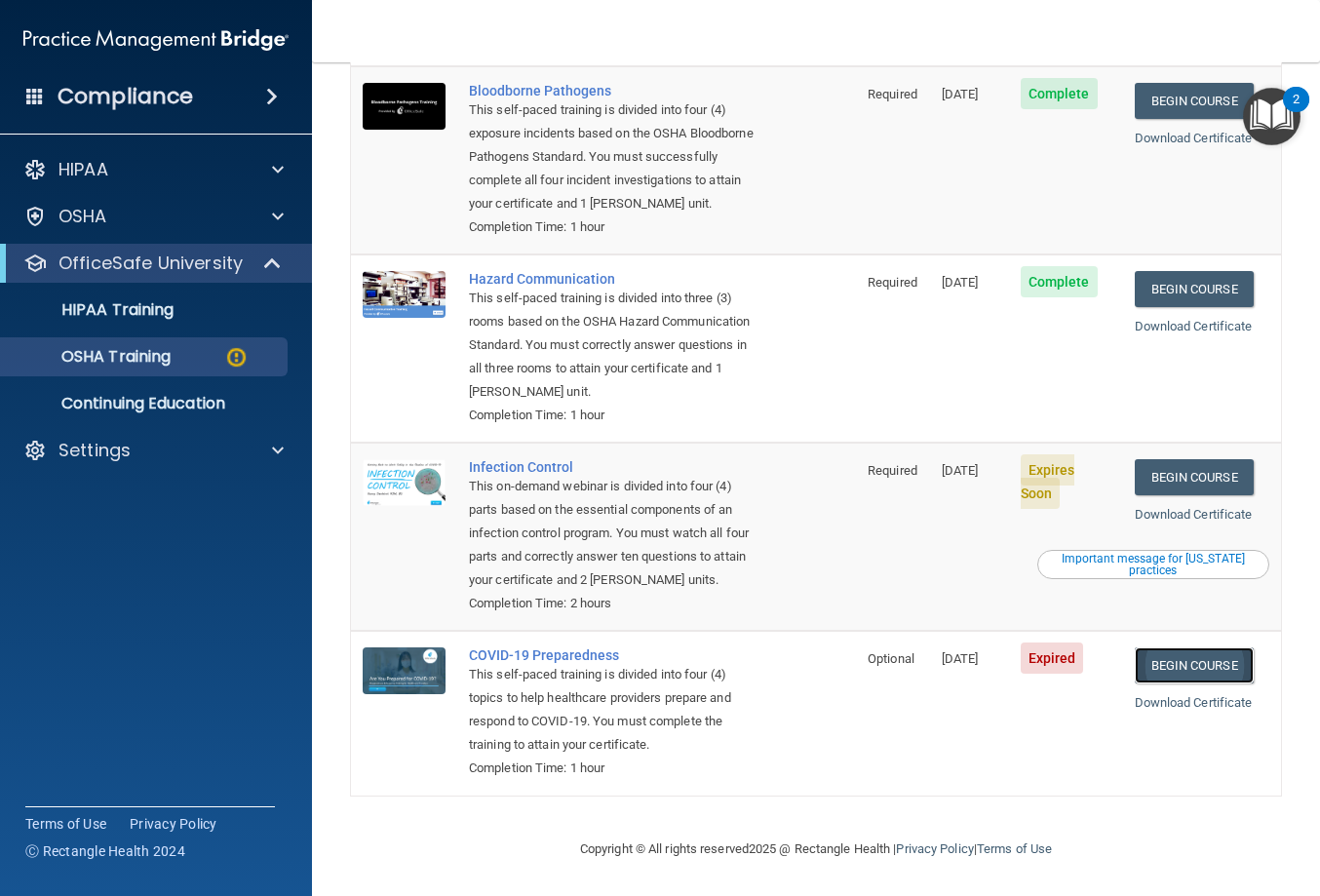 click on "Begin Course" at bounding box center [1194, 665] 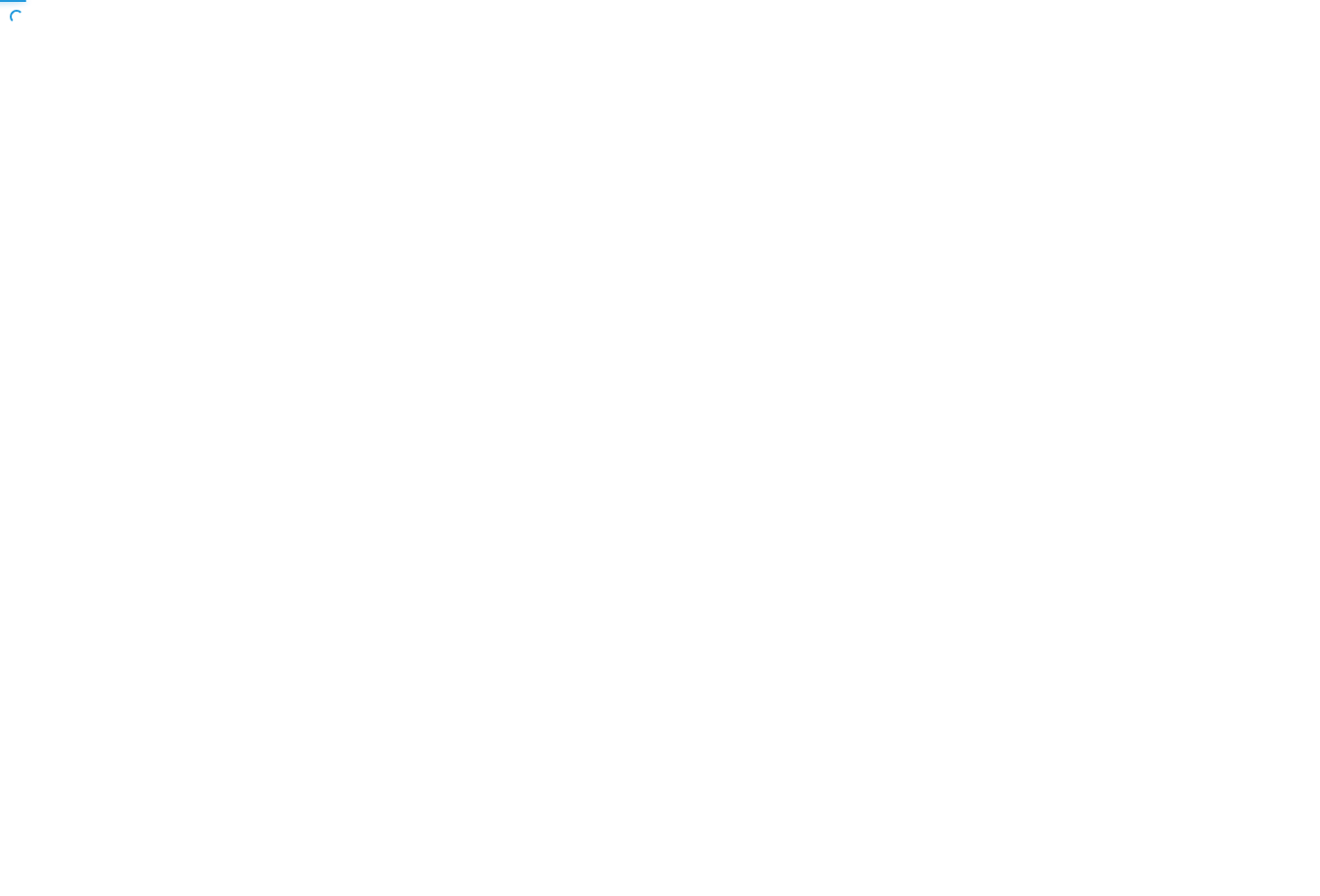 scroll, scrollTop: 0, scrollLeft: 0, axis: both 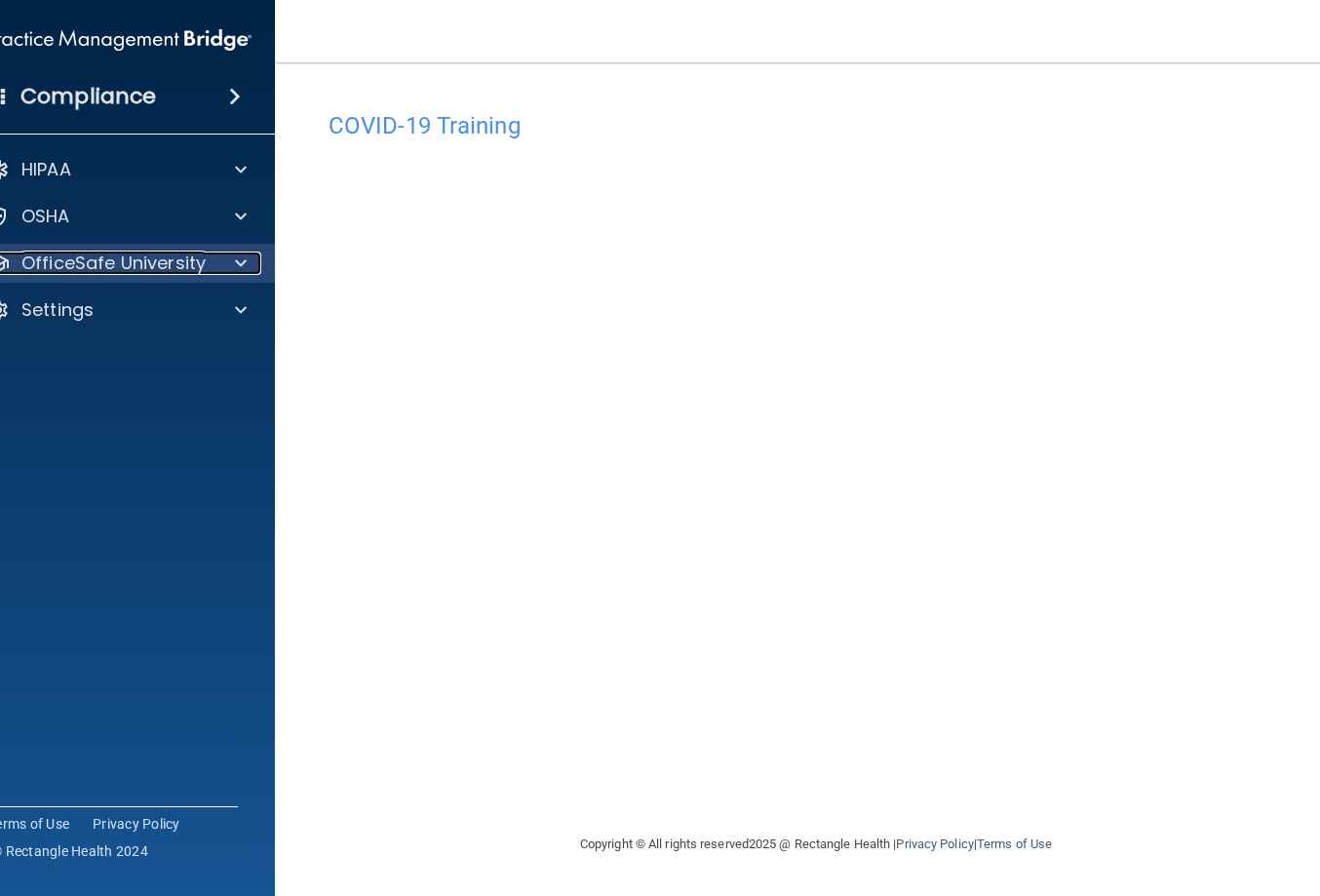 click at bounding box center [241, 263] 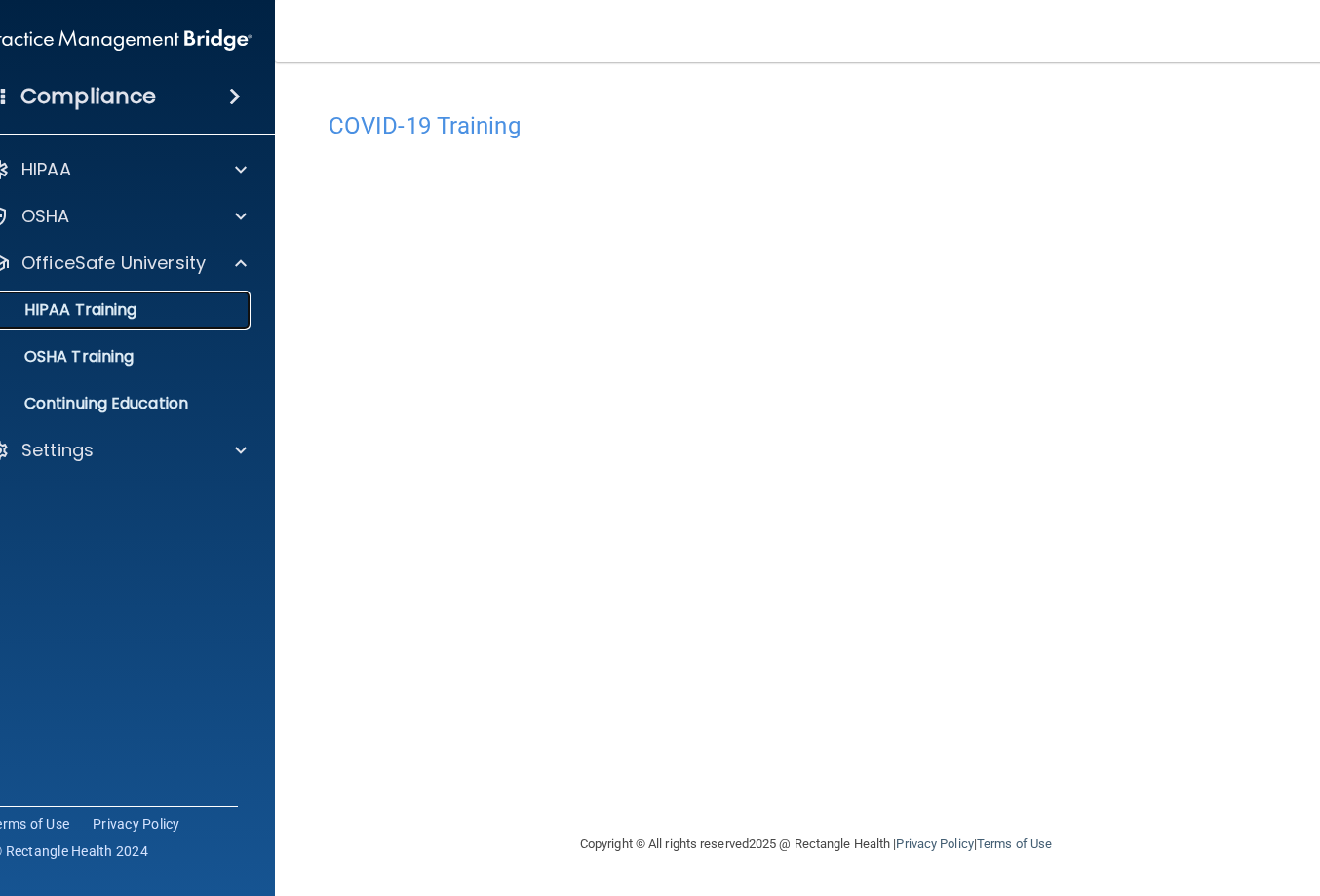 click on "HIPAA Training" at bounding box center (56, 310) 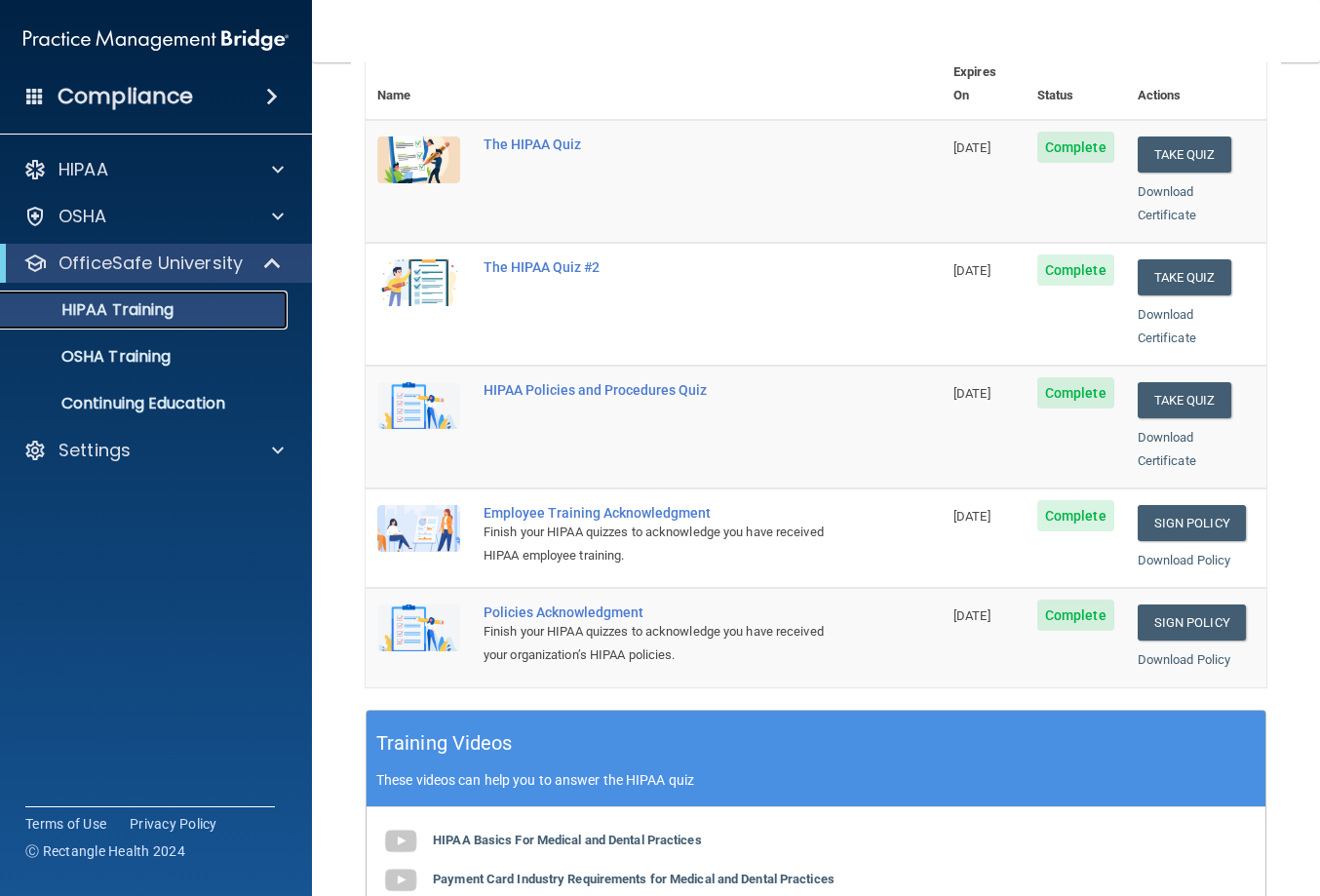 scroll, scrollTop: 292, scrollLeft: 0, axis: vertical 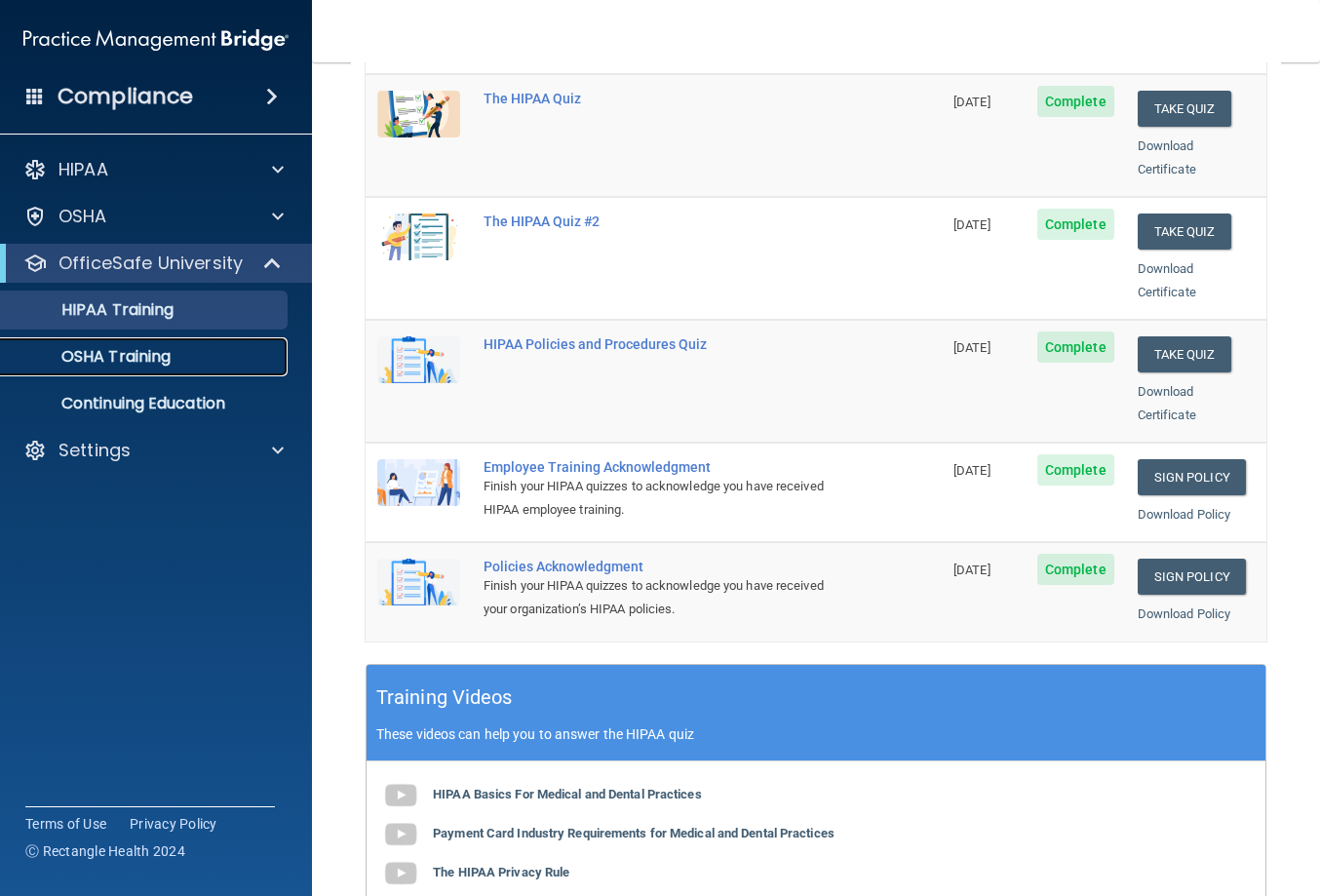 click on "OSHA Training" at bounding box center (145, 357) 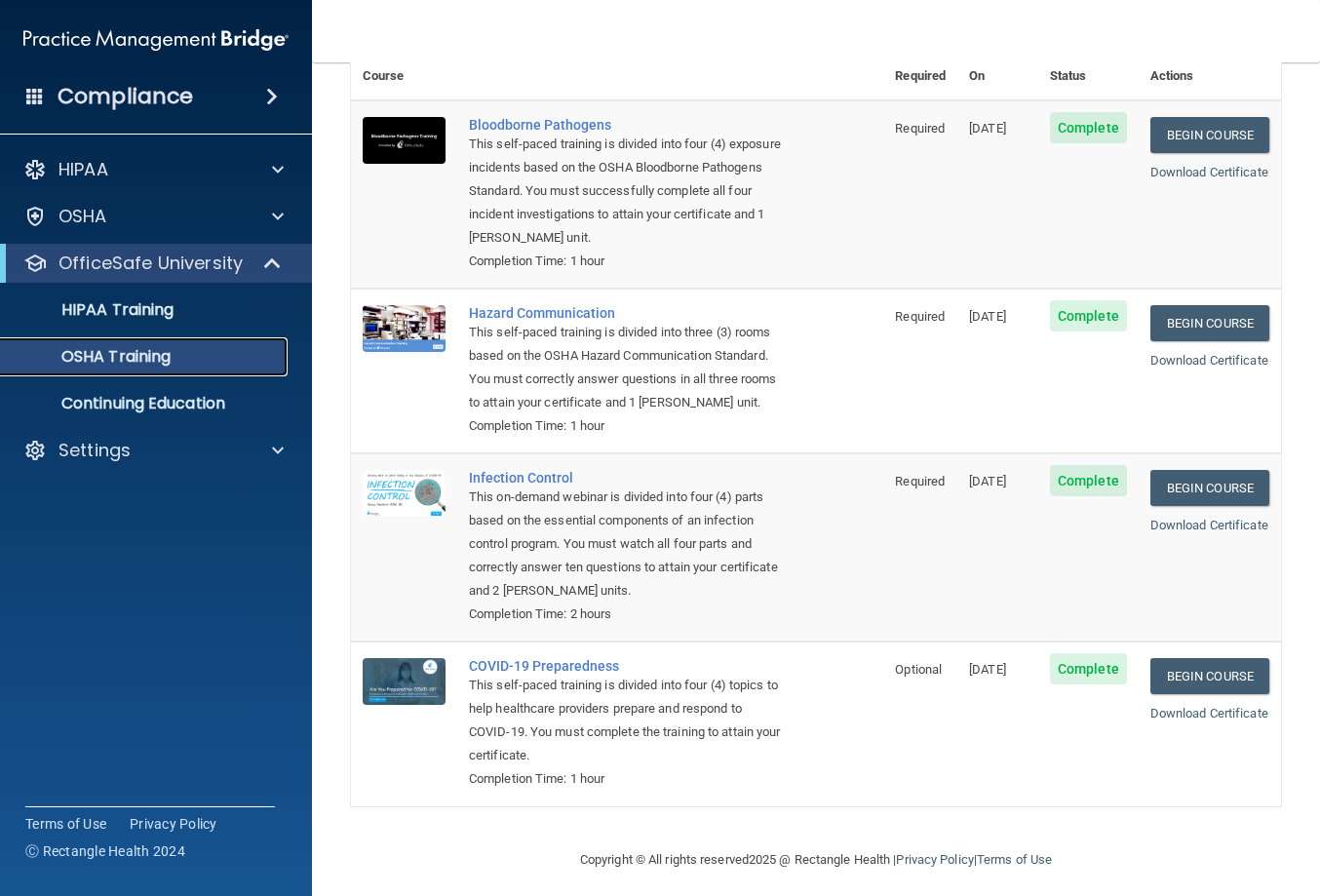 scroll, scrollTop: 180, scrollLeft: 0, axis: vertical 